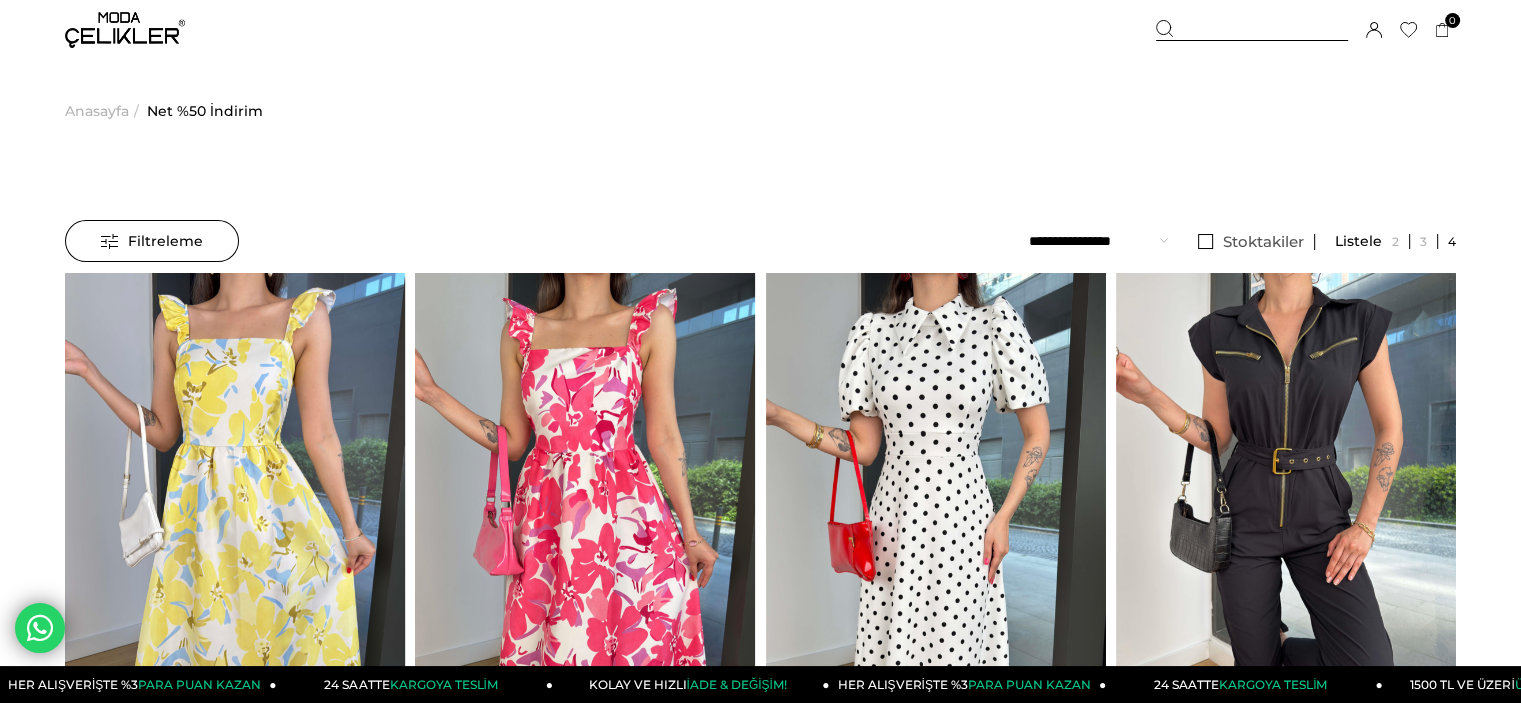 scroll, scrollTop: 100, scrollLeft: 0, axis: vertical 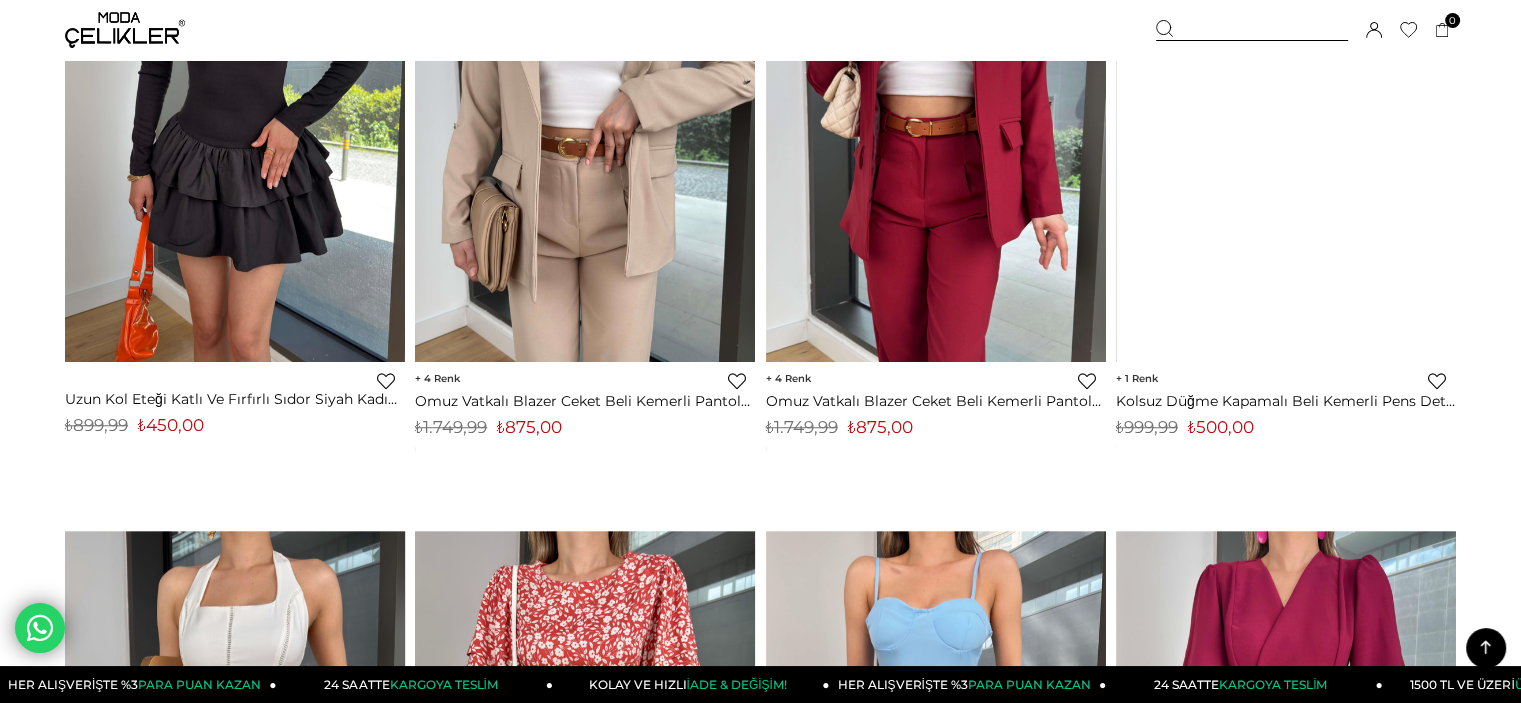 click at bounding box center (1456, 136) 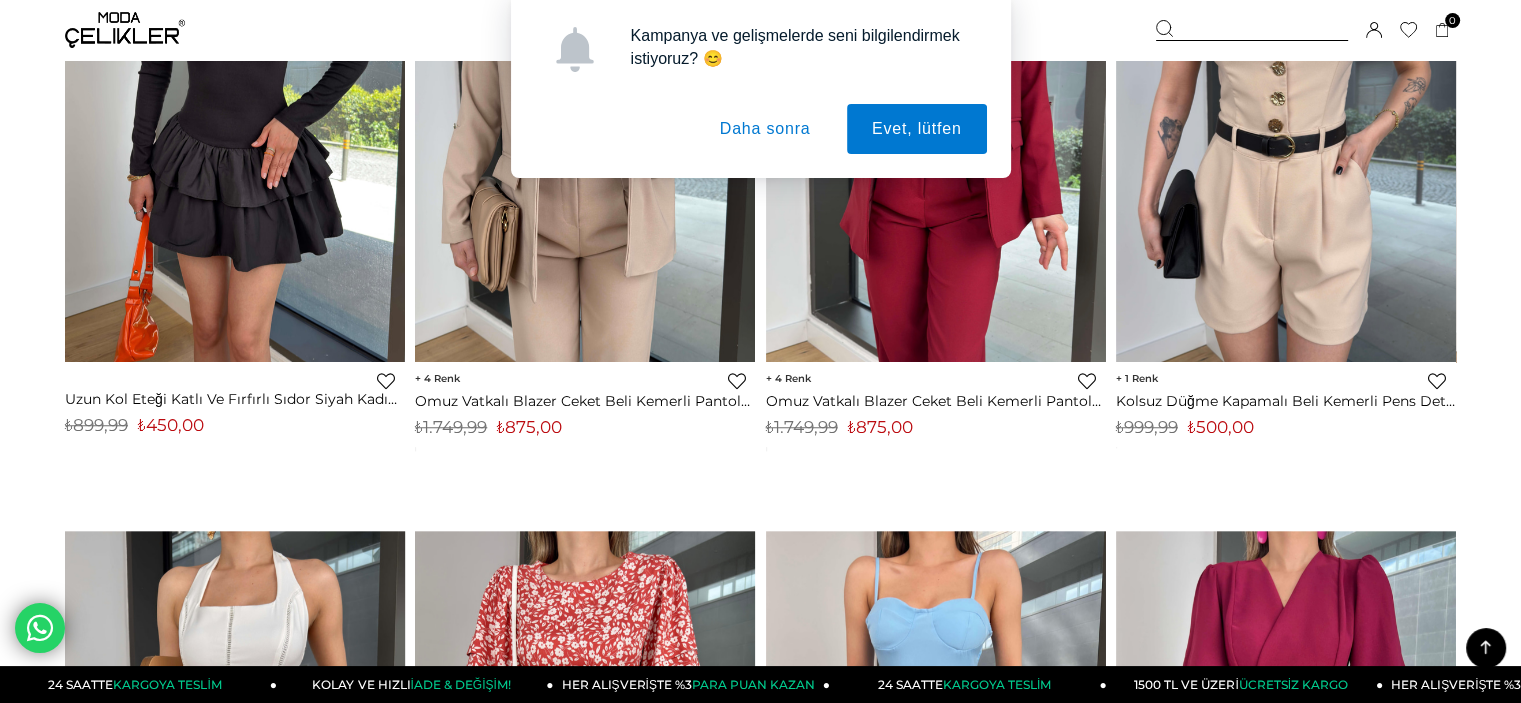 click on "Daha sonra" at bounding box center (765, 129) 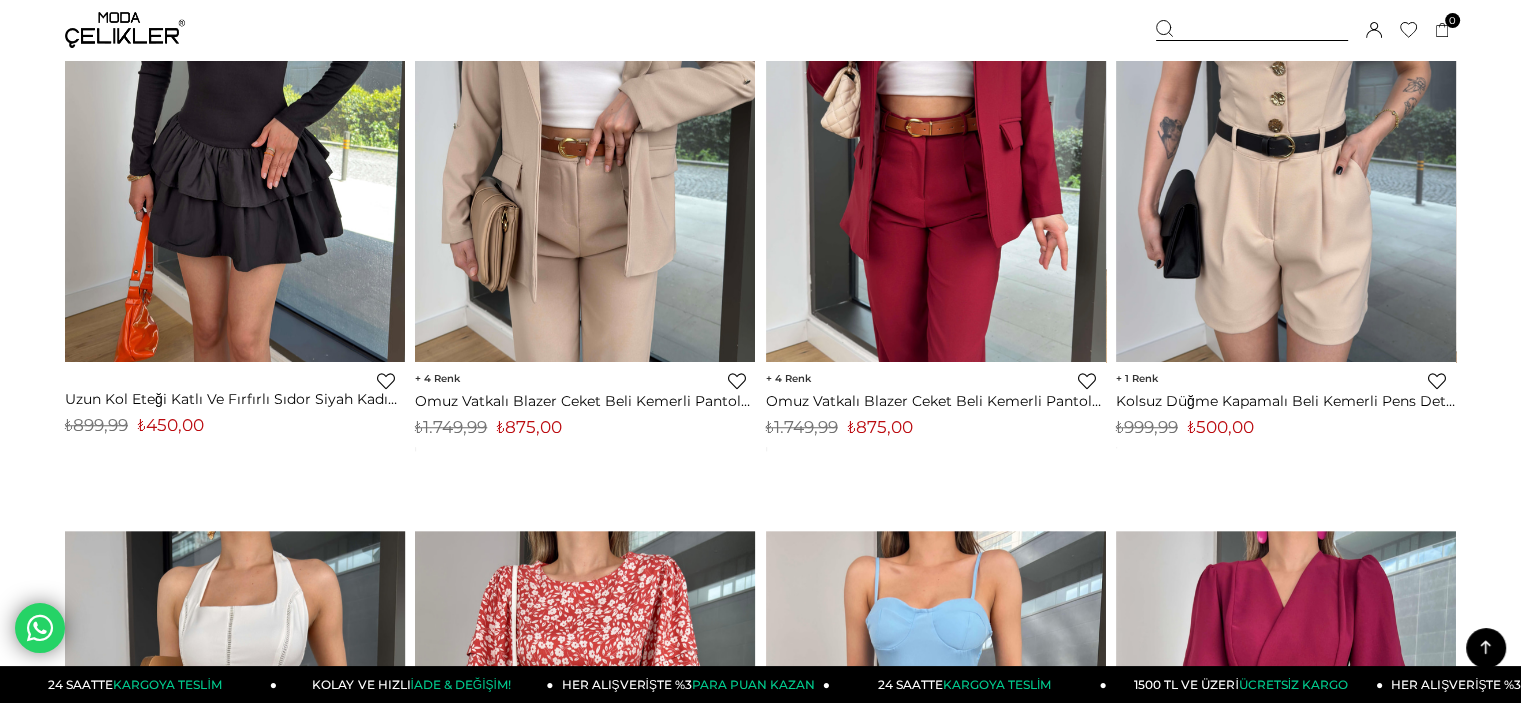 click at bounding box center (1286, 135) 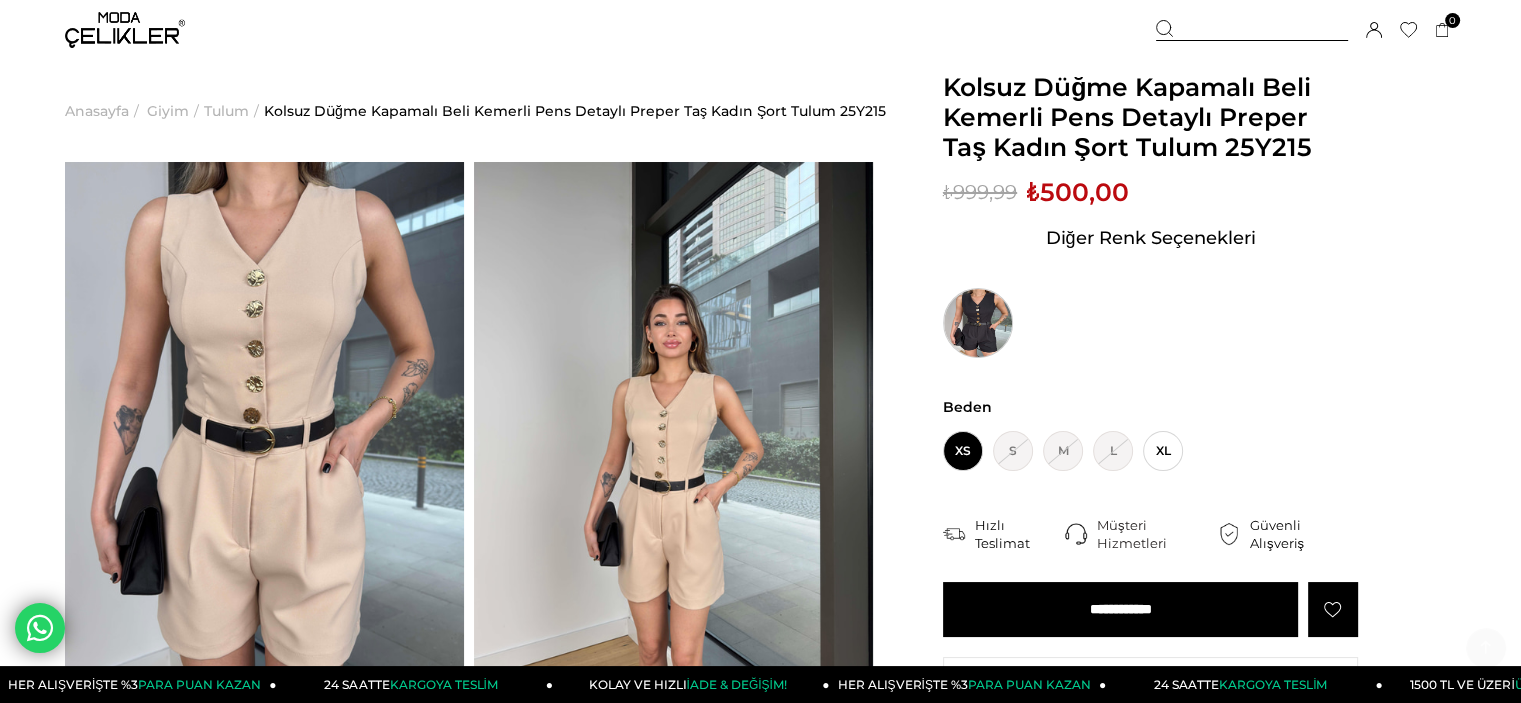scroll, scrollTop: 300, scrollLeft: 0, axis: vertical 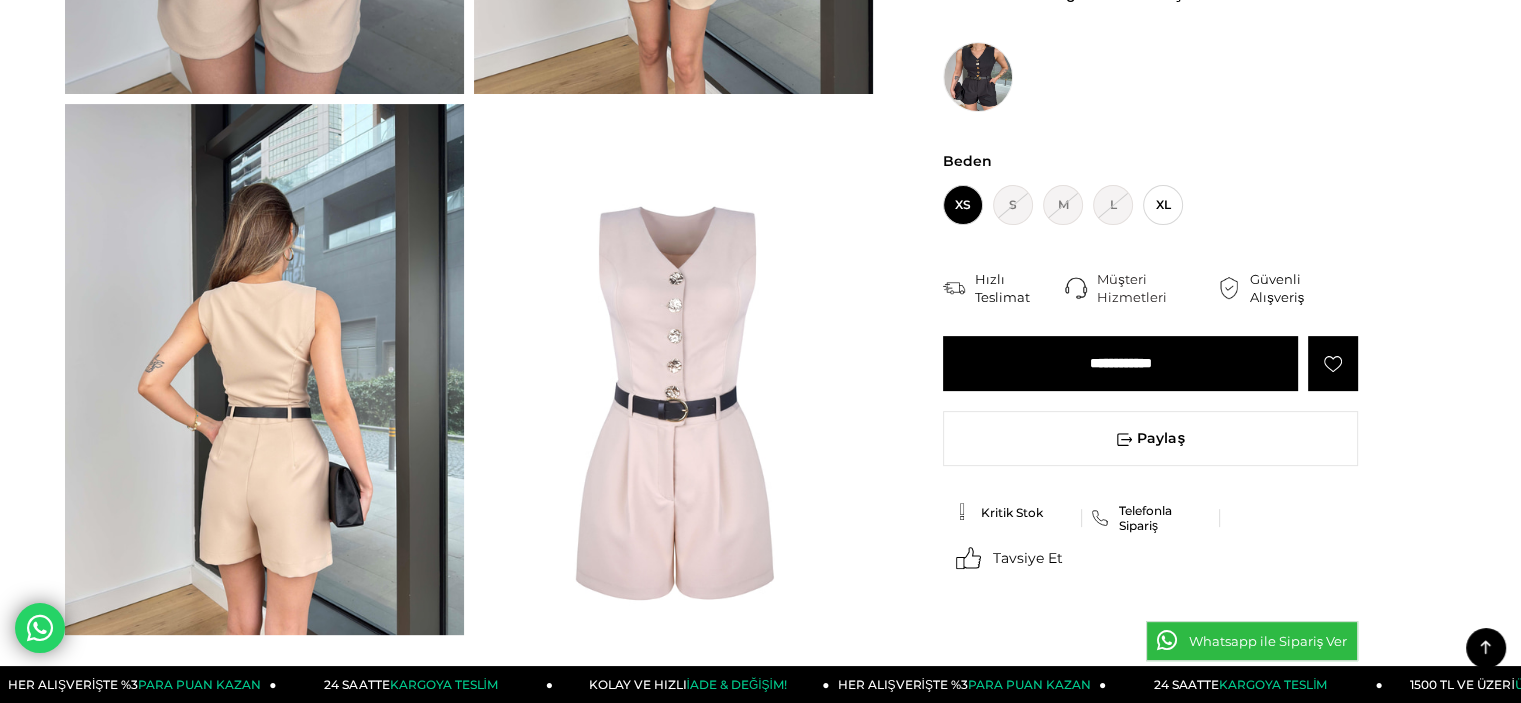 click on "**********" at bounding box center [1120, 363] 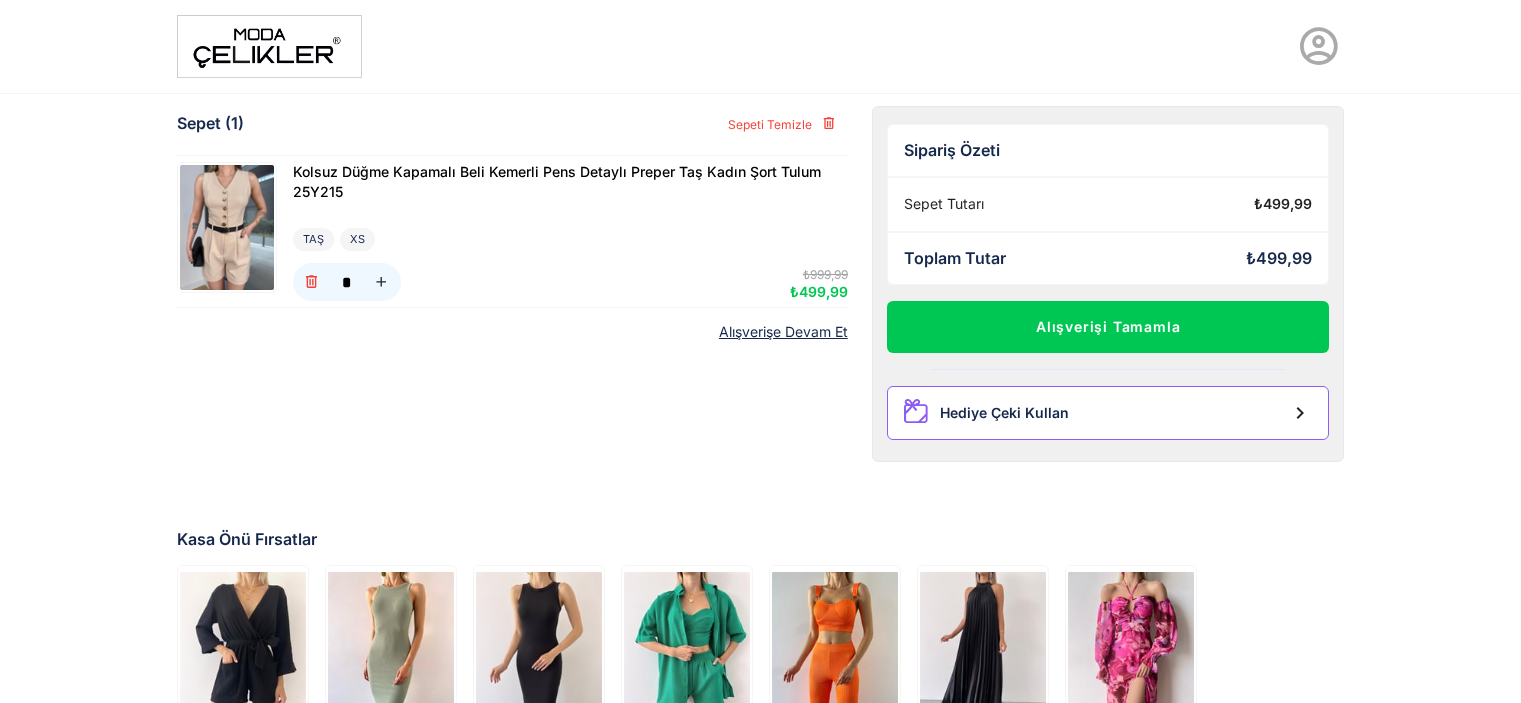 scroll, scrollTop: 0, scrollLeft: 0, axis: both 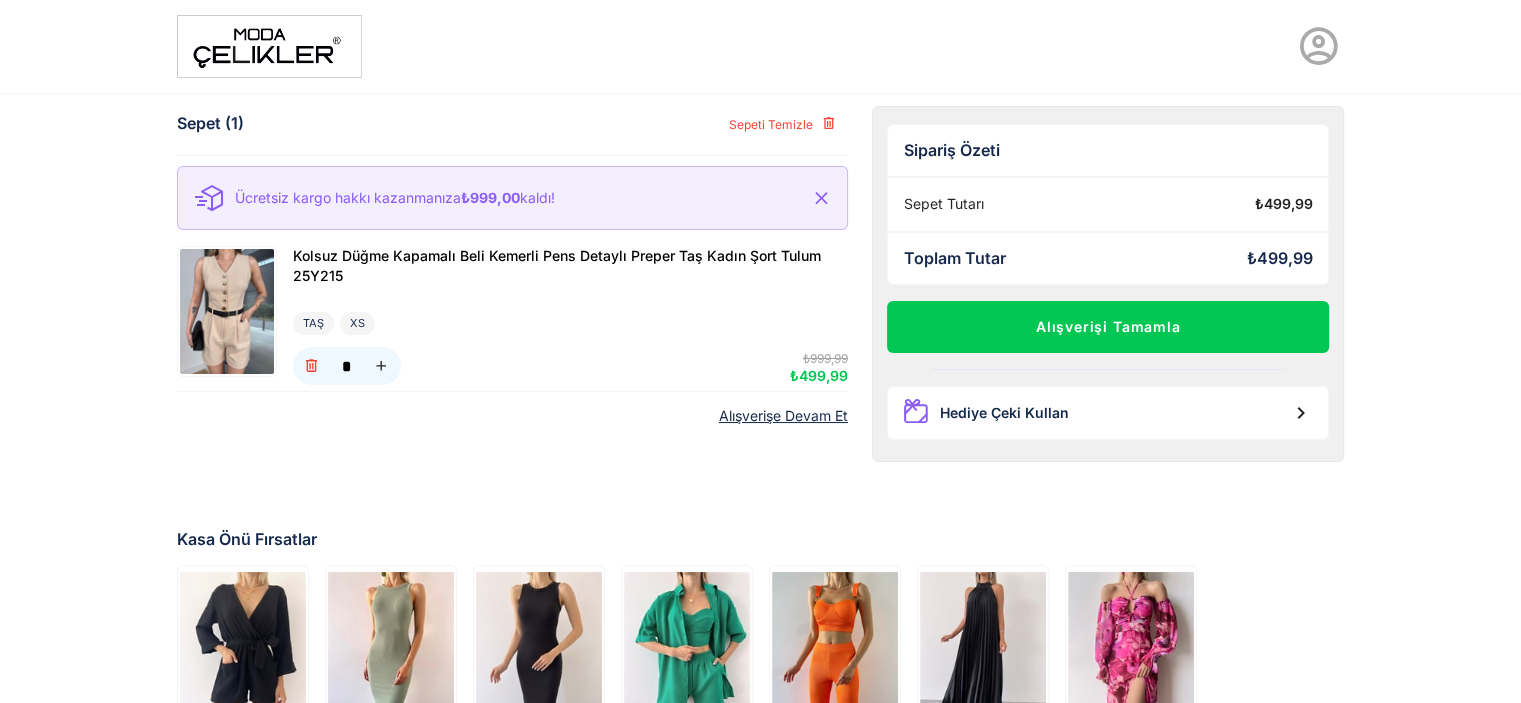 click at bounding box center [269, 46] 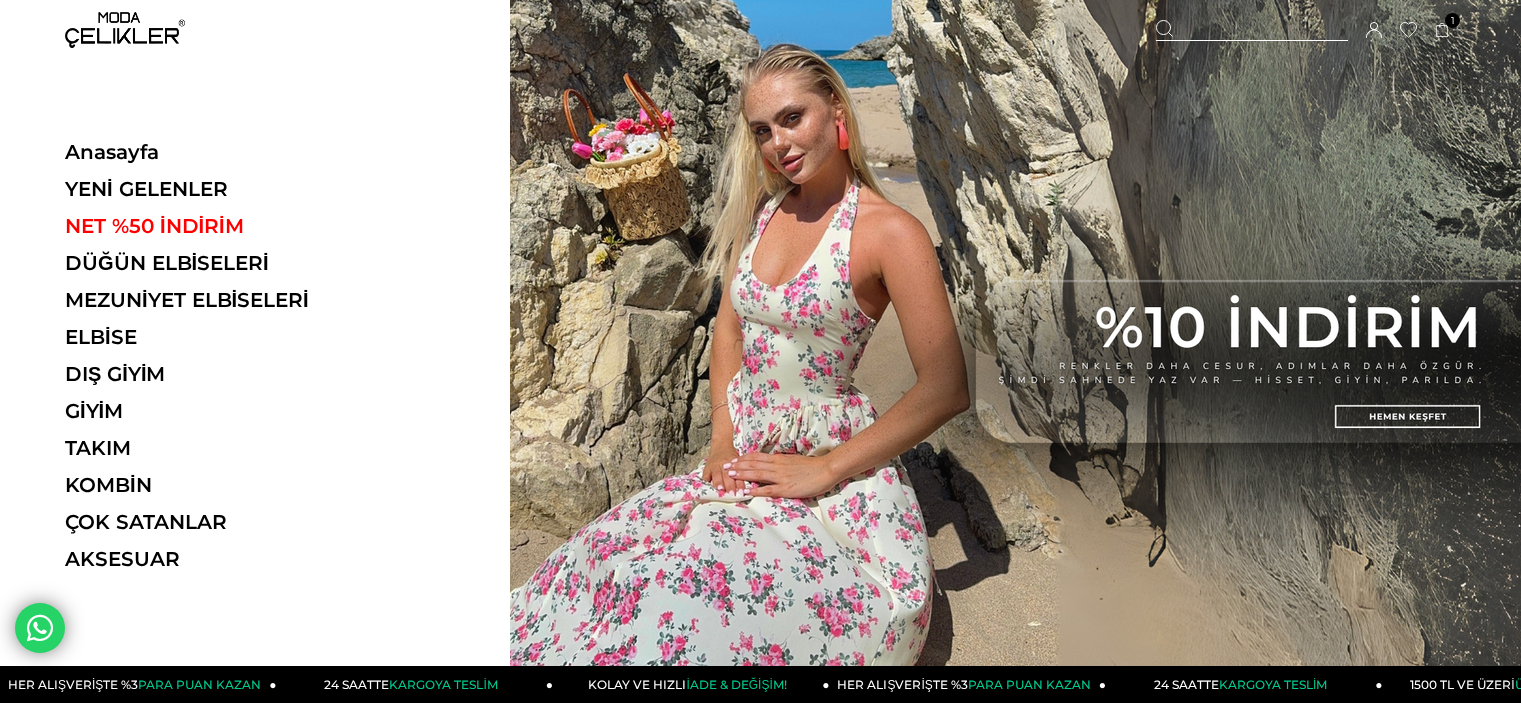 scroll, scrollTop: 0, scrollLeft: 0, axis: both 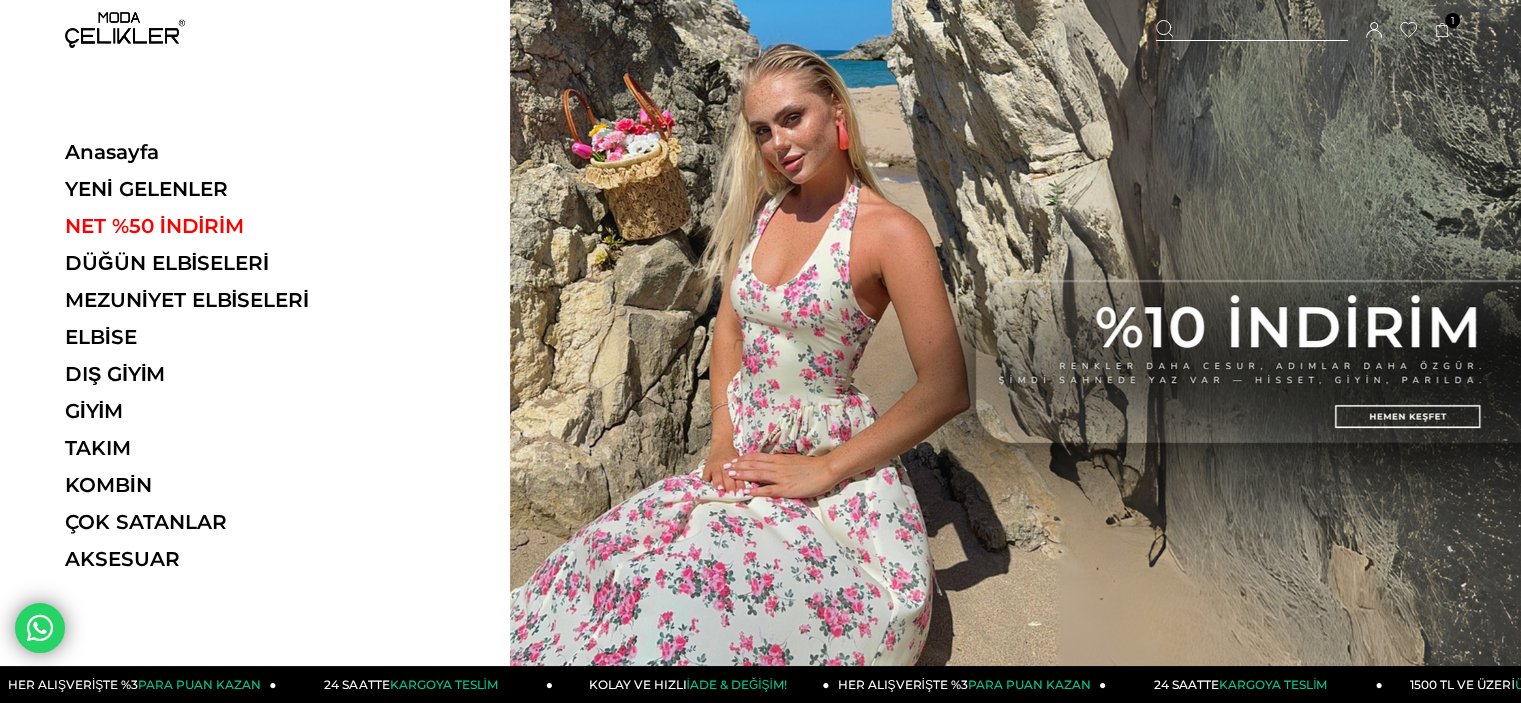 click on "Anasayfa
YENİ GELENLER
NET %50 İNDİRİM
DÜĞÜN ELBİSELERİ
MEZUNİYET ELBİSELERİ
ELBİSE
ELBİSE
Tüm Elbiseler
Yazlık Elbise
Mini Elbise
Çiçekli Elbise
Beyaz Elbise
Nikah Elbisesi
Nişan Elbisesi" at bounding box center [202, 362] 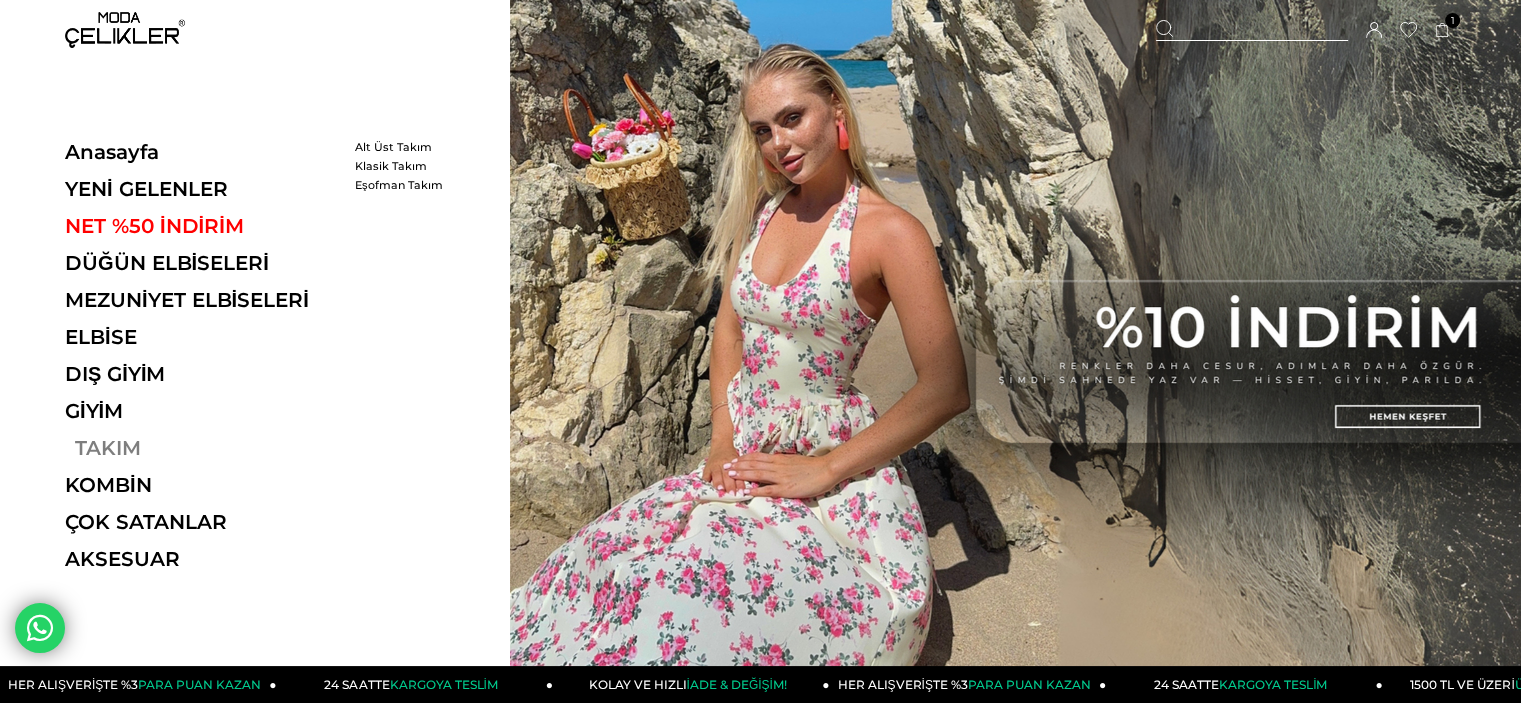 click on "TAKIM" at bounding box center (202, 448) 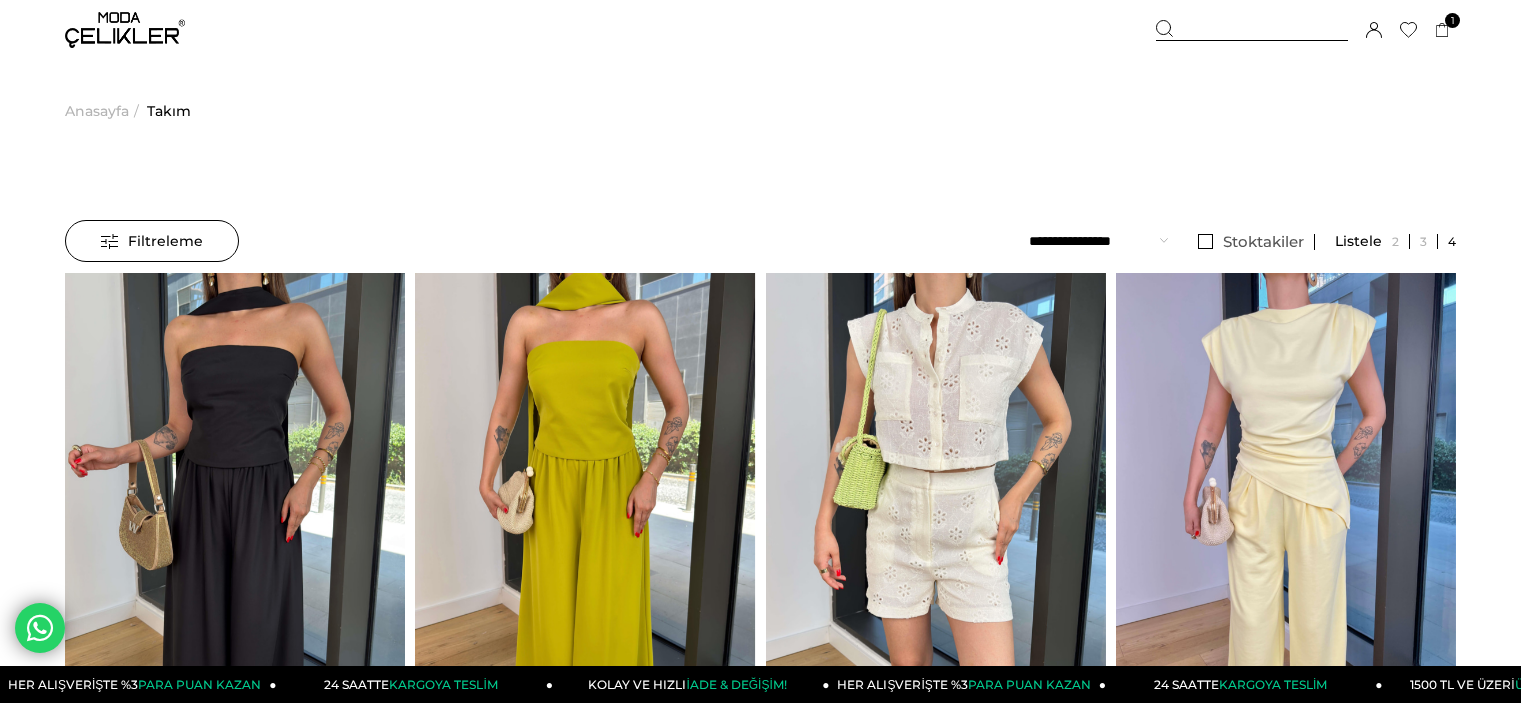 scroll, scrollTop: 0, scrollLeft: 0, axis: both 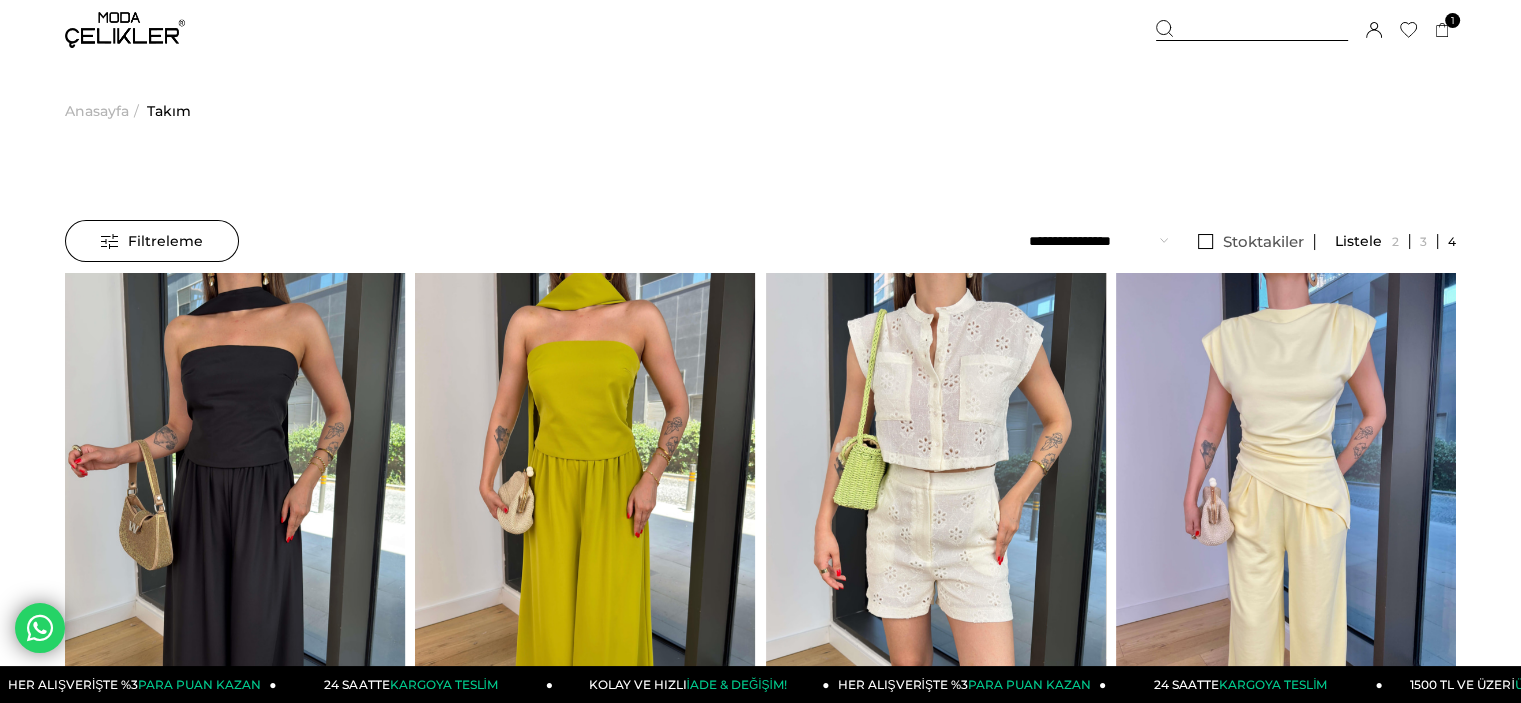click at bounding box center (1252, 30) 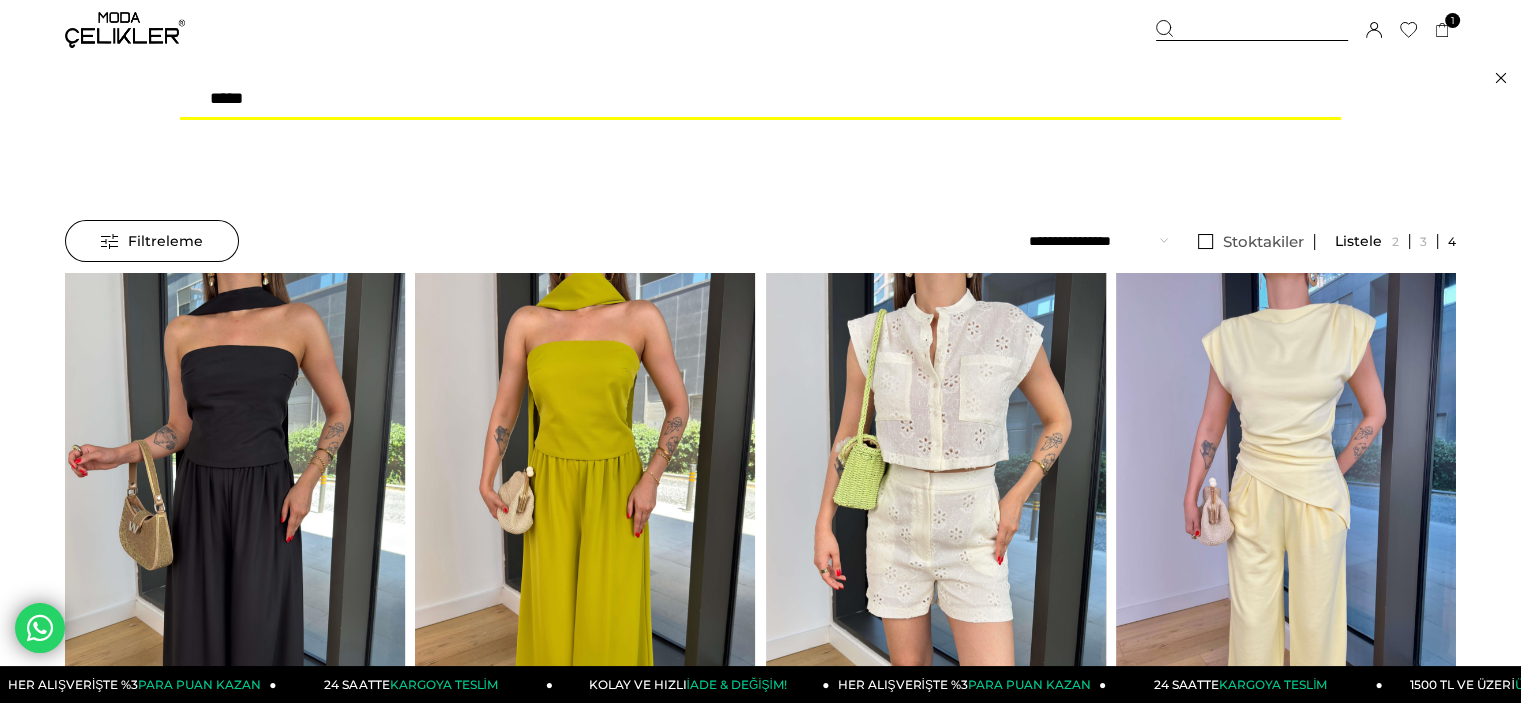 click on "***" at bounding box center (760, 100) 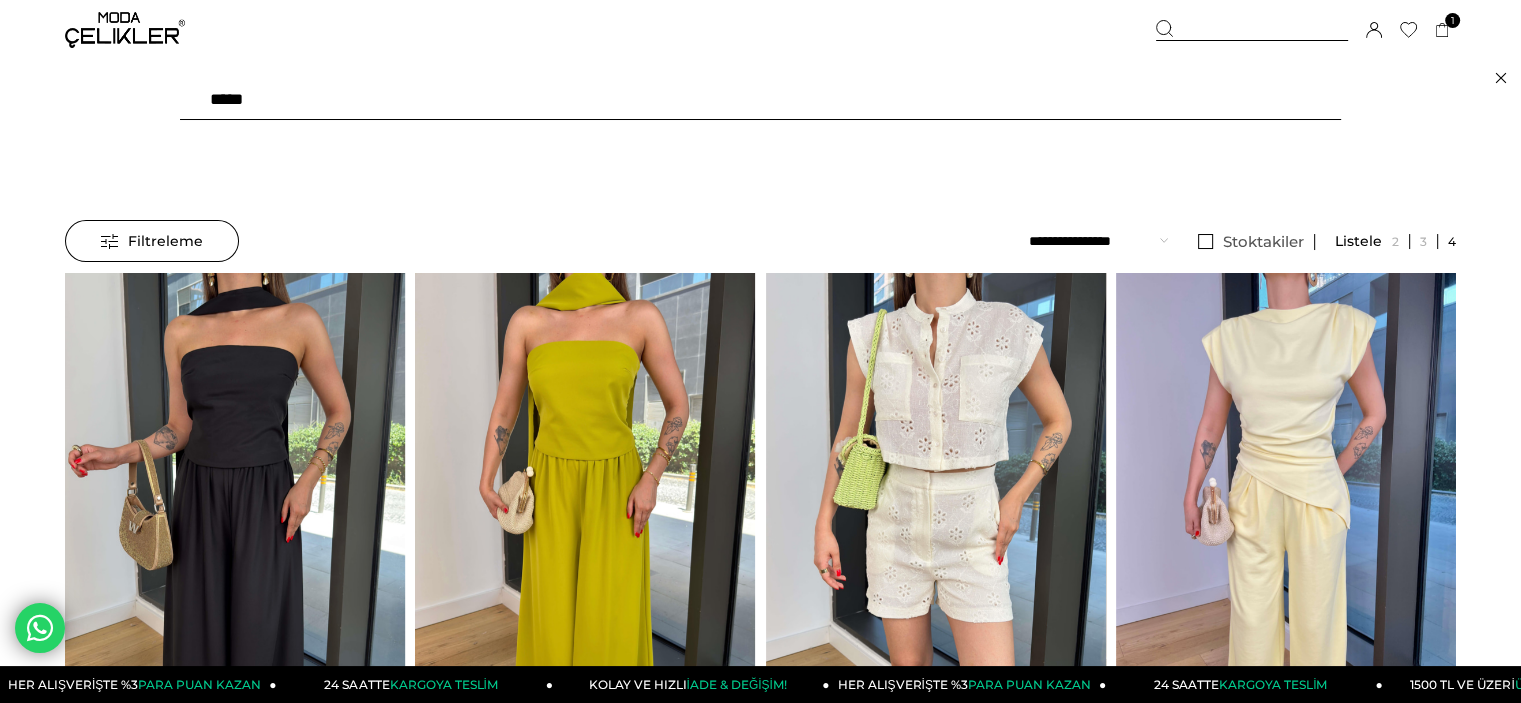 click at bounding box center (760, 100) 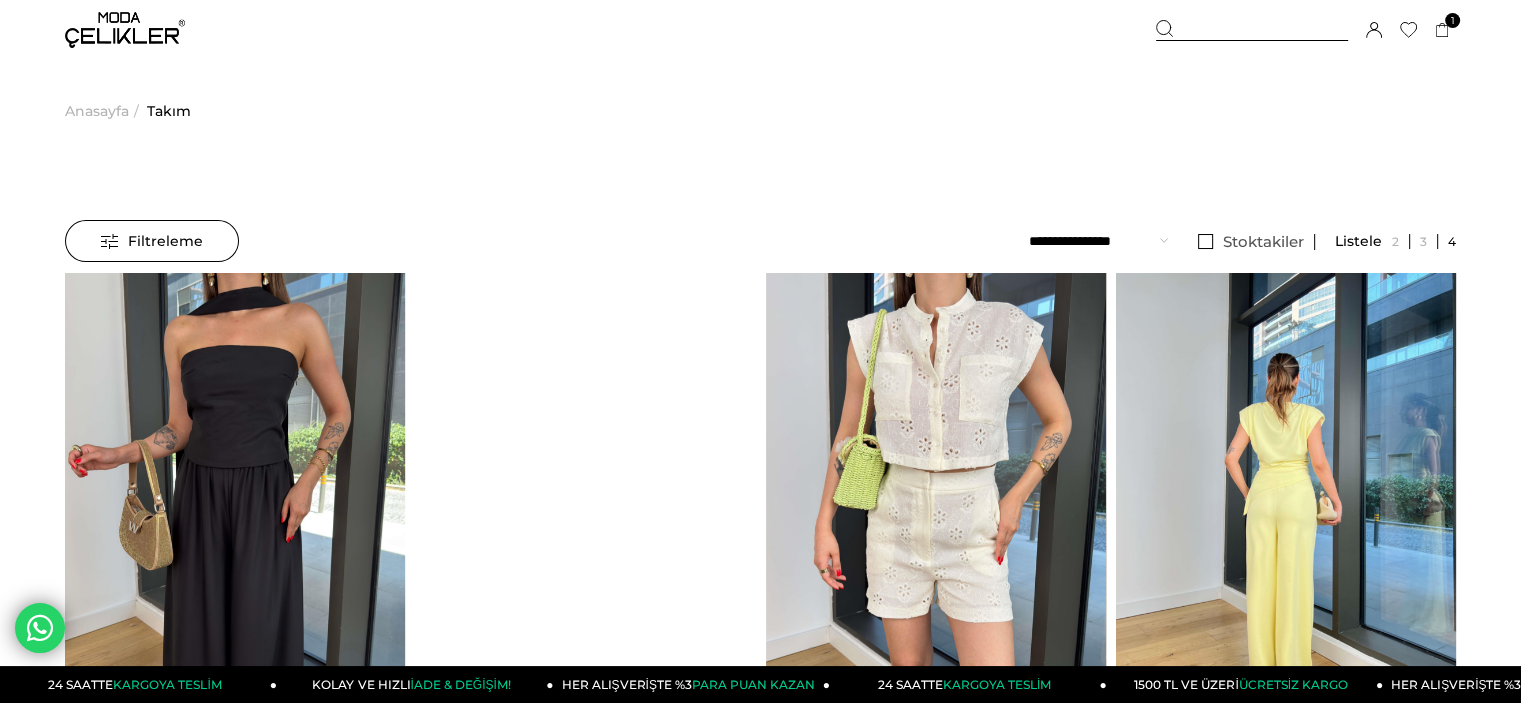 type on "*******" 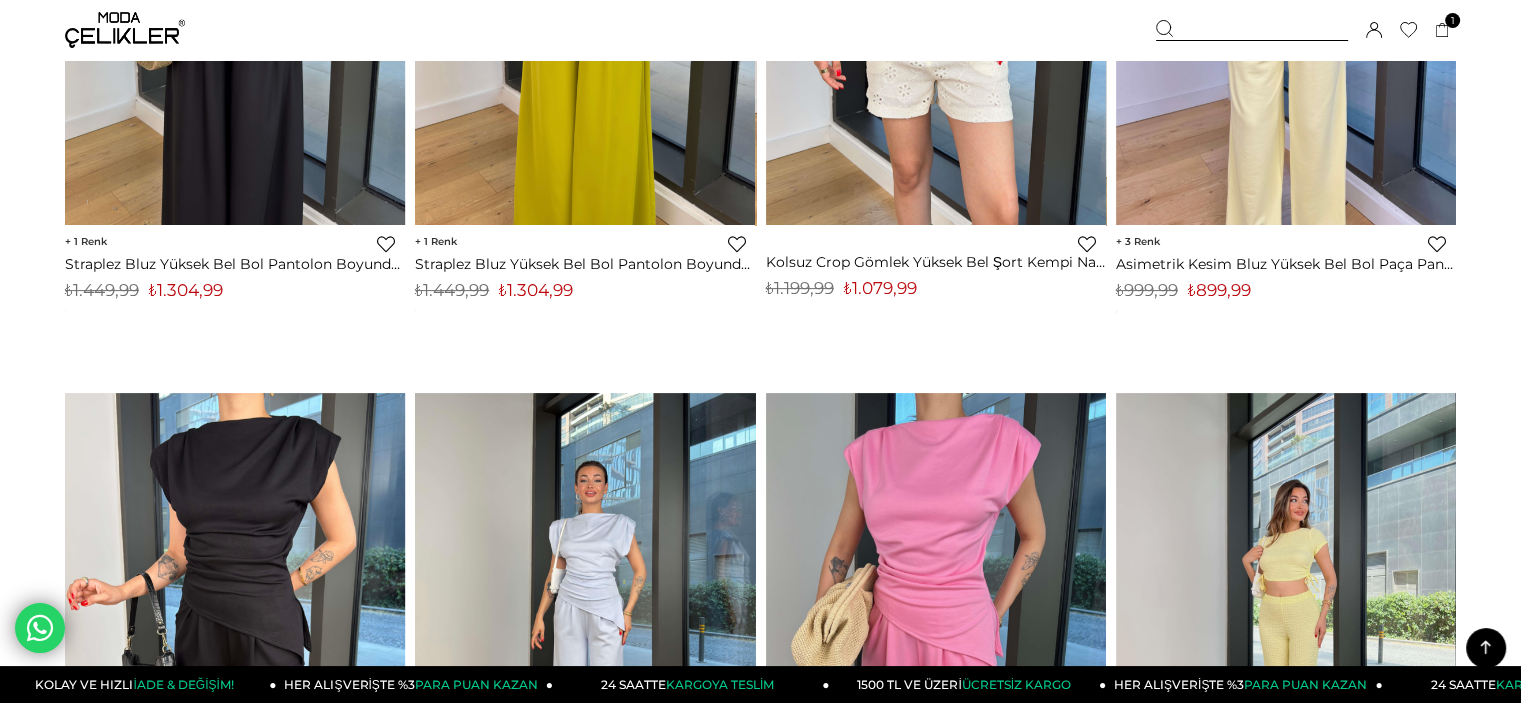scroll, scrollTop: 1100, scrollLeft: 0, axis: vertical 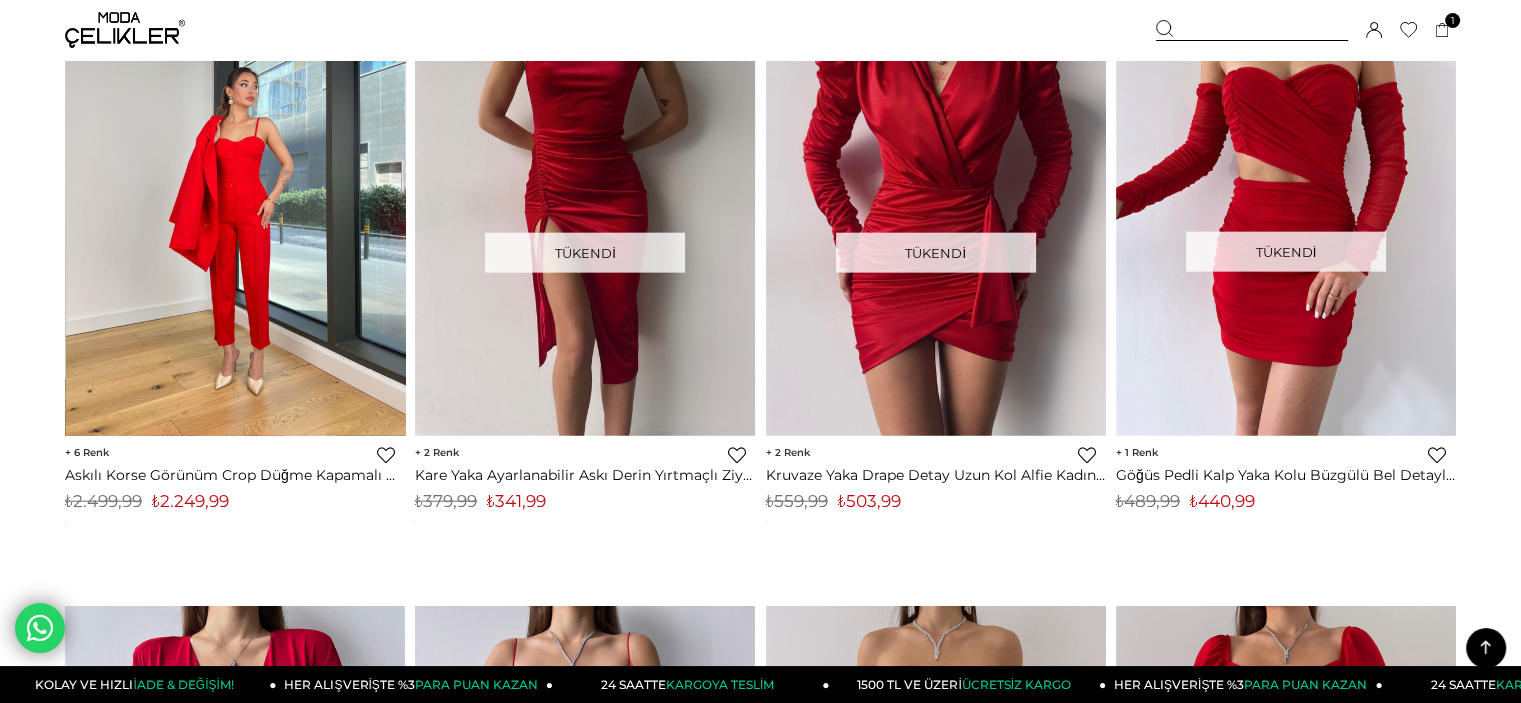 click at bounding box center [236, 209] 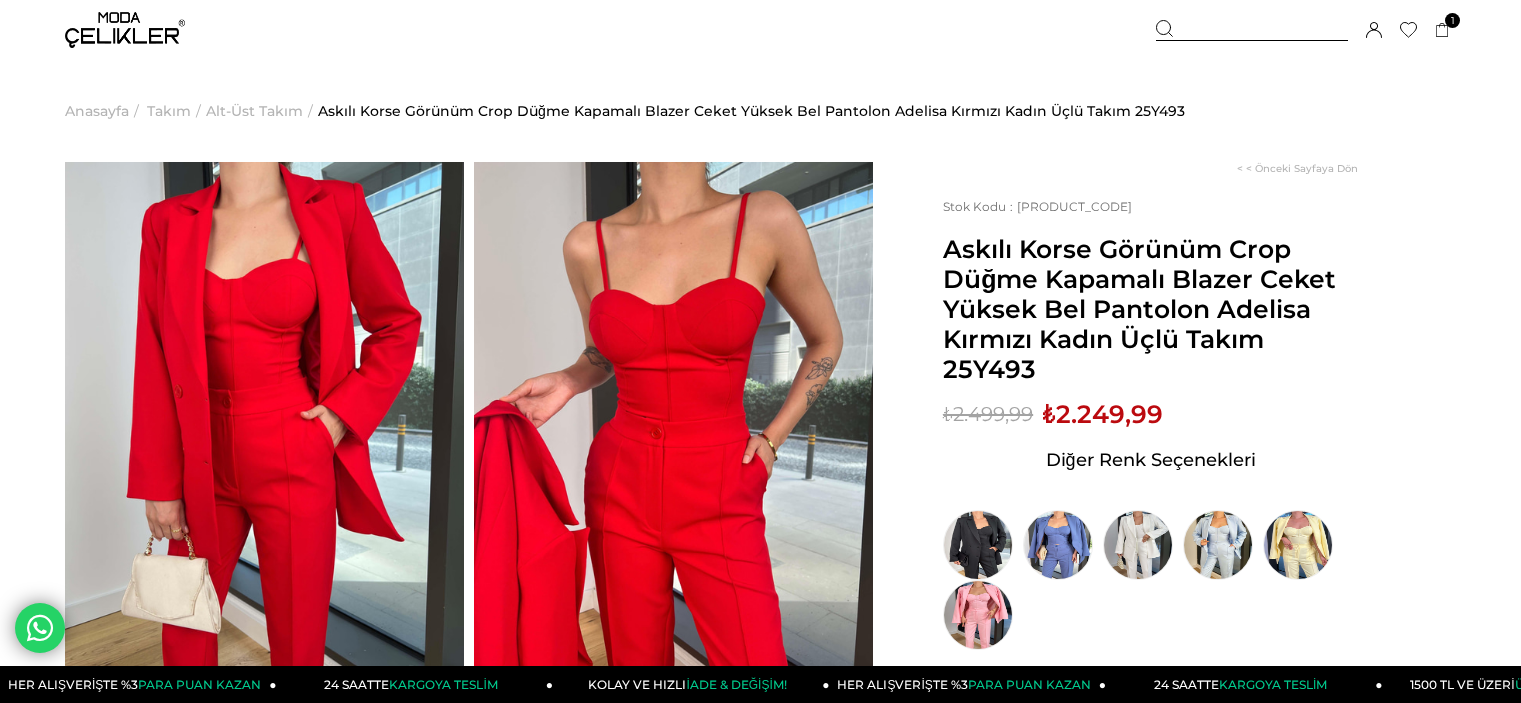 scroll, scrollTop: 0, scrollLeft: 0, axis: both 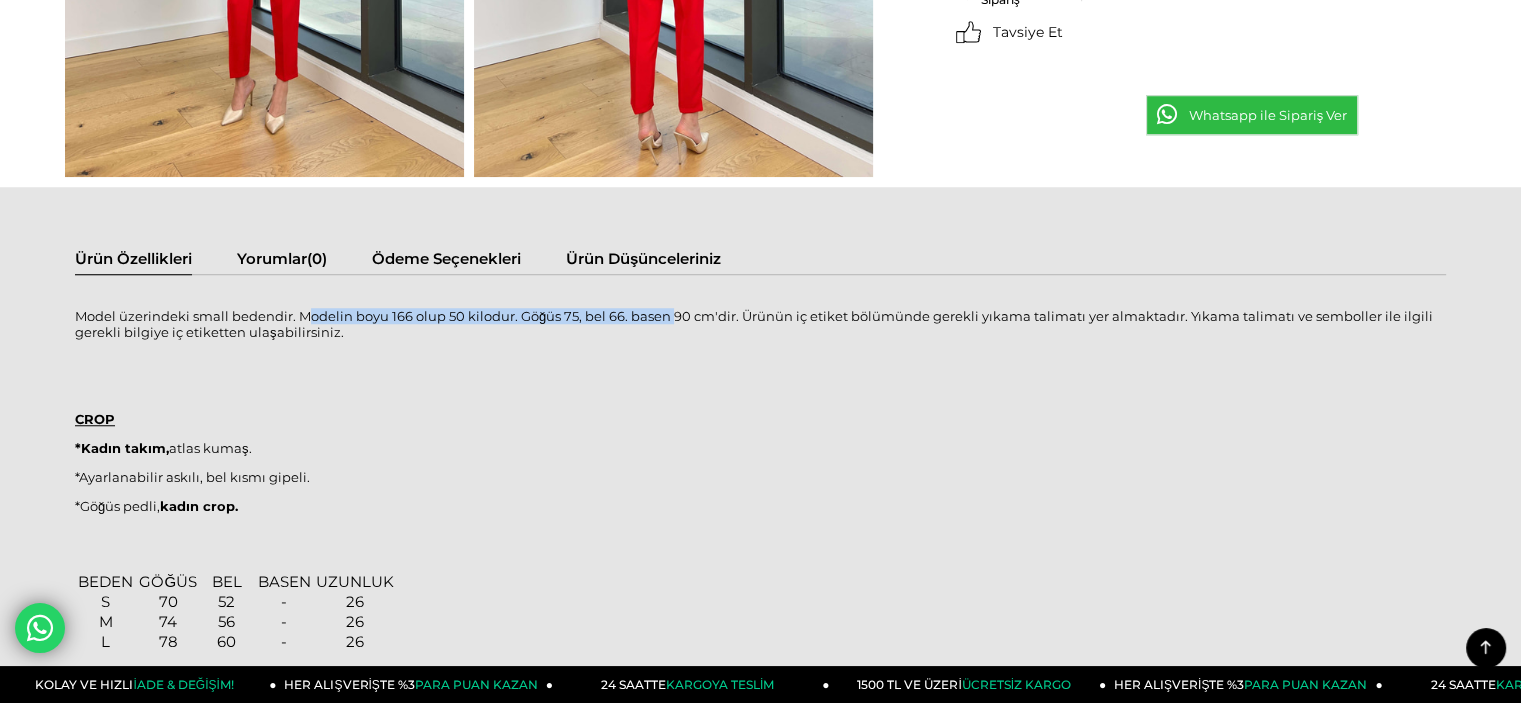drag, startPoint x: 305, startPoint y: 323, endPoint x: 703, endPoint y: 320, distance: 398.0113 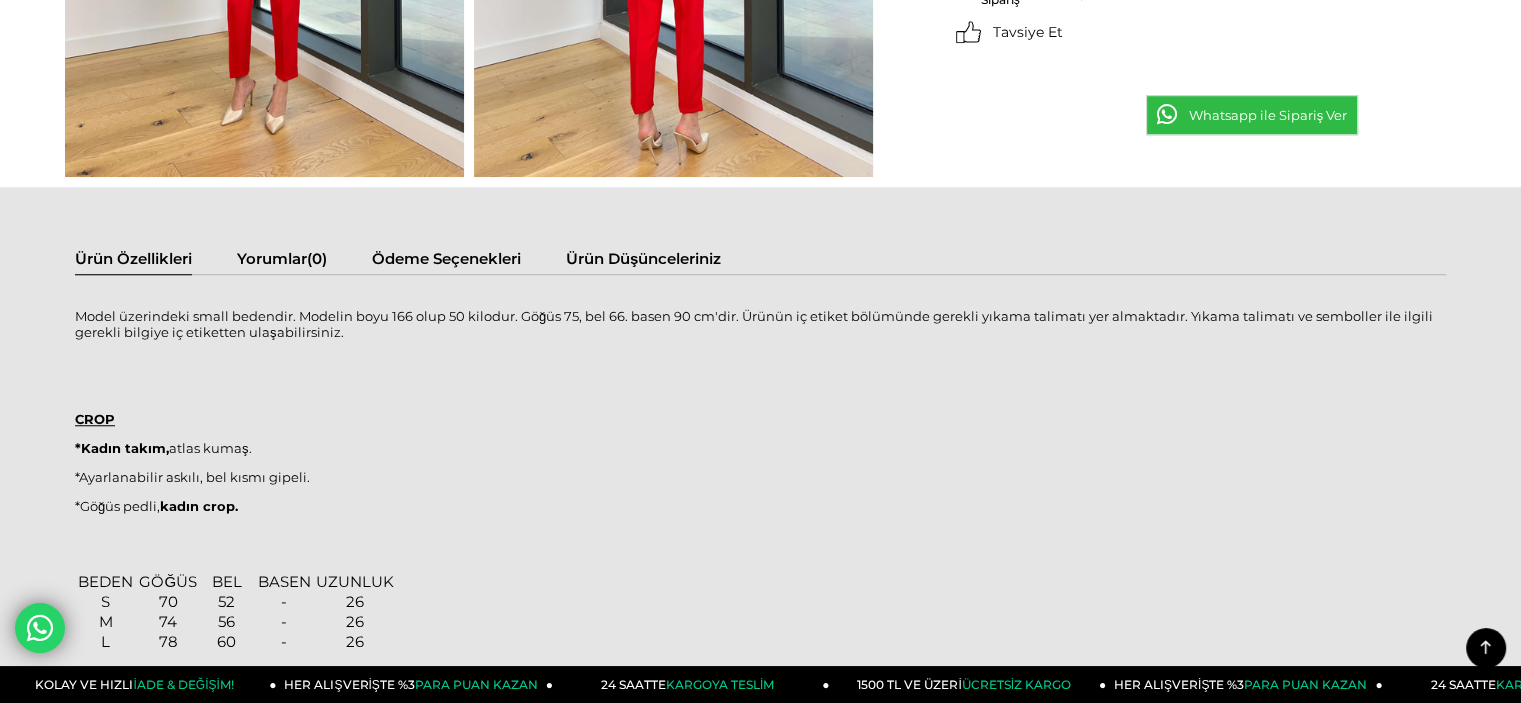 click at bounding box center [760, 361] 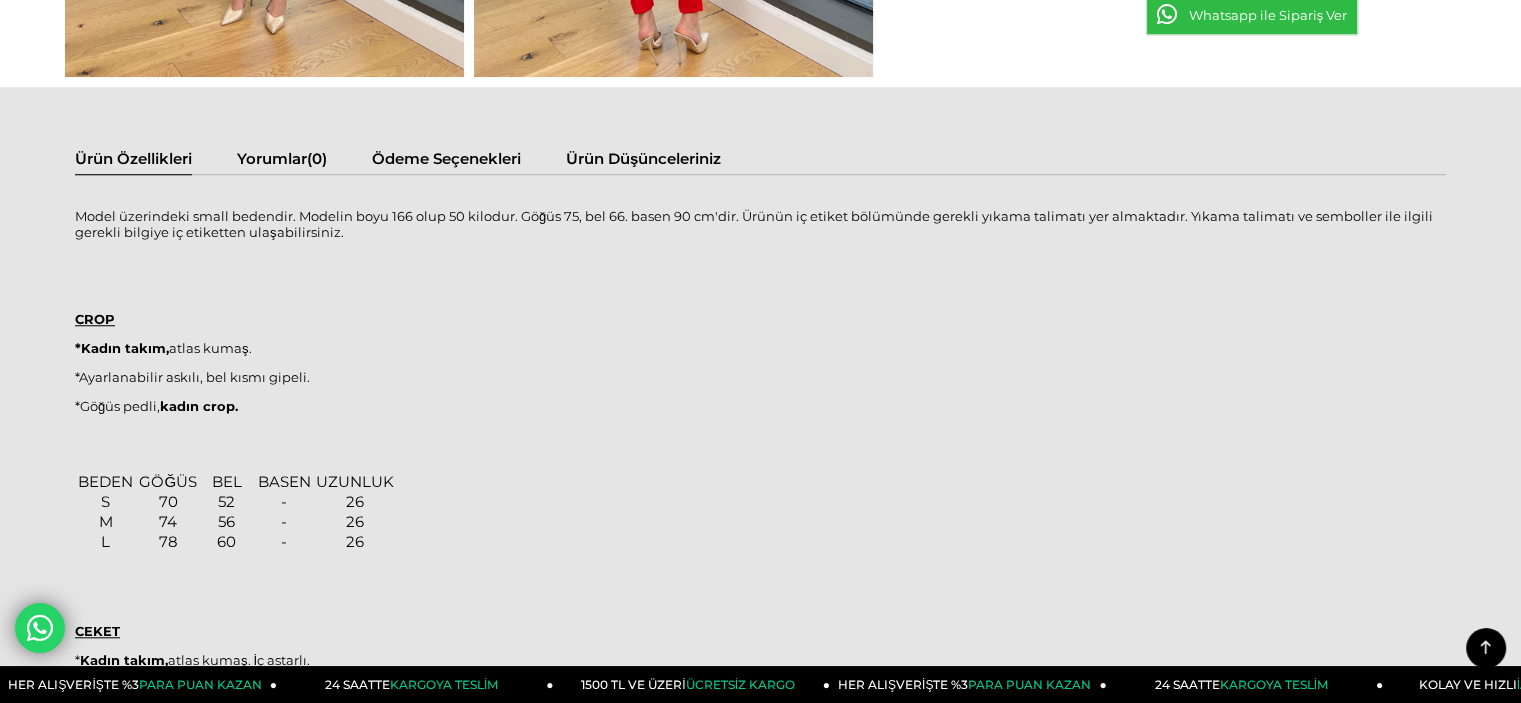 scroll, scrollTop: 1600, scrollLeft: 0, axis: vertical 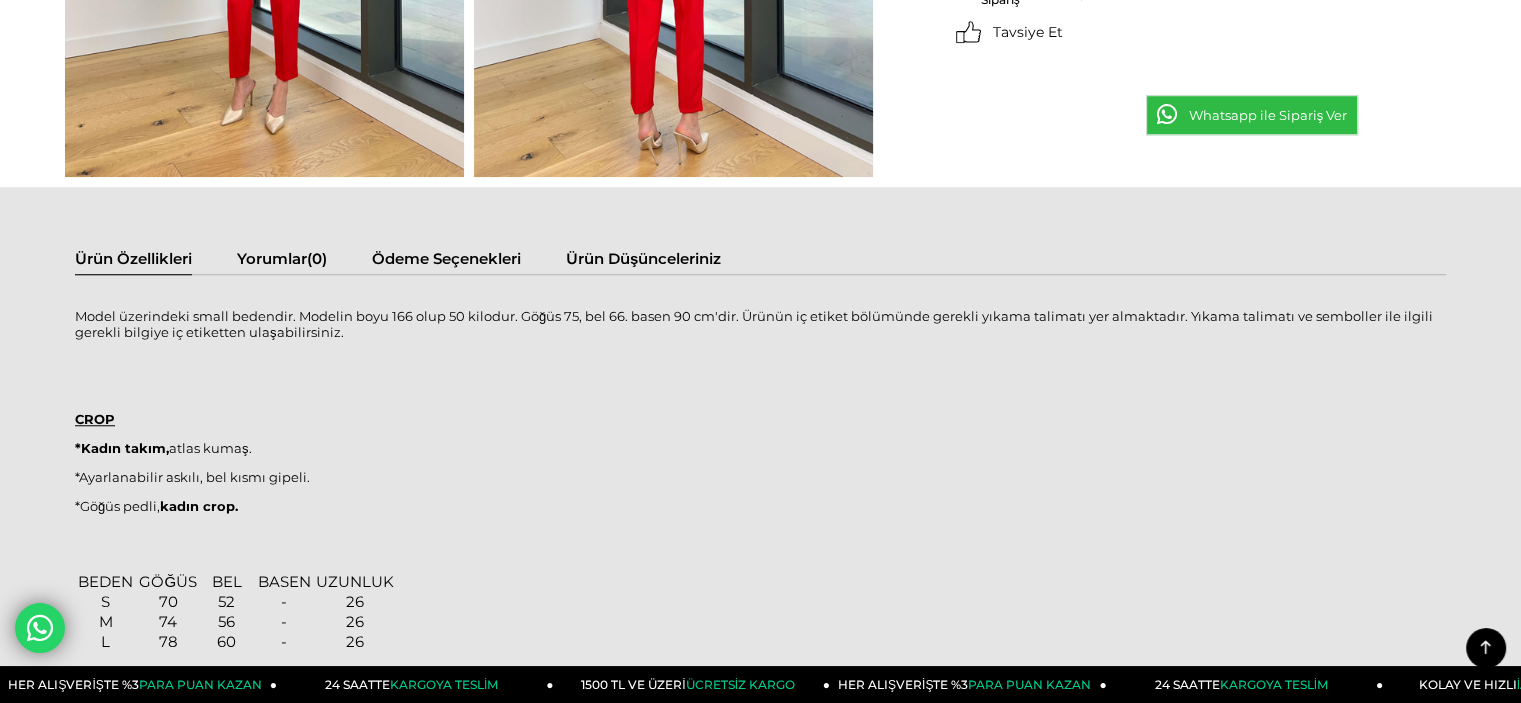 click on "Ürün Düşünceleriniz" at bounding box center [643, 261] 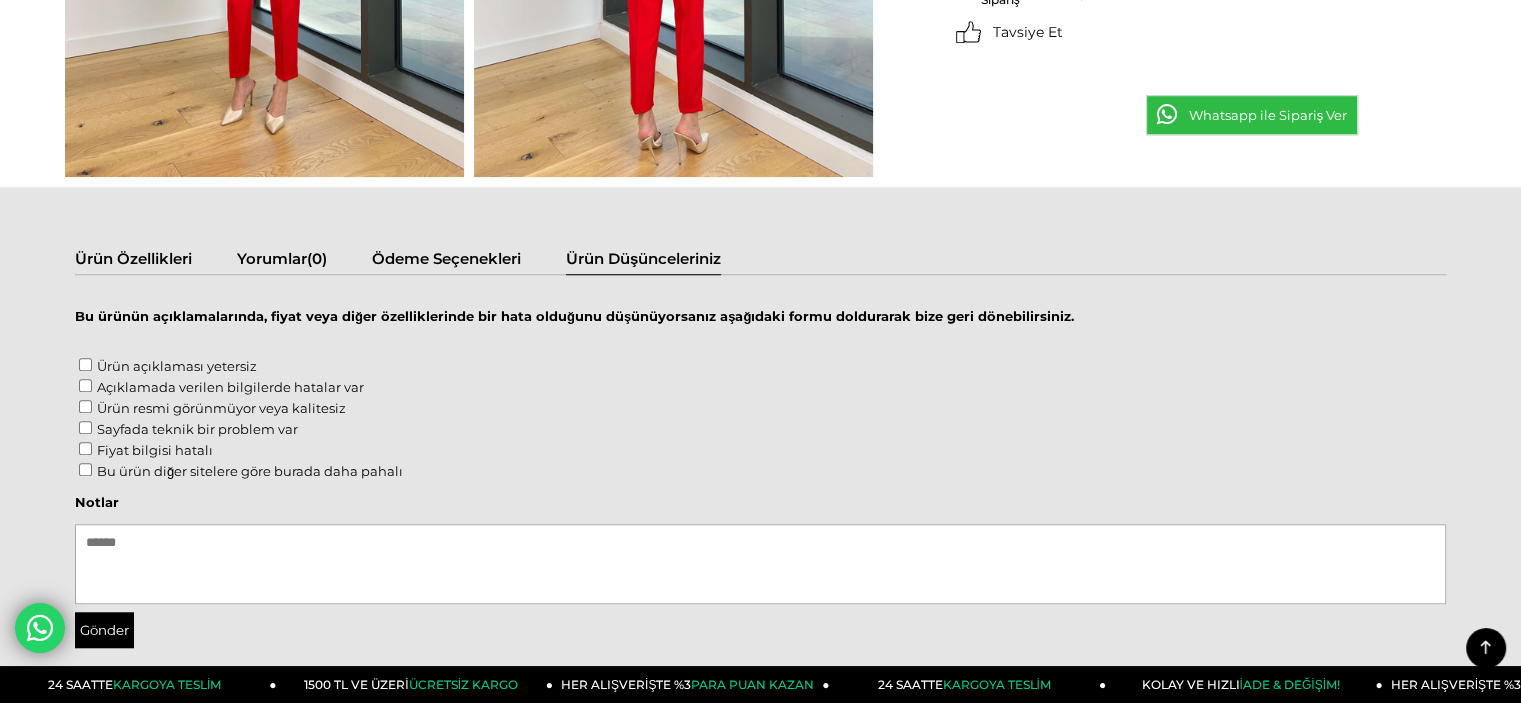 click on "Ürün Özellikleri
Yorumlar (0)
Ödeme Seçenekleri
Ürün Düşünceleriniz
Model üzerindeki small bedendir. Modelin boyu 166 olup 50 kilodur. Göğüs 75, bel 66. basen 90 cm'dir. Ürünün iç etiket bölümünde gerekli yıkama talimatı yer almaktadır. Yıkama talimatı ve semboller ile ilgili gerekli bilgiye iç etiketten ulaşabilirsiniz.
CROP
*Kadın takım,  atlas kumaş.
*Ayarlanabilir askılı, bel kısmı gipeli.
*Göğüs pedli,  kadın crop.
BEDEN
GÖĞÜS
BEL
BASEN
UZUNLUK
S
70
52
-
26
M 74" at bounding box center [760, 461] 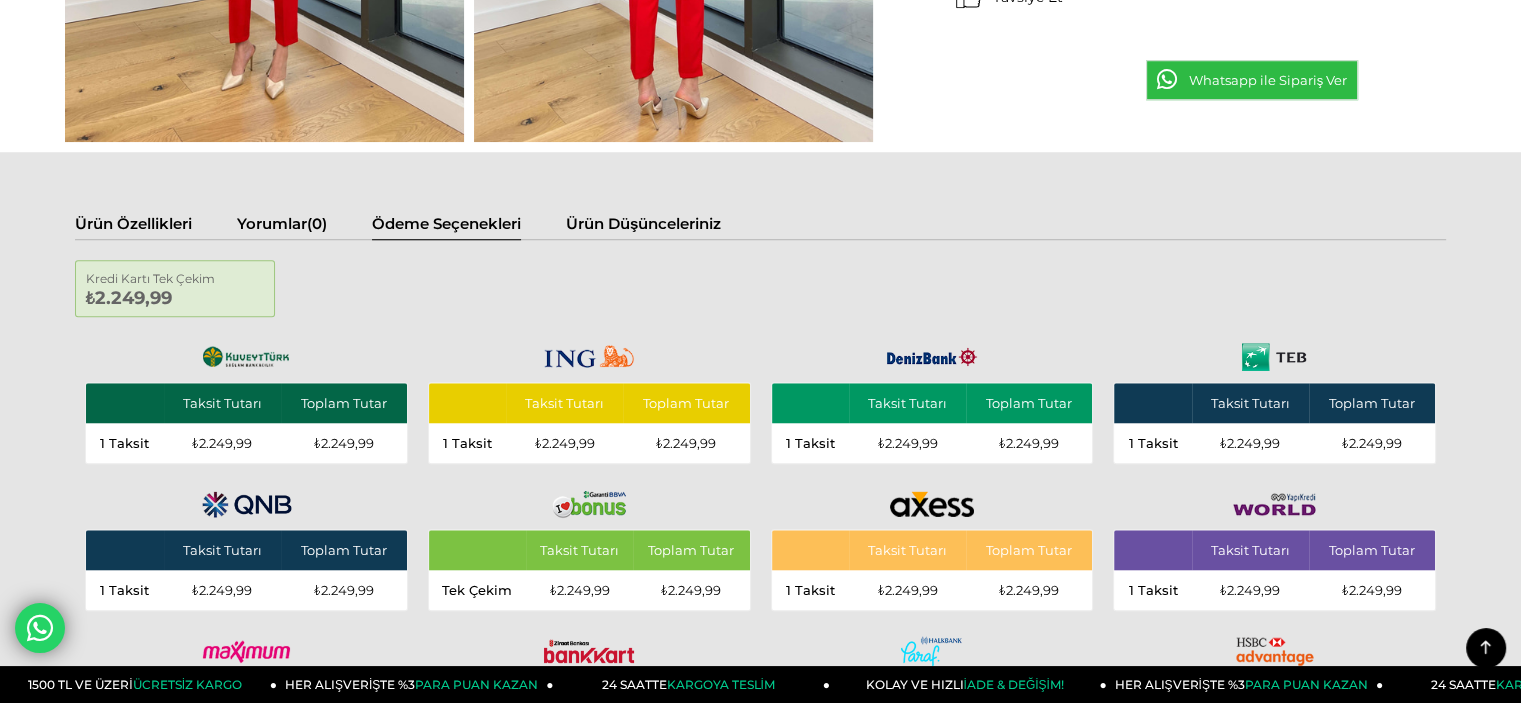 scroll, scrollTop: 1500, scrollLeft: 0, axis: vertical 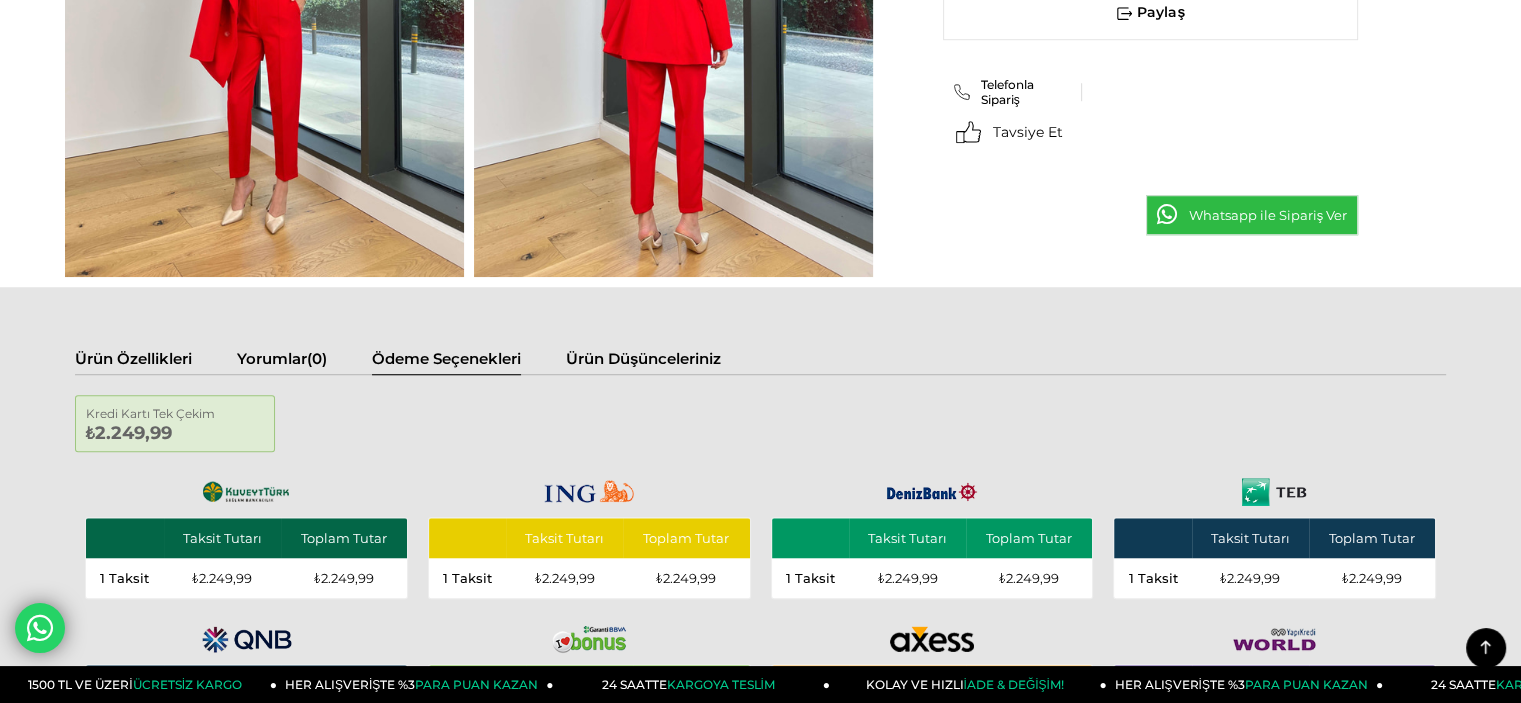 click on "Ürün Özellikleri" at bounding box center (133, 361) 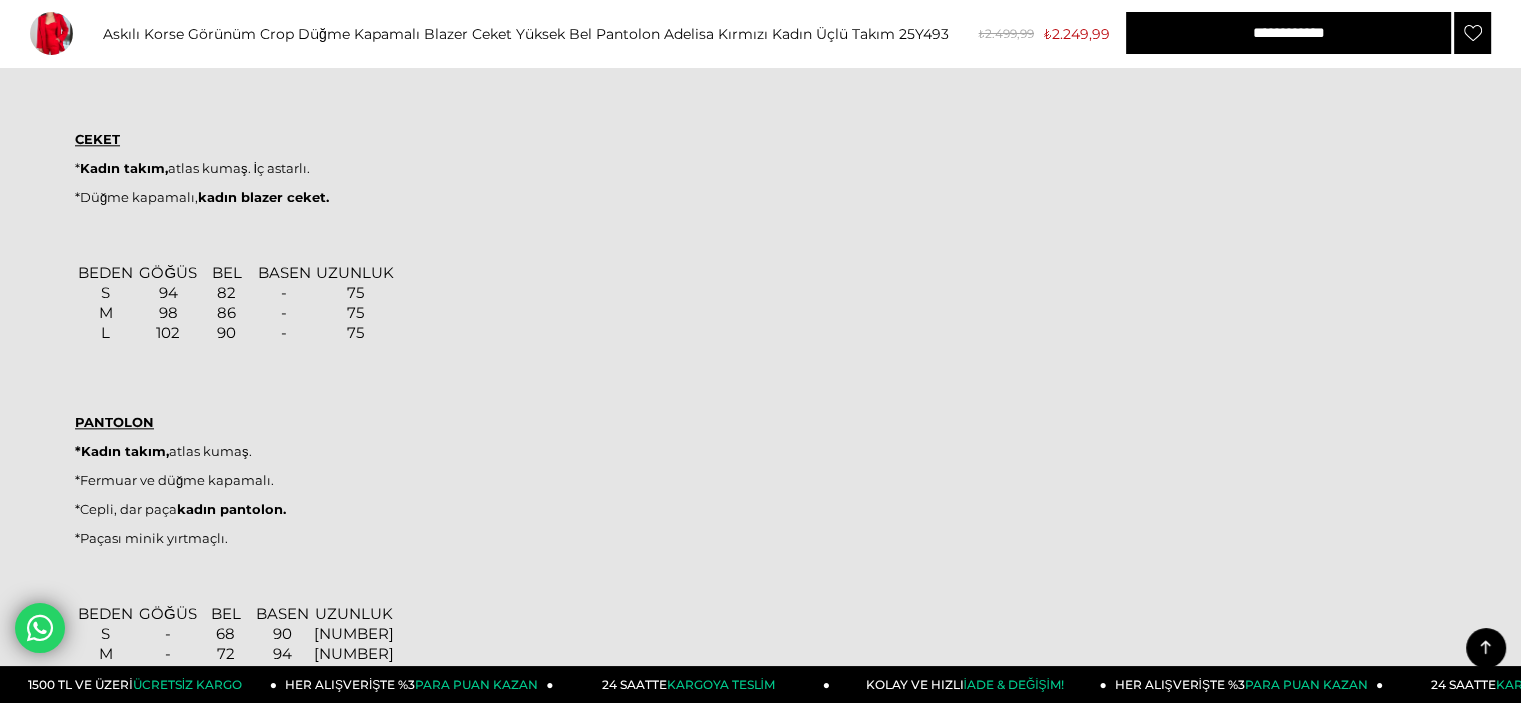 scroll, scrollTop: 2300, scrollLeft: 0, axis: vertical 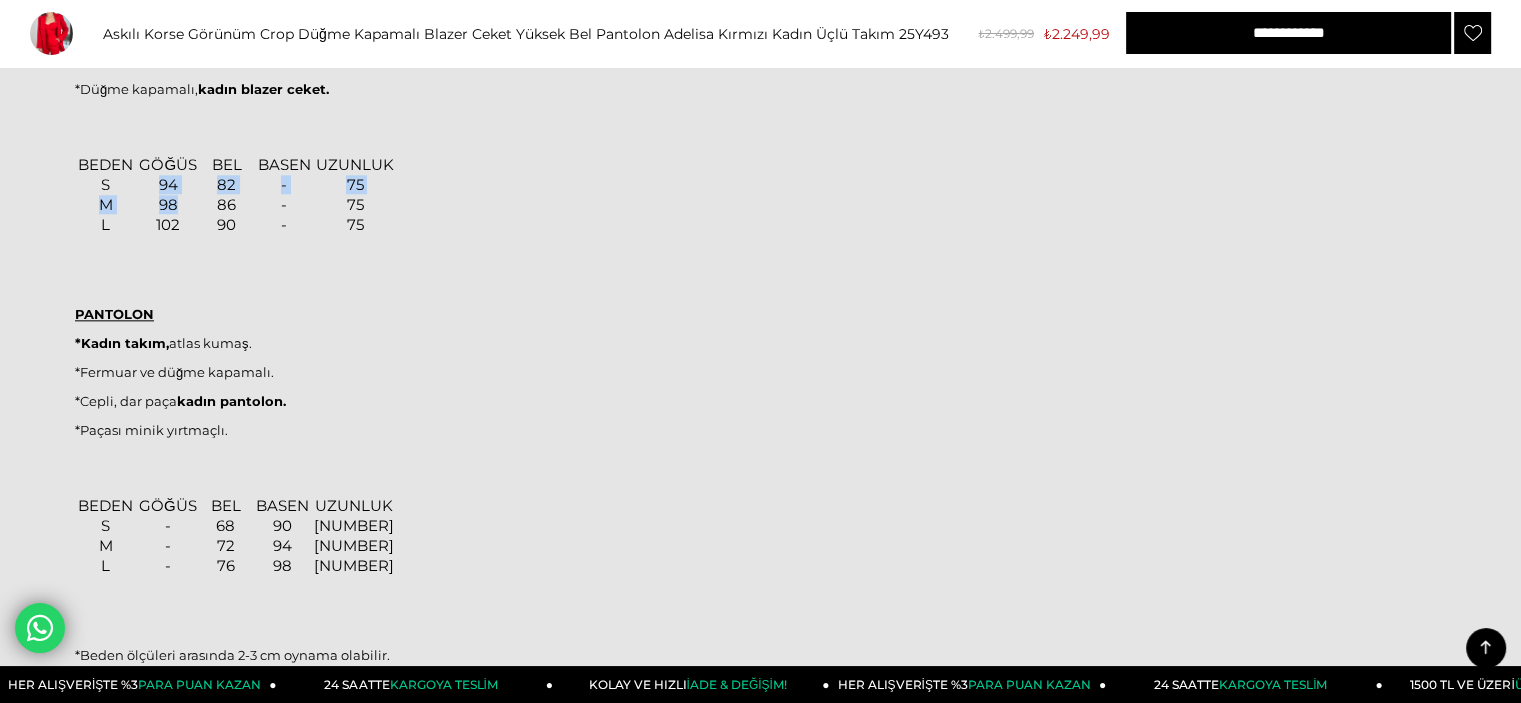 drag, startPoint x: 156, startPoint y: 178, endPoint x: 248, endPoint y: 224, distance: 102.85912 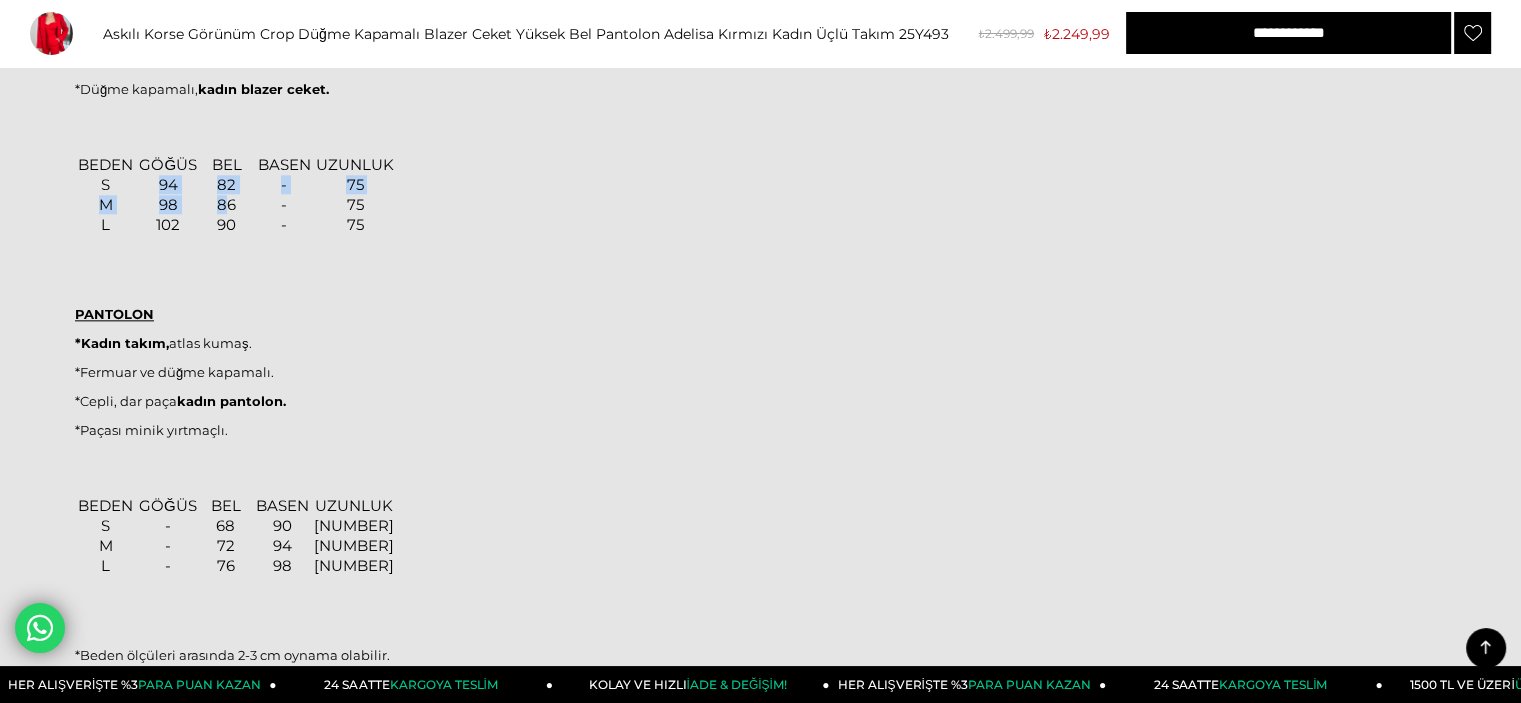 click on "98" at bounding box center [168, 205] 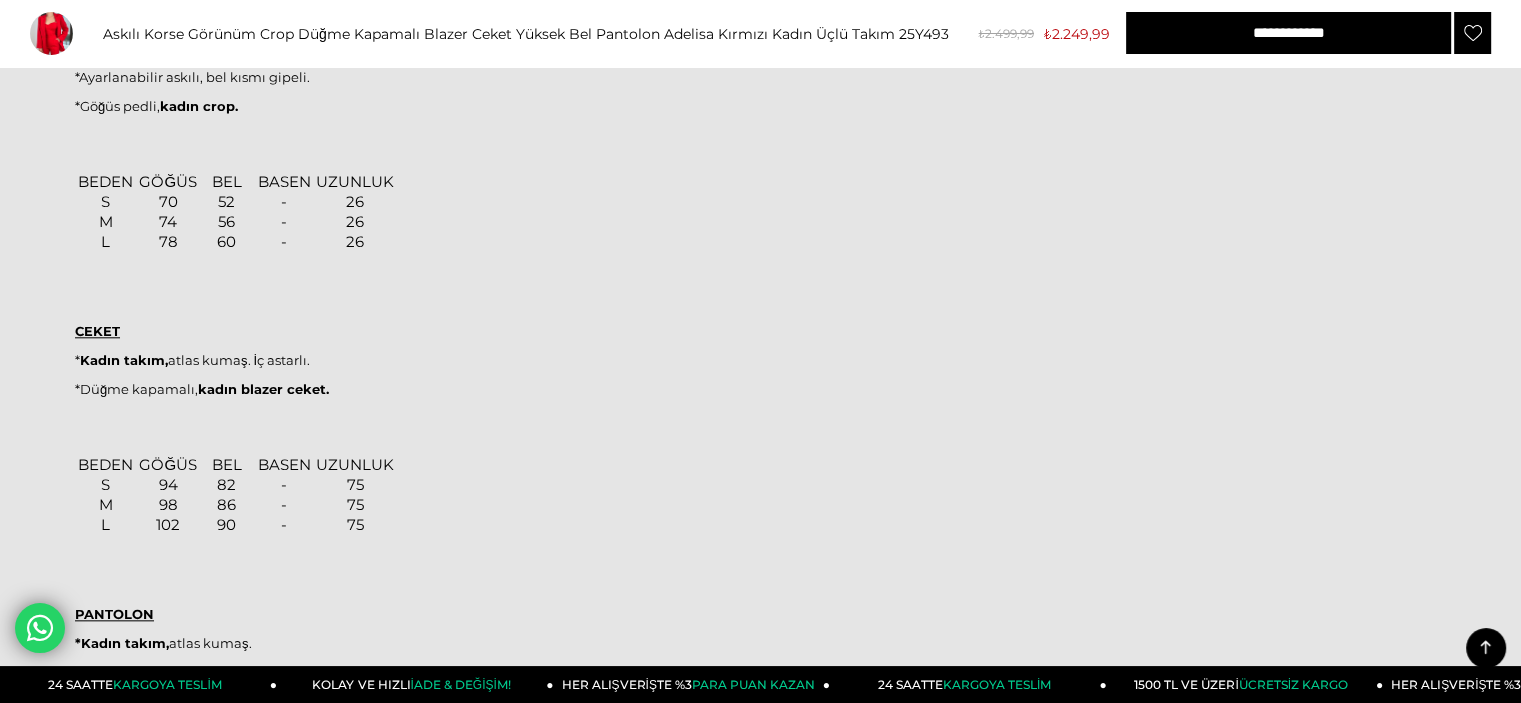 scroll, scrollTop: 1800, scrollLeft: 0, axis: vertical 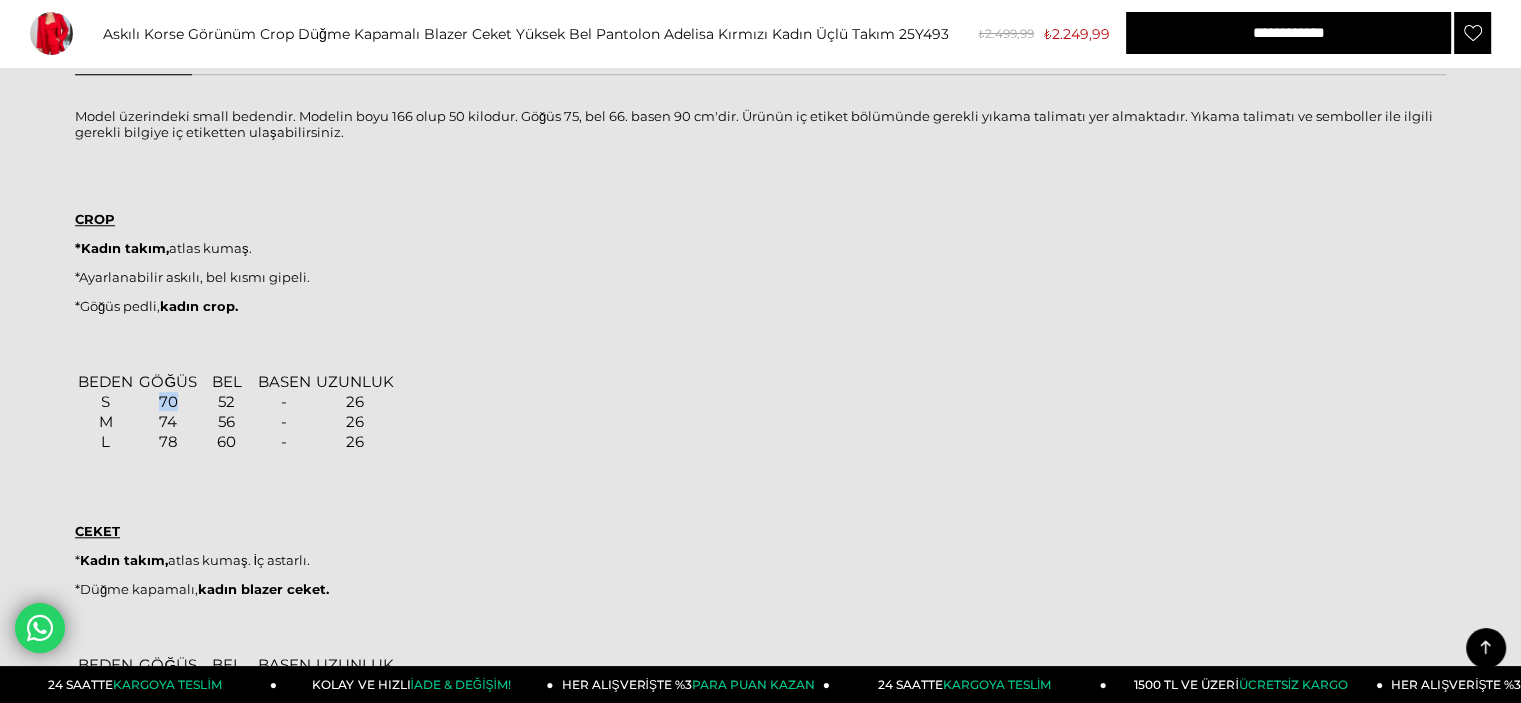 drag, startPoint x: 160, startPoint y: 406, endPoint x: 199, endPoint y: 404, distance: 39.051247 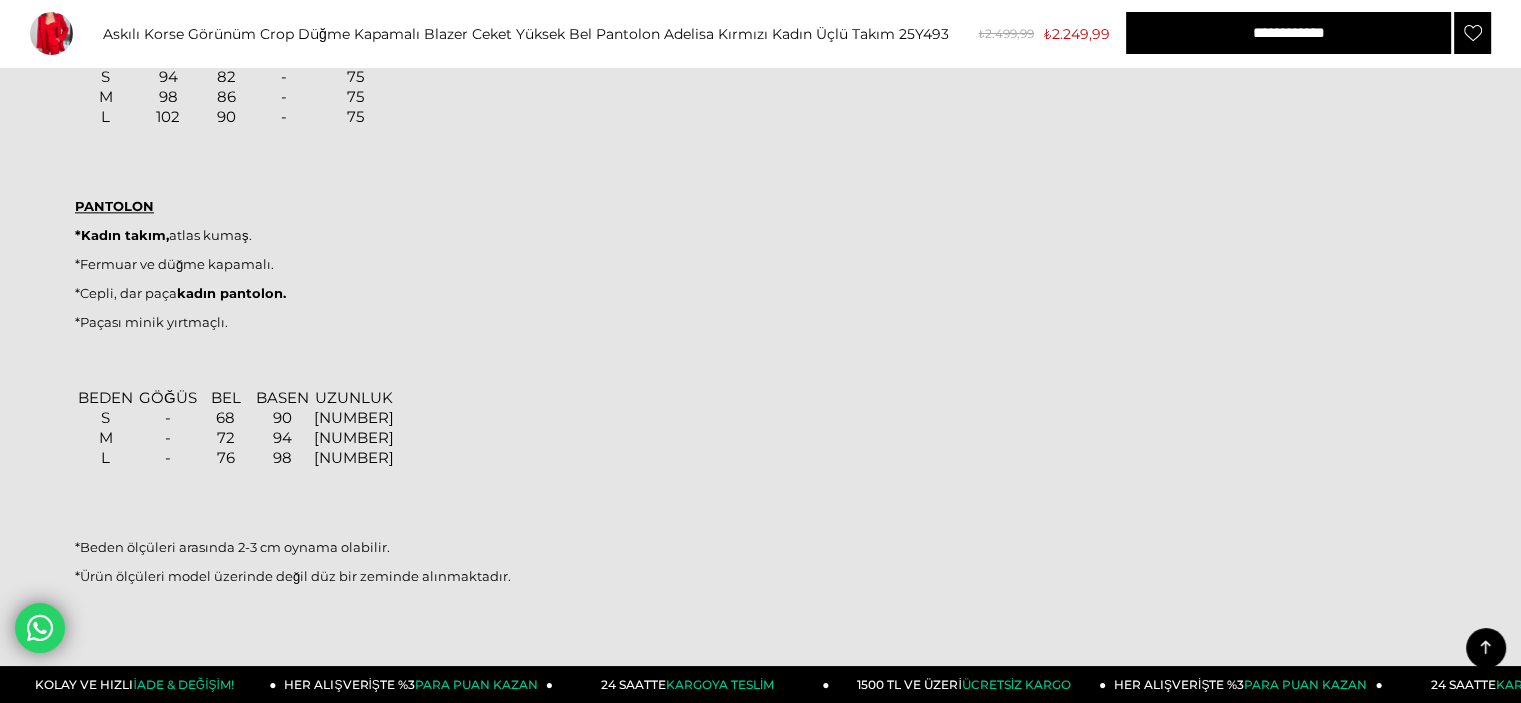scroll, scrollTop: 2300, scrollLeft: 0, axis: vertical 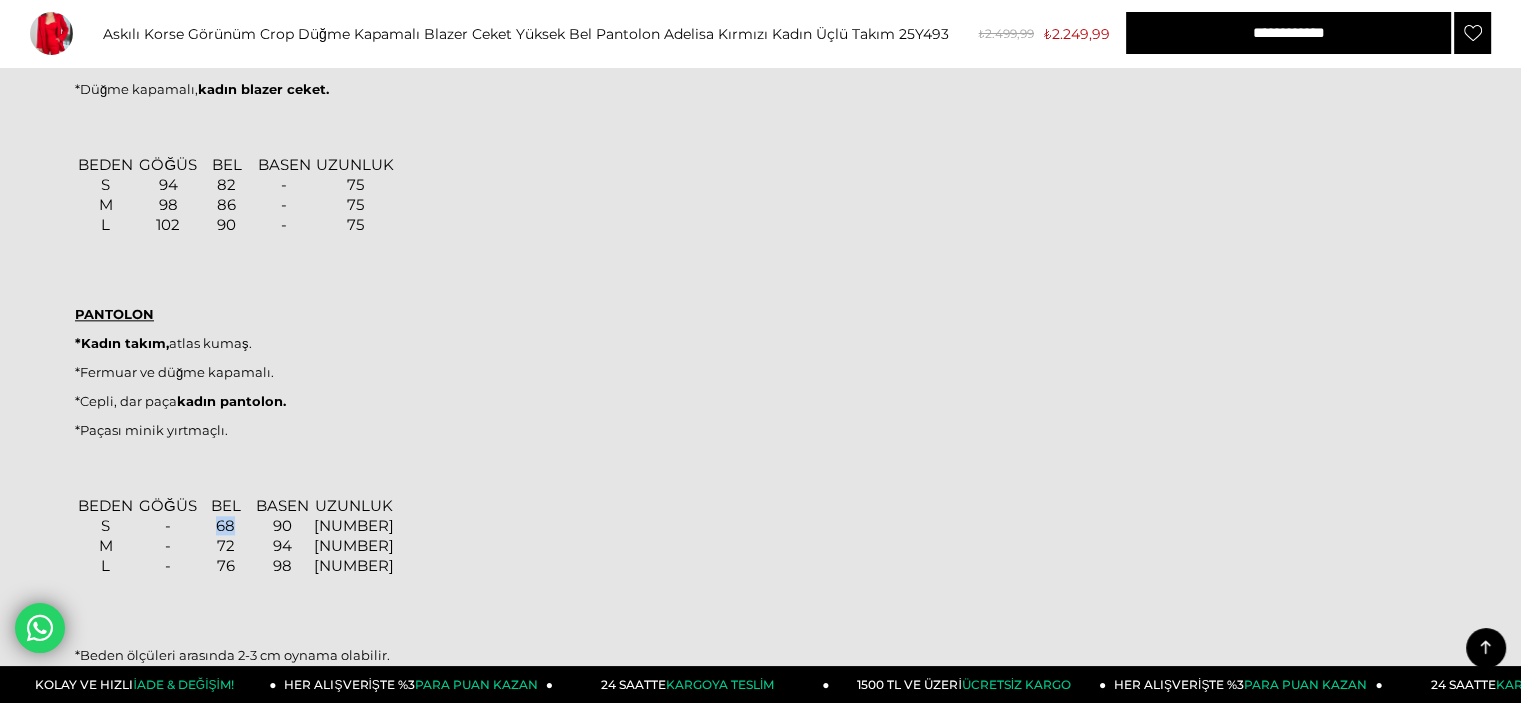 drag, startPoint x: 207, startPoint y: 527, endPoint x: 249, endPoint y: 526, distance: 42.0119 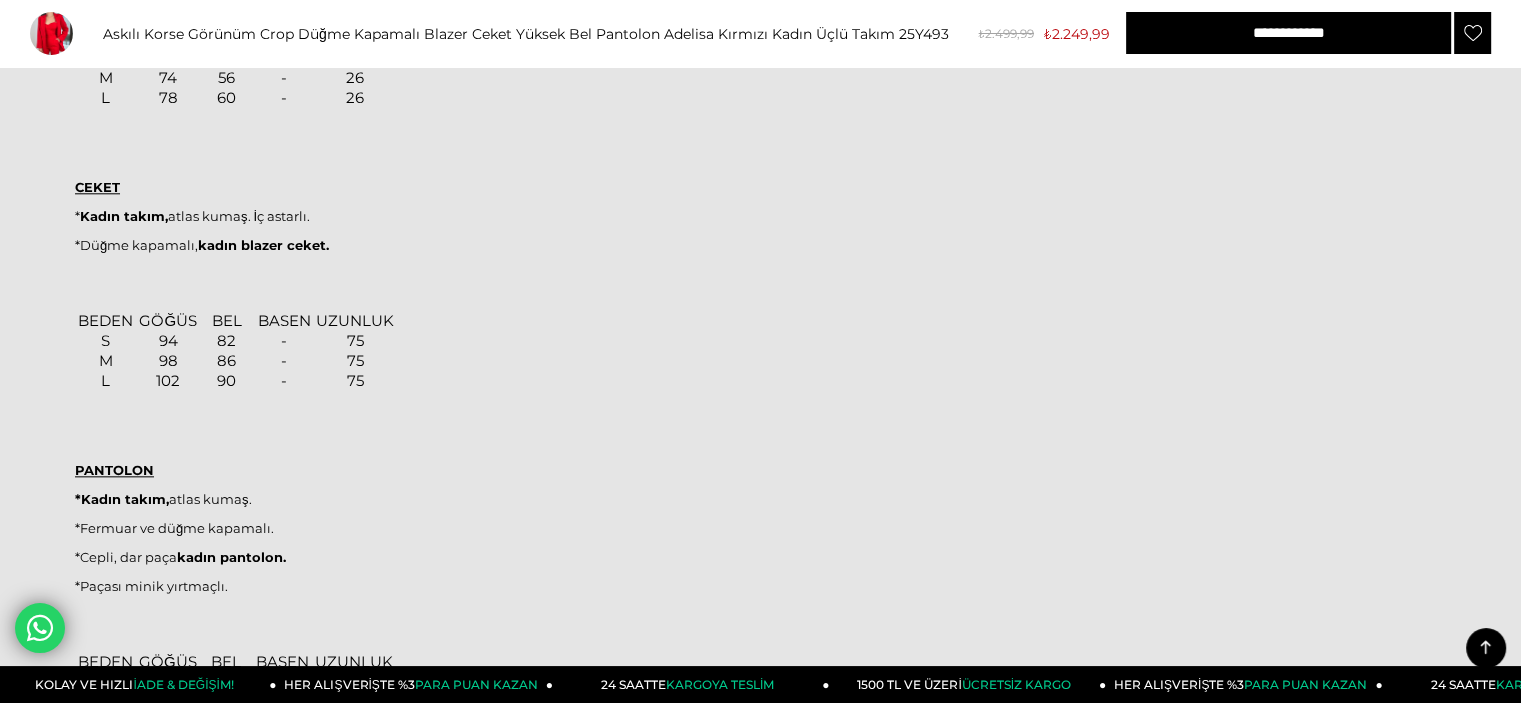 scroll, scrollTop: 2000, scrollLeft: 0, axis: vertical 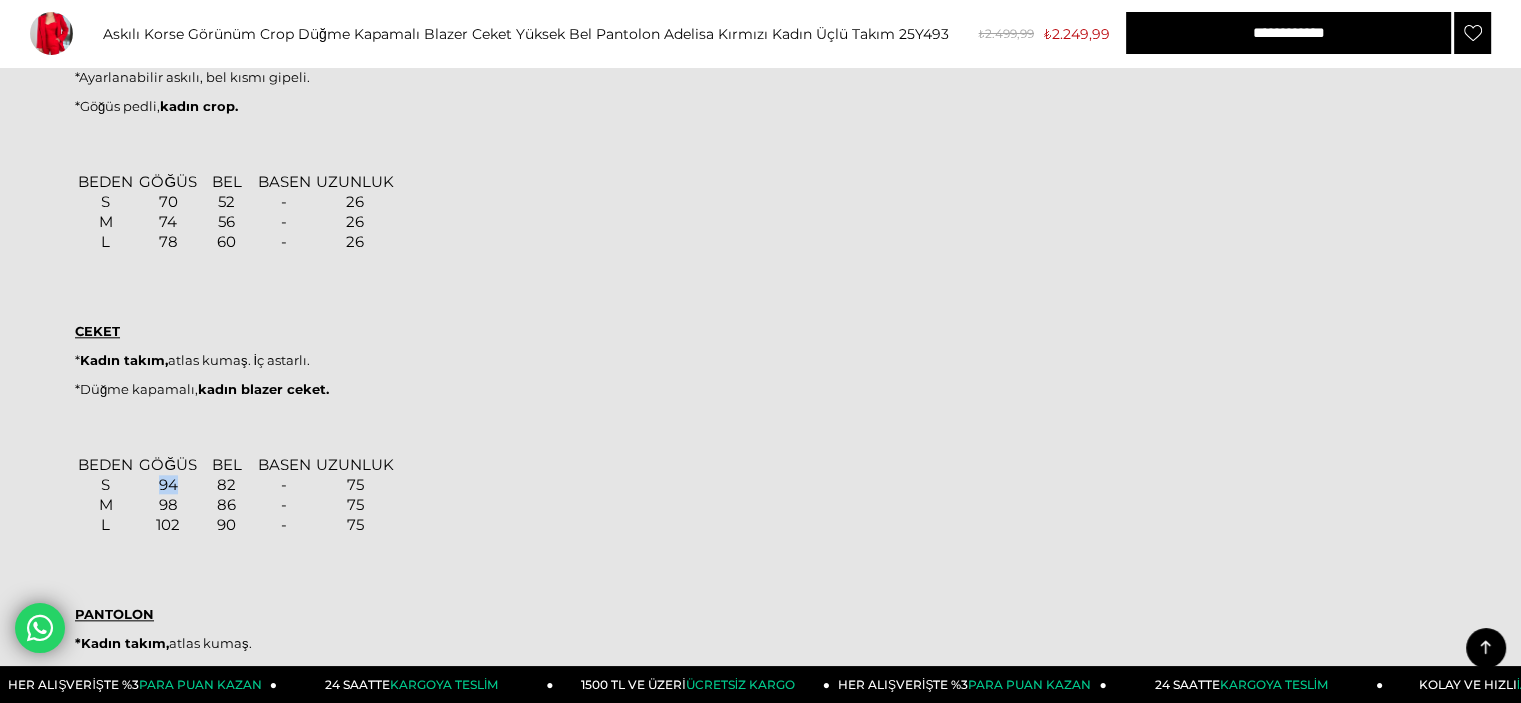 drag, startPoint x: 159, startPoint y: 483, endPoint x: 191, endPoint y: 483, distance: 32 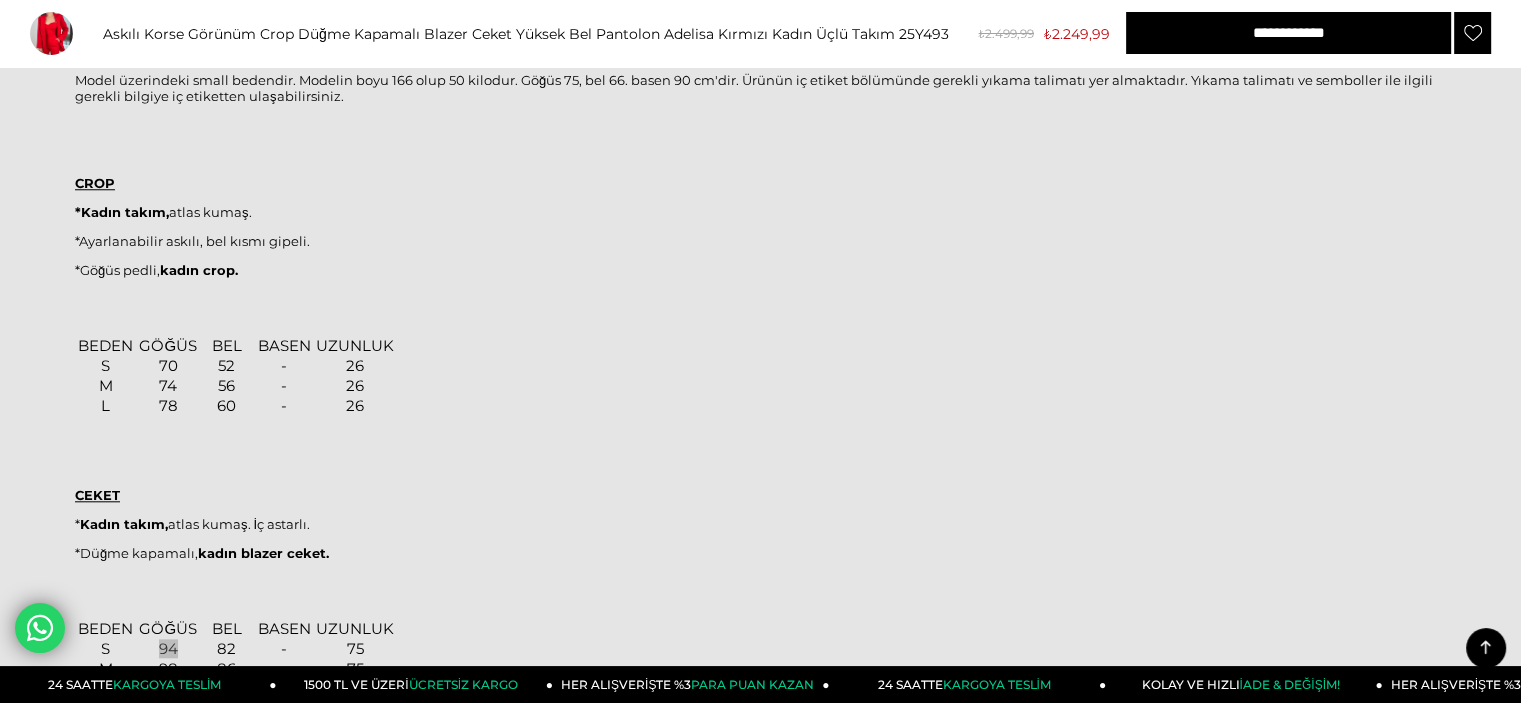 scroll, scrollTop: 1900, scrollLeft: 0, axis: vertical 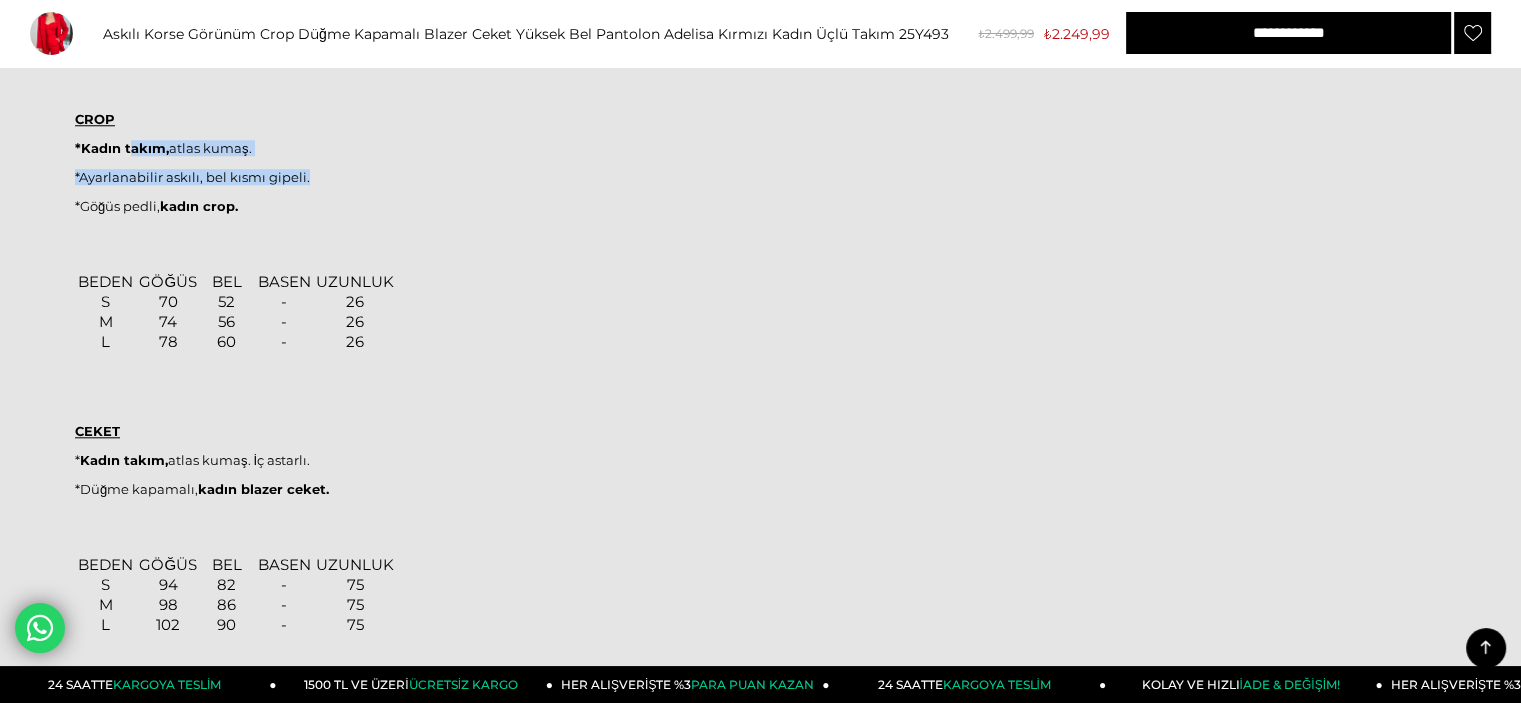 drag, startPoint x: 128, startPoint y: 143, endPoint x: 312, endPoint y: 171, distance: 186.11824 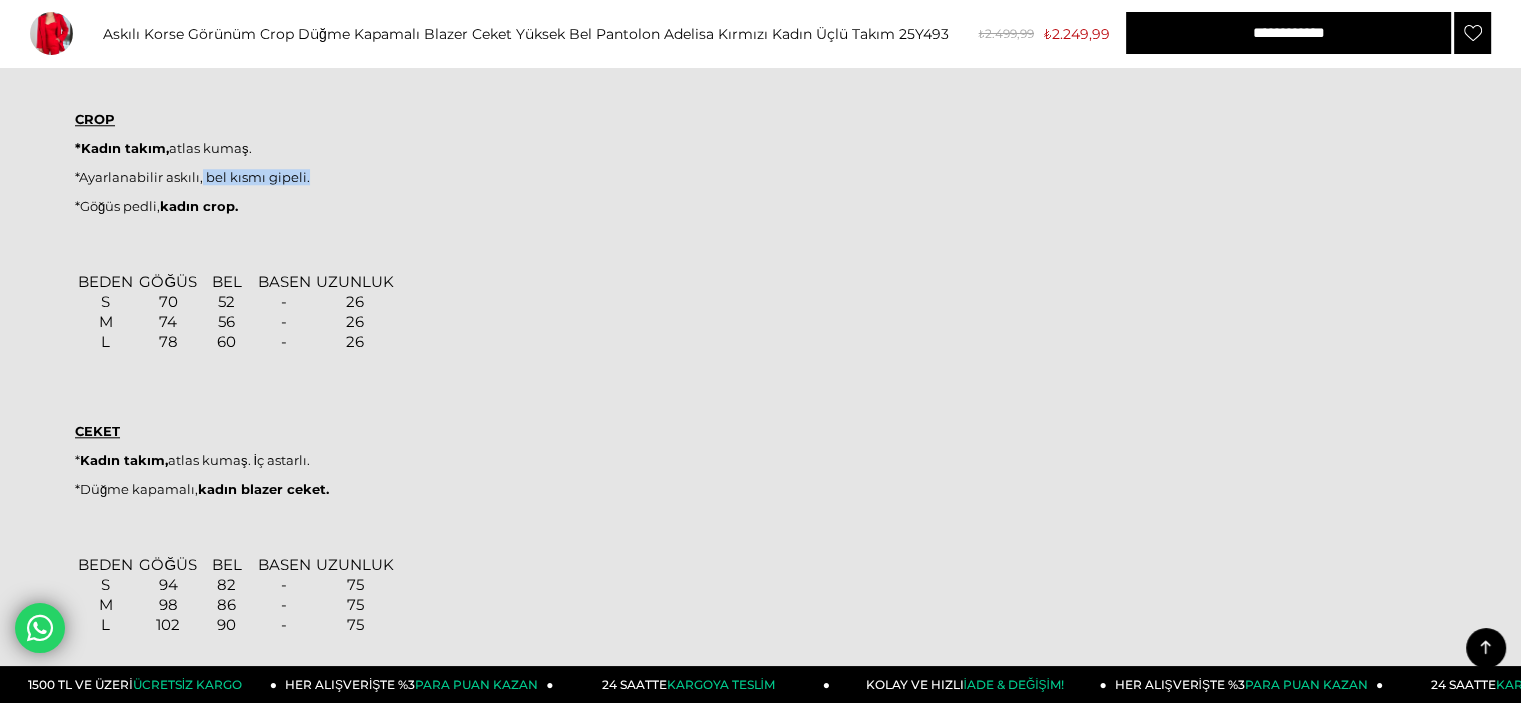 drag, startPoint x: 198, startPoint y: 179, endPoint x: 348, endPoint y: 202, distance: 151.75308 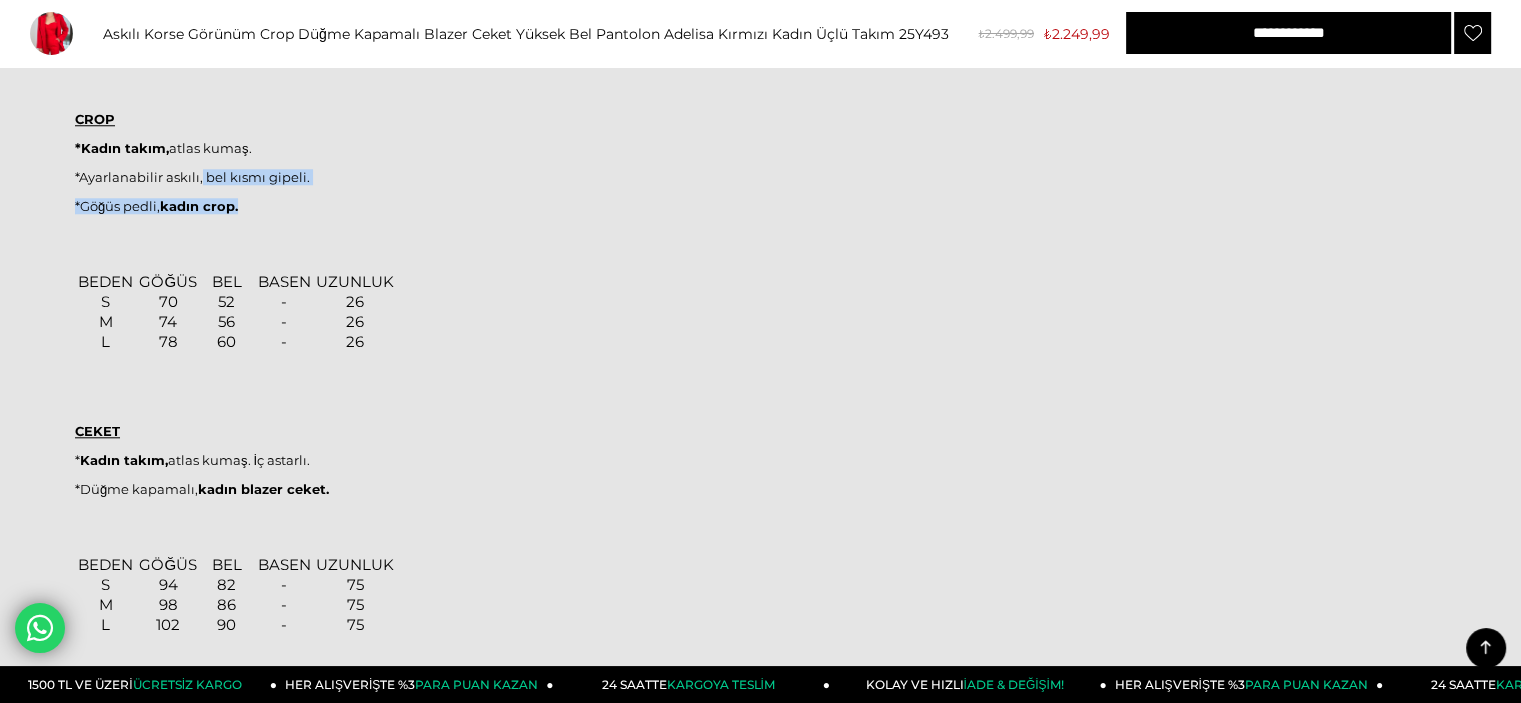 click on "*Göğüs pedli,  kadın crop." at bounding box center (760, 206) 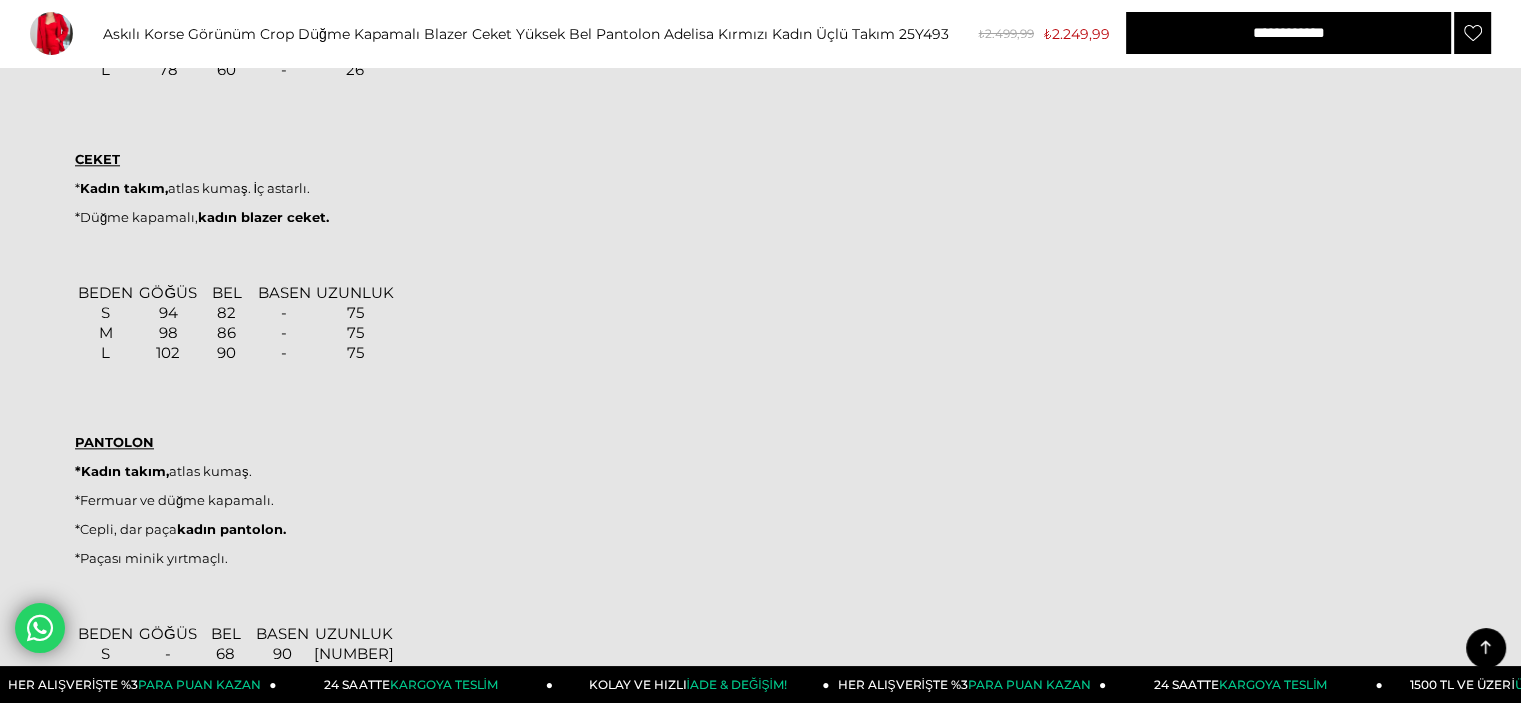 scroll, scrollTop: 2400, scrollLeft: 0, axis: vertical 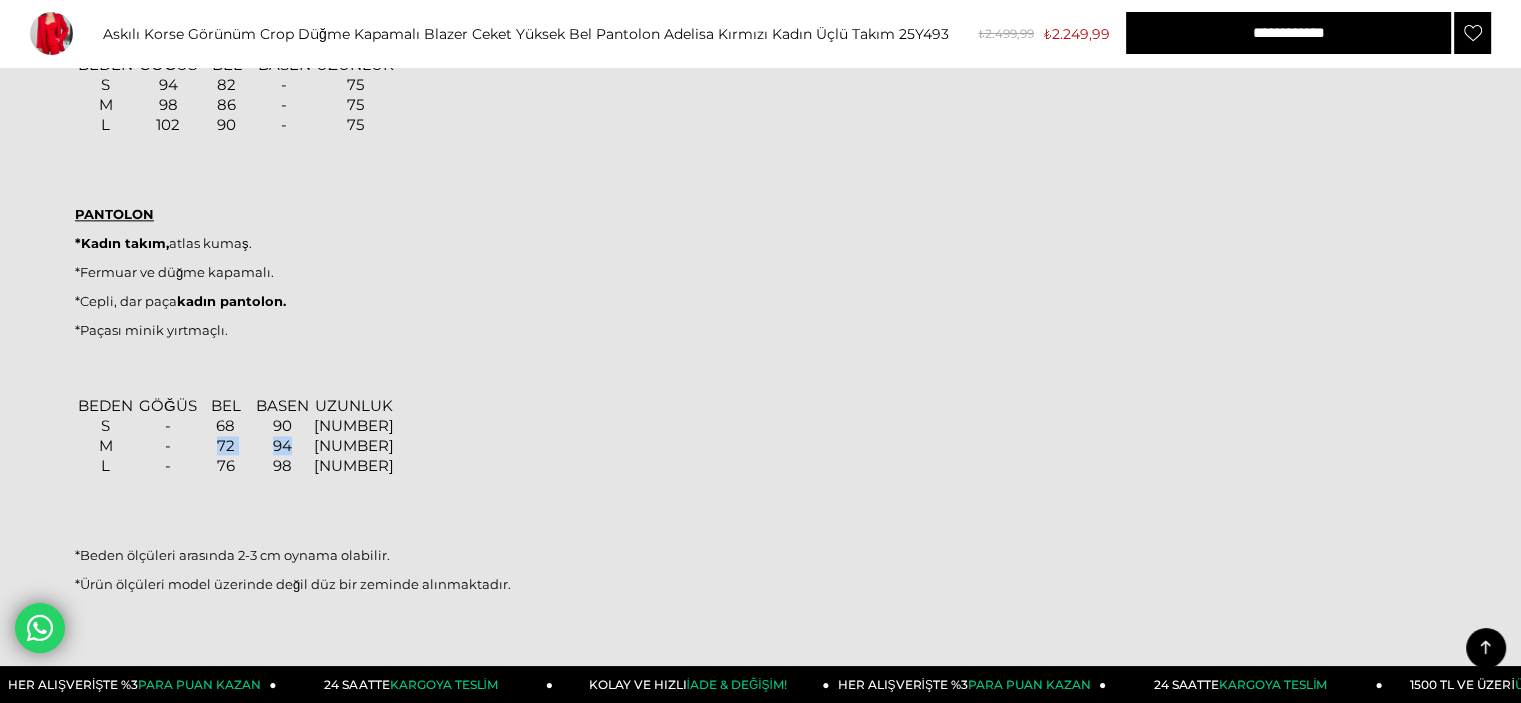 drag, startPoint x: 216, startPoint y: 439, endPoint x: 326, endPoint y: 439, distance: 110 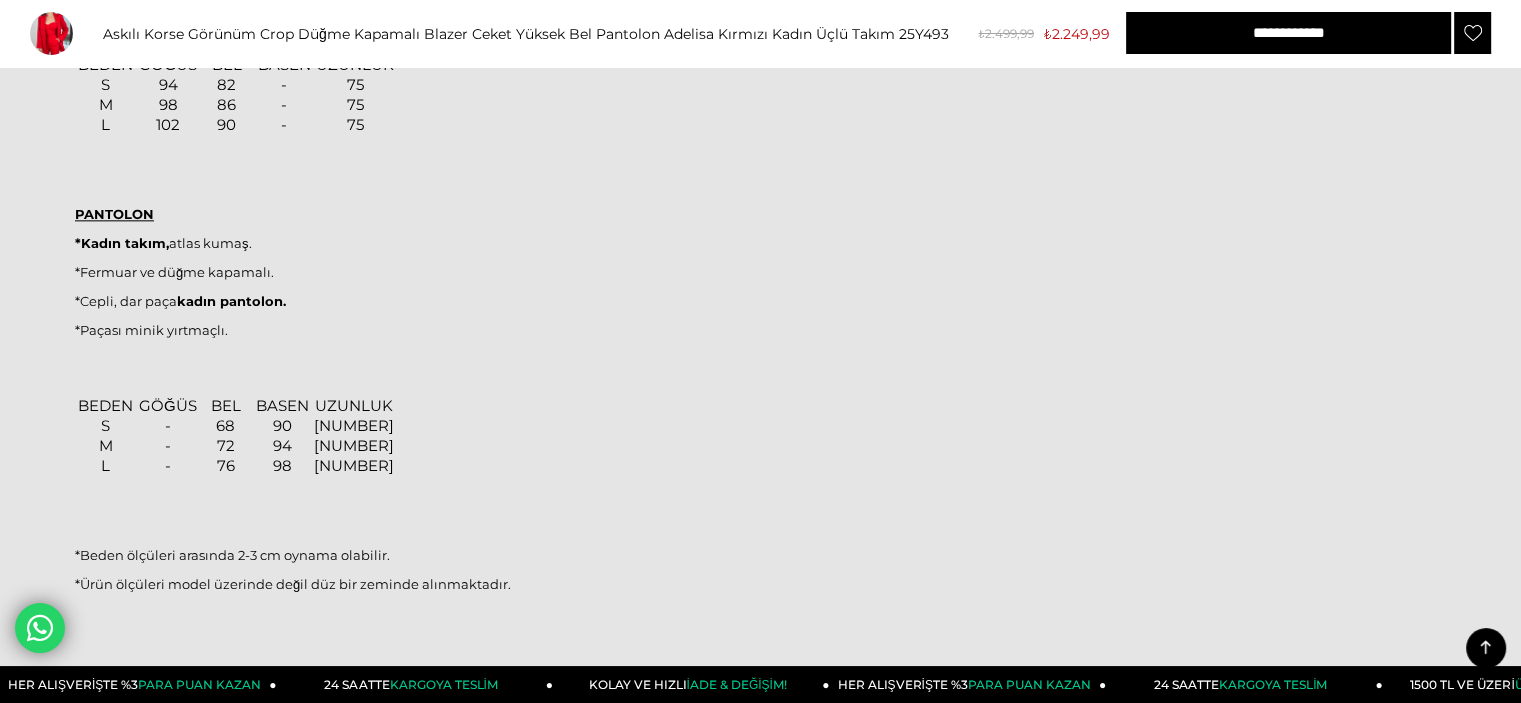 click on "90" at bounding box center [282, 426] 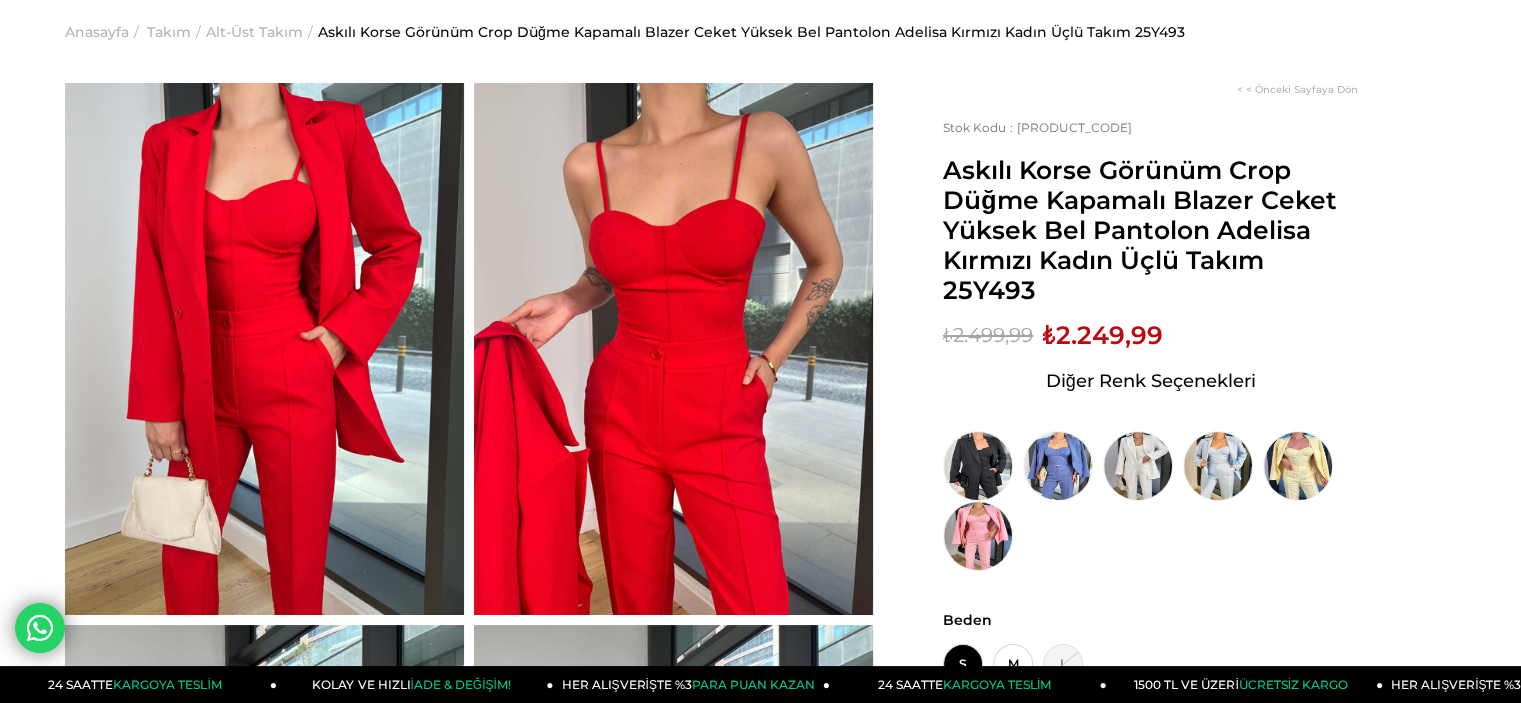 scroll, scrollTop: 0, scrollLeft: 0, axis: both 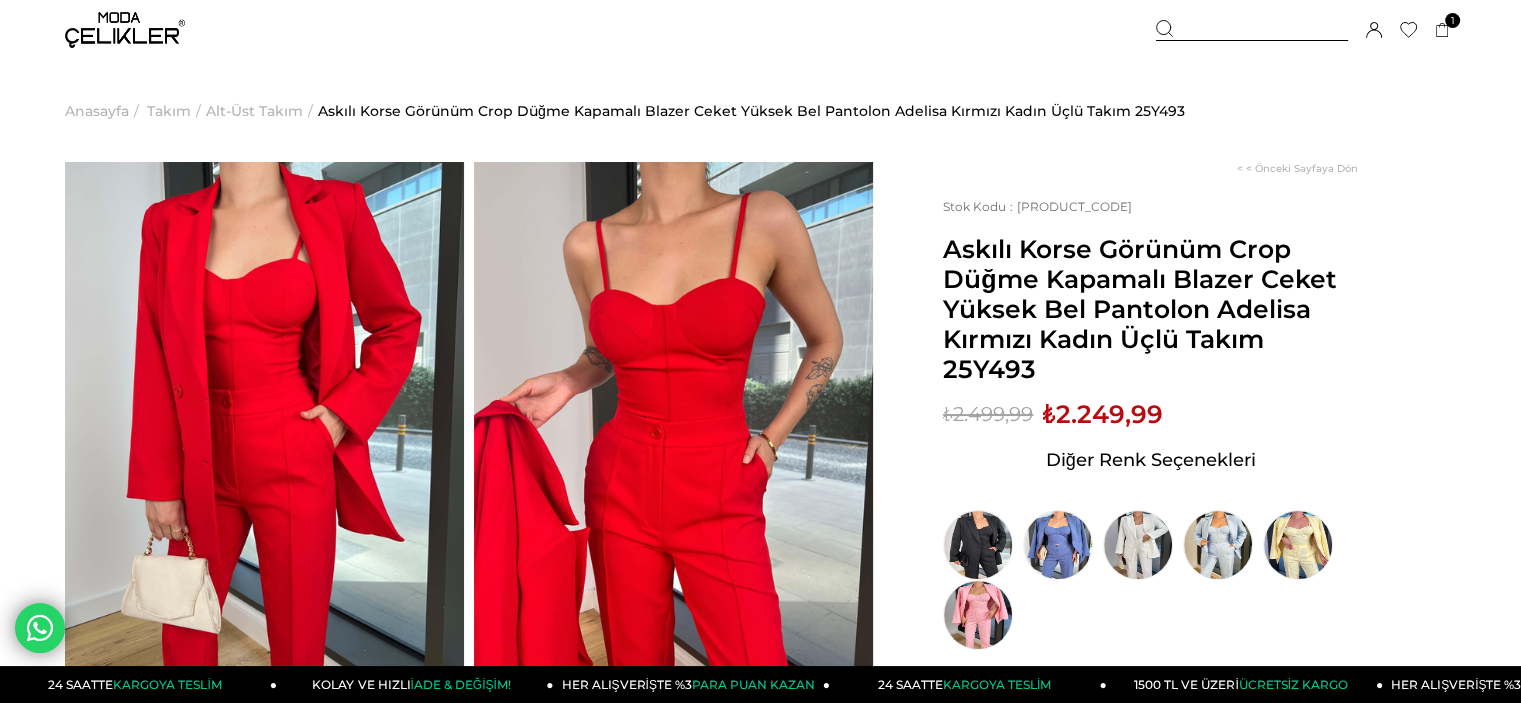 click on "Sepetim
1
Ürün
₺499,99
Kolsuz Düğme Kapamalı Beli Kemerli Pens Detaylı Preper Taş Kadın Şort Tulum 25Y215 TAŞ
x 1
Adet
₺499,99
Genel Toplam :
₺499,99
Sepetim
Sipariş Tamamla
Üye Girişi
Üye Ol
Google İle Bağlan" at bounding box center [1306, 30] 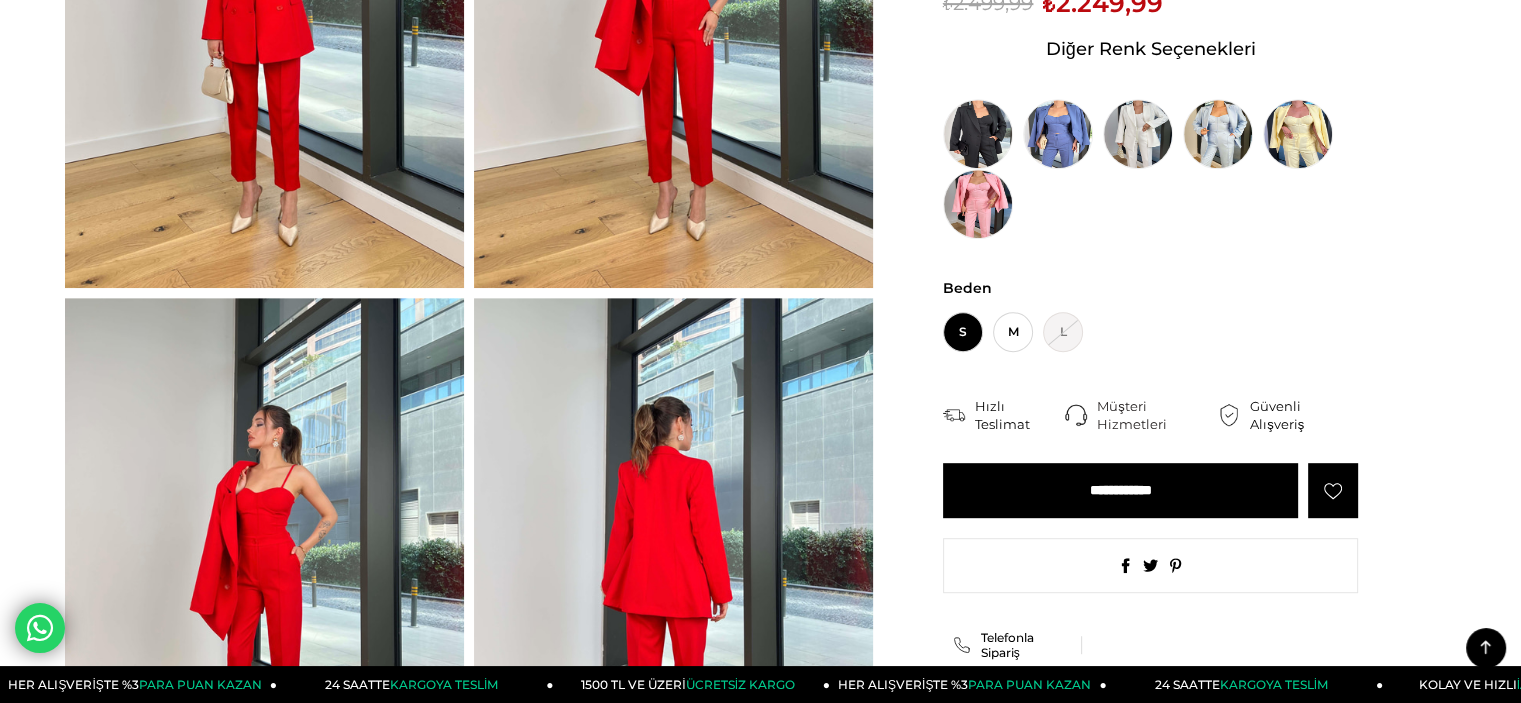 scroll, scrollTop: 1100, scrollLeft: 0, axis: vertical 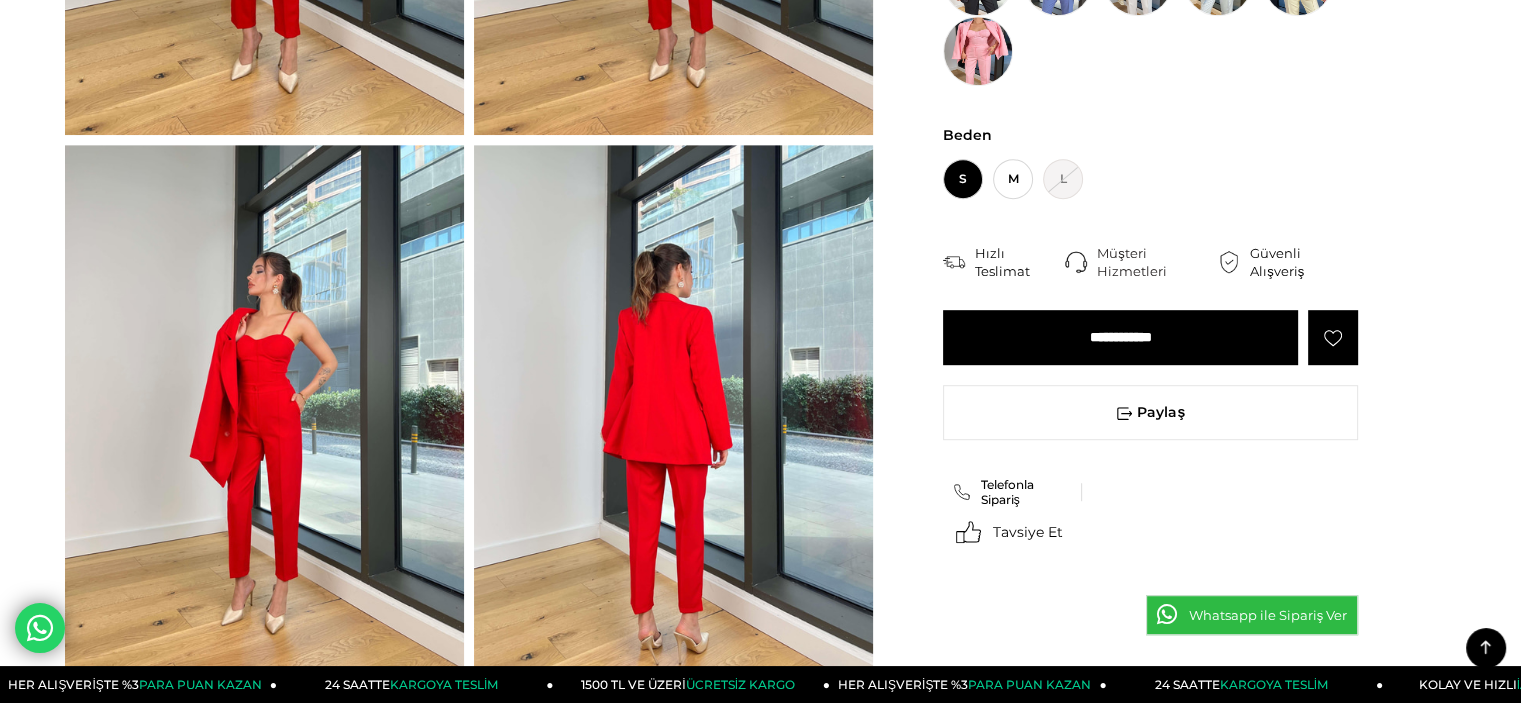 click on "**********" at bounding box center [1120, 337] 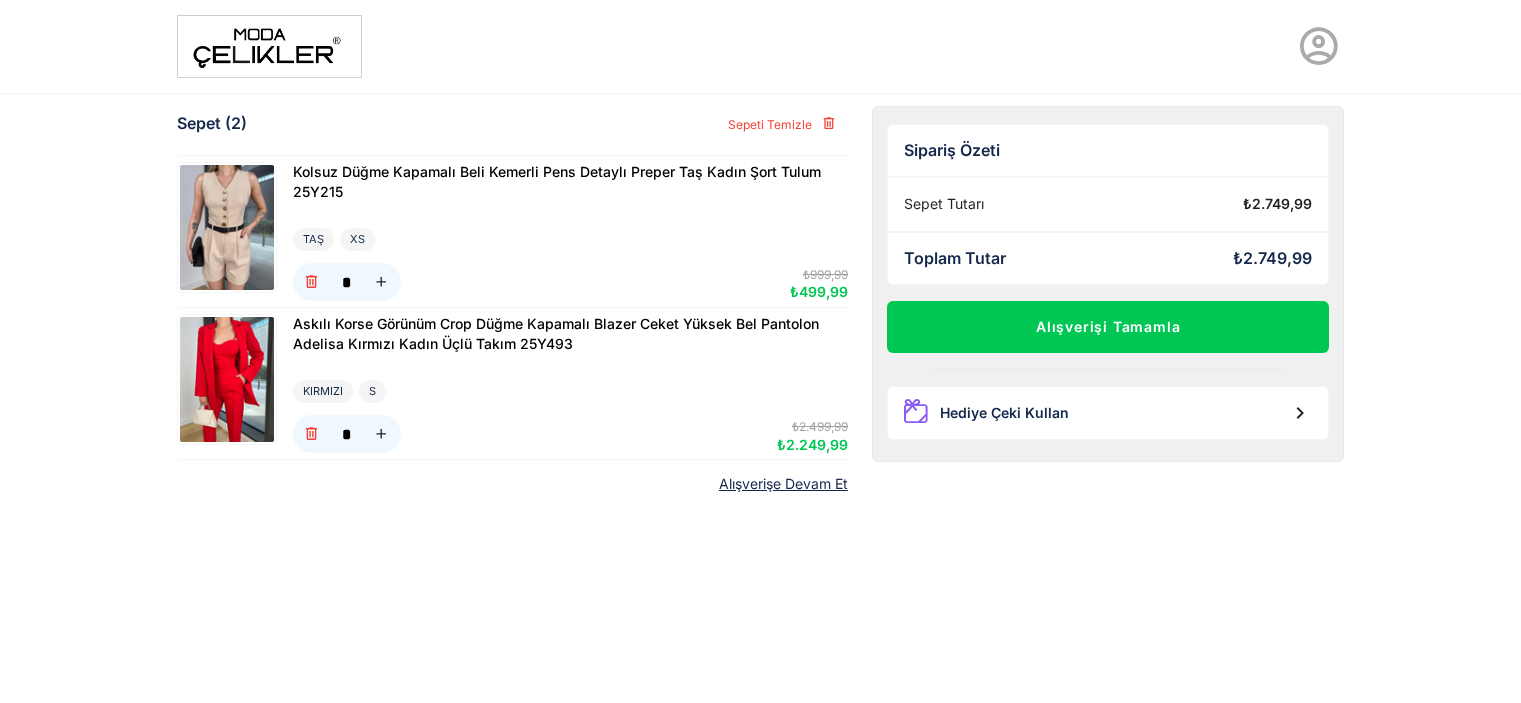 scroll, scrollTop: 0, scrollLeft: 0, axis: both 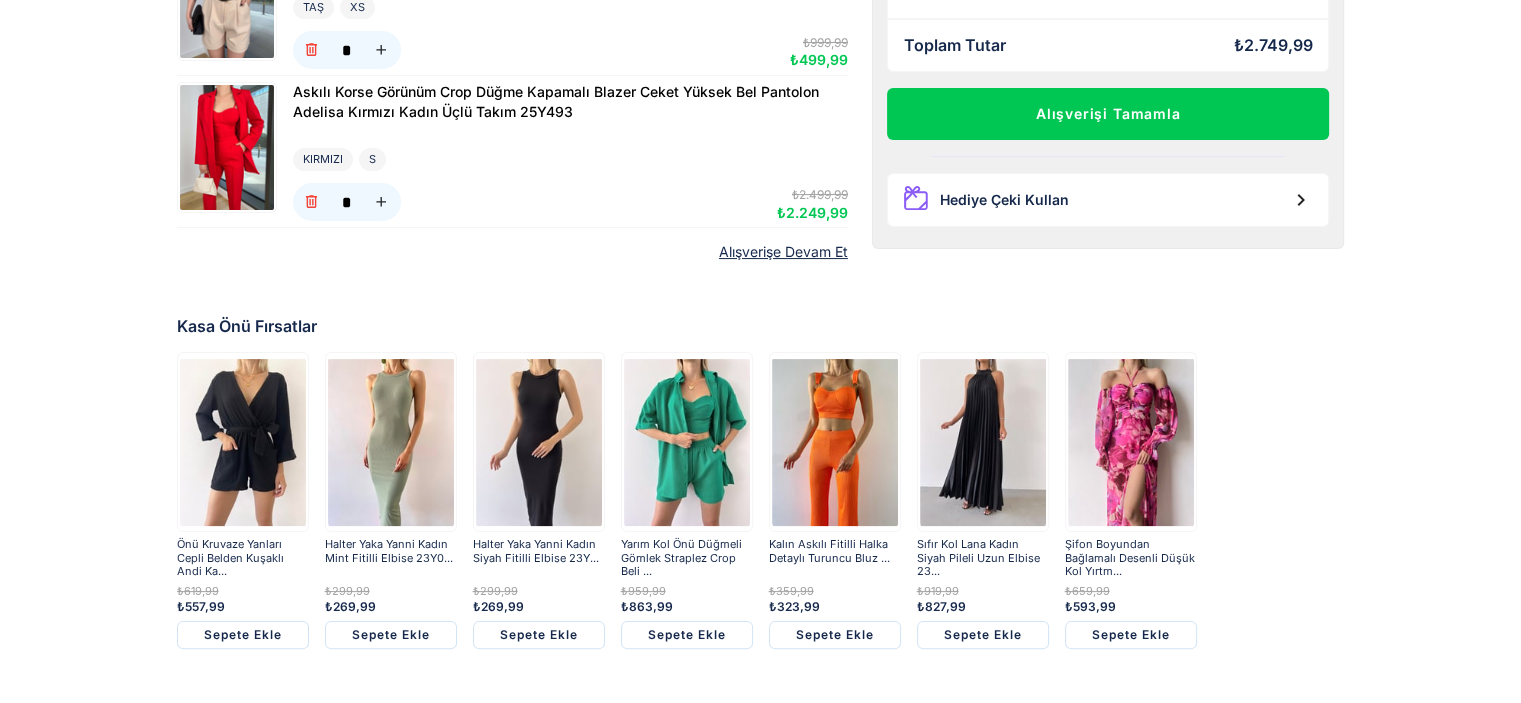 click on "Şifon Boyundan Bağlamalı Desenli Düşük Kol Yırtm..." at bounding box center (1131, 557) 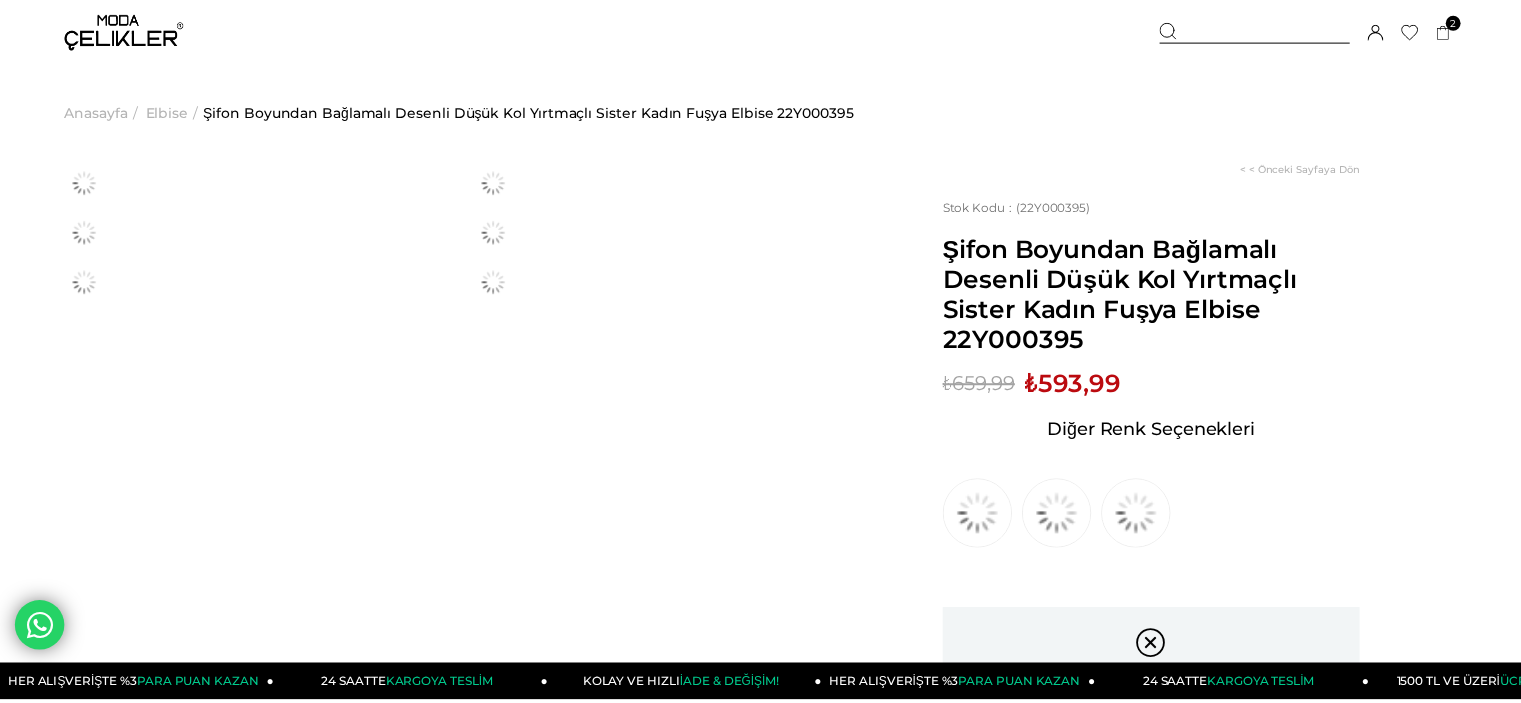 scroll, scrollTop: 0, scrollLeft: 0, axis: both 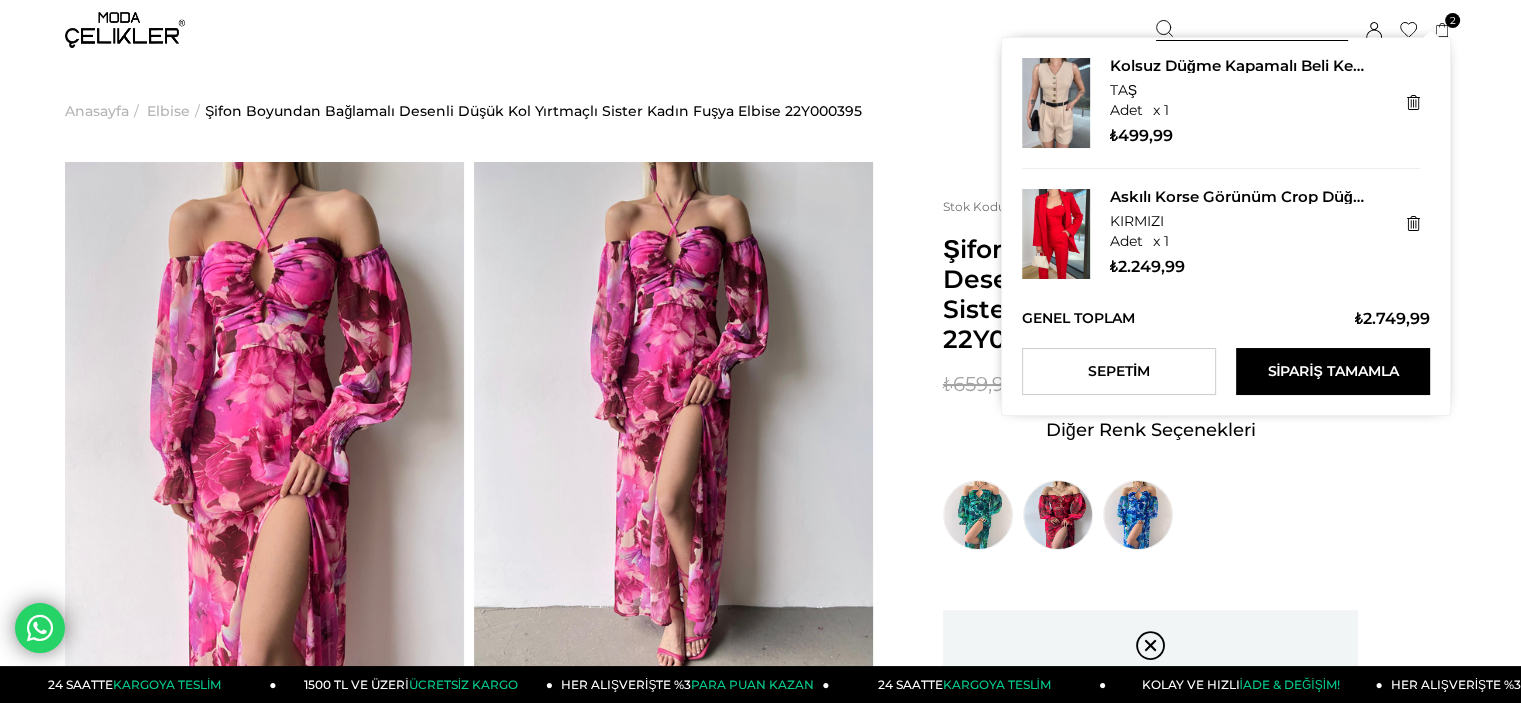 click 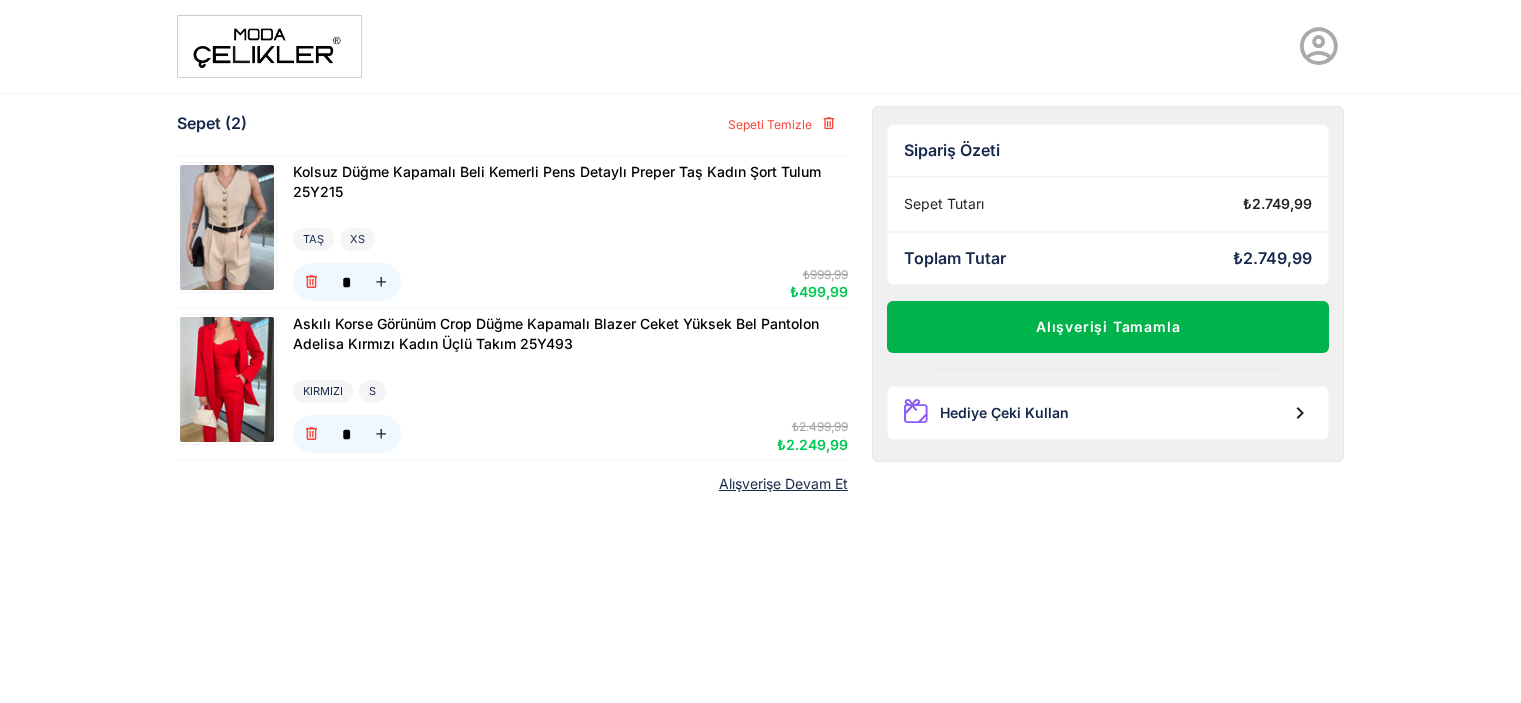 scroll, scrollTop: 0, scrollLeft: 0, axis: both 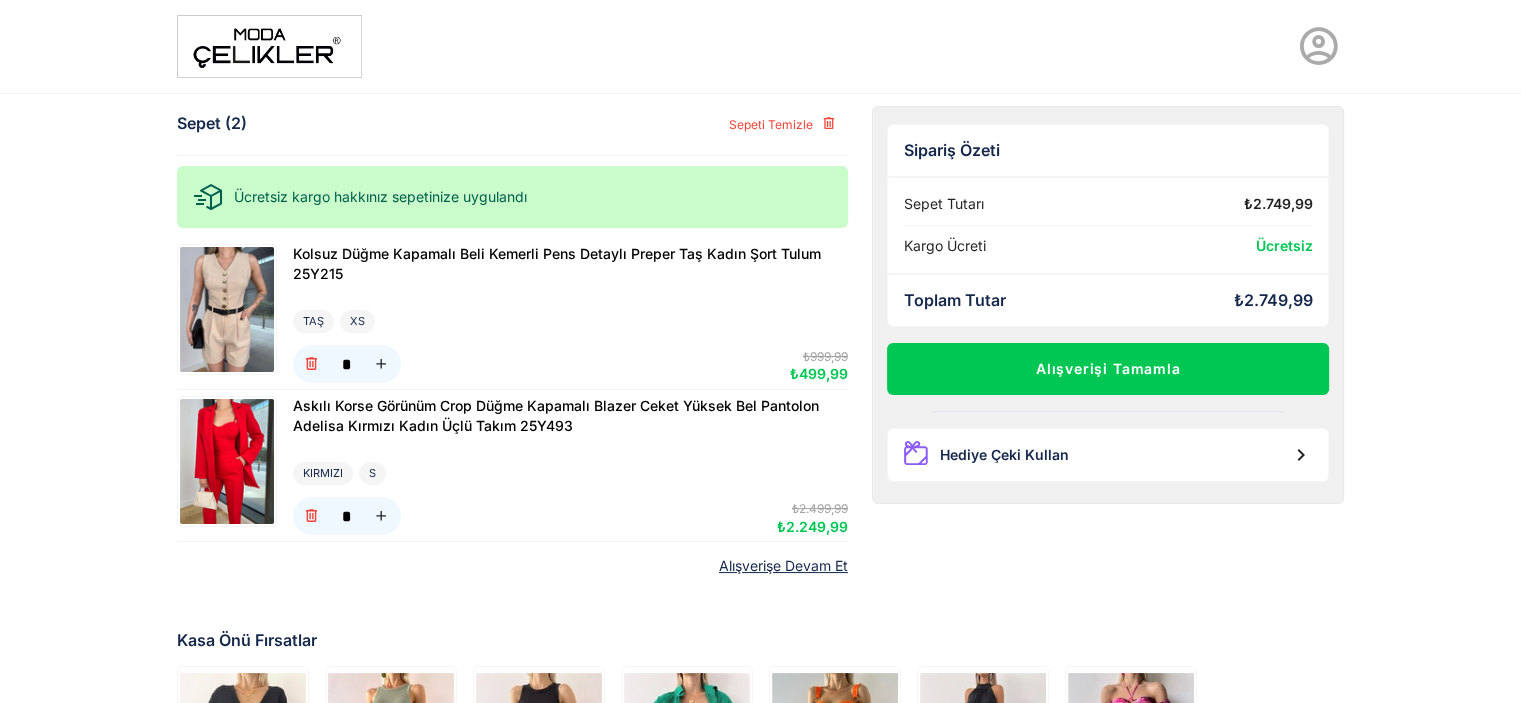 click at bounding box center (269, 46) 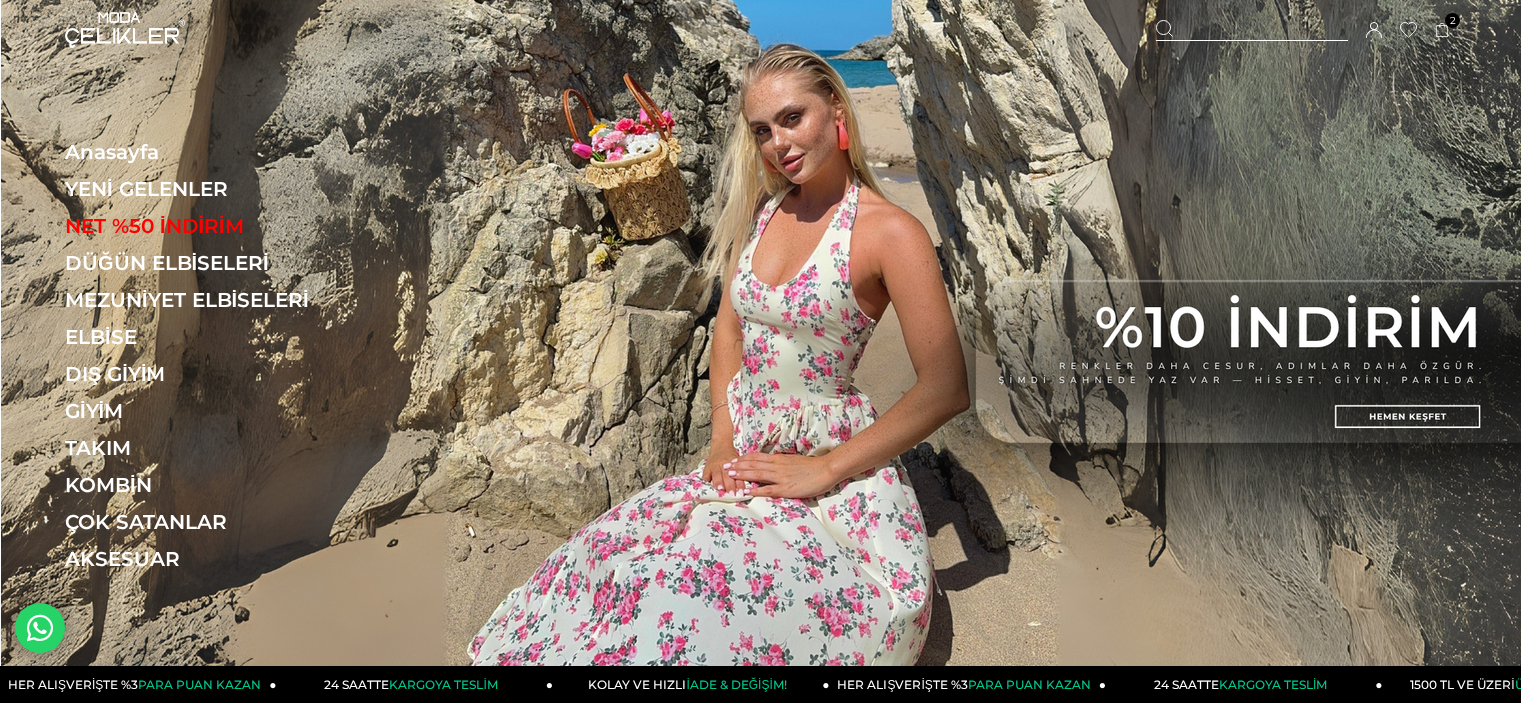 scroll, scrollTop: 0, scrollLeft: 0, axis: both 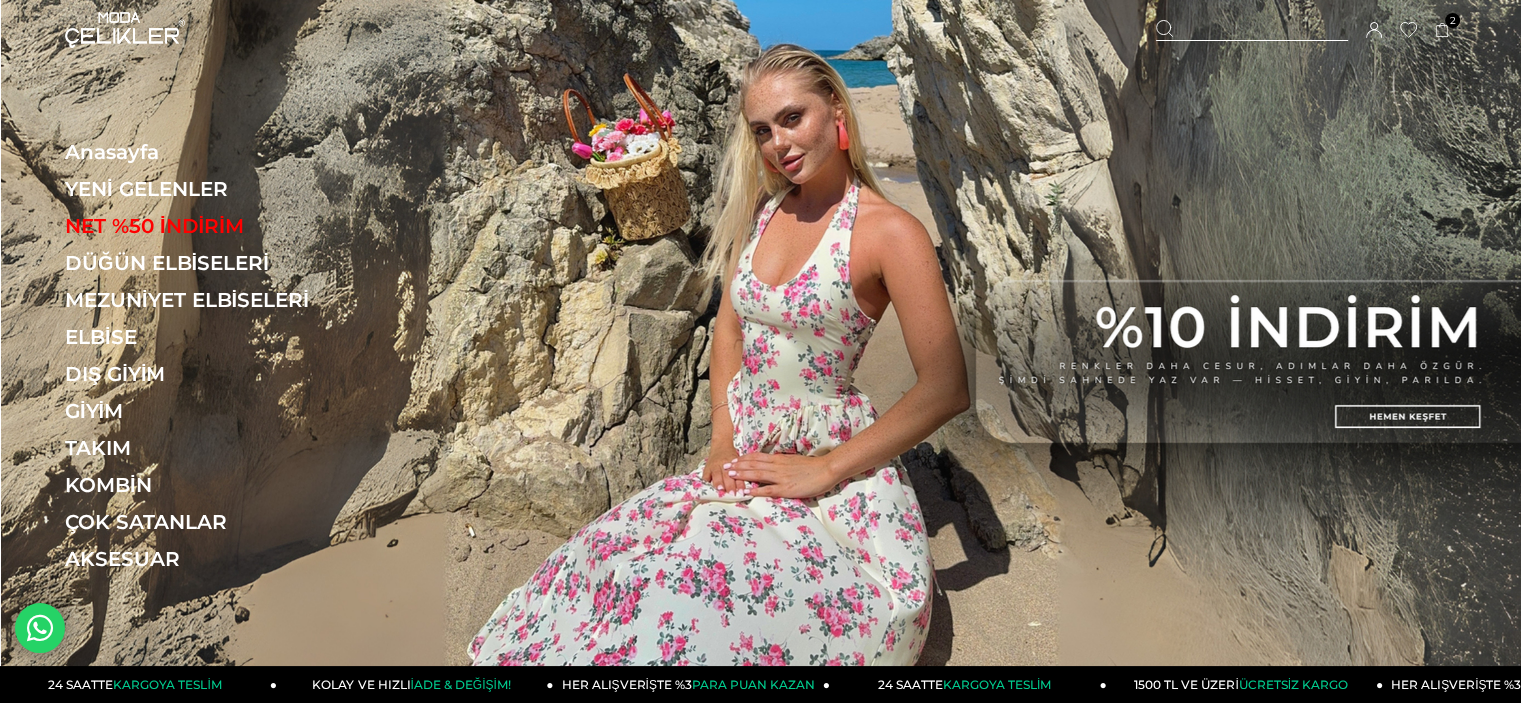 click on "Menü
Üye Girişi
Üye Ol
Hesabım
Çıkış Yap
Sepetim
Favorilerim
Yardım
Sepetim
2
Ürün
₺2.749,99
Kolsuz Düğme Kapamalı Beli Kemerli Pens Detaylı Preper Taş Kadın Şort Tulum 25Y215 TAŞ
x 1
Adet
₺499,99
KIRMIZI
x 1
Adet" at bounding box center [760, 30] 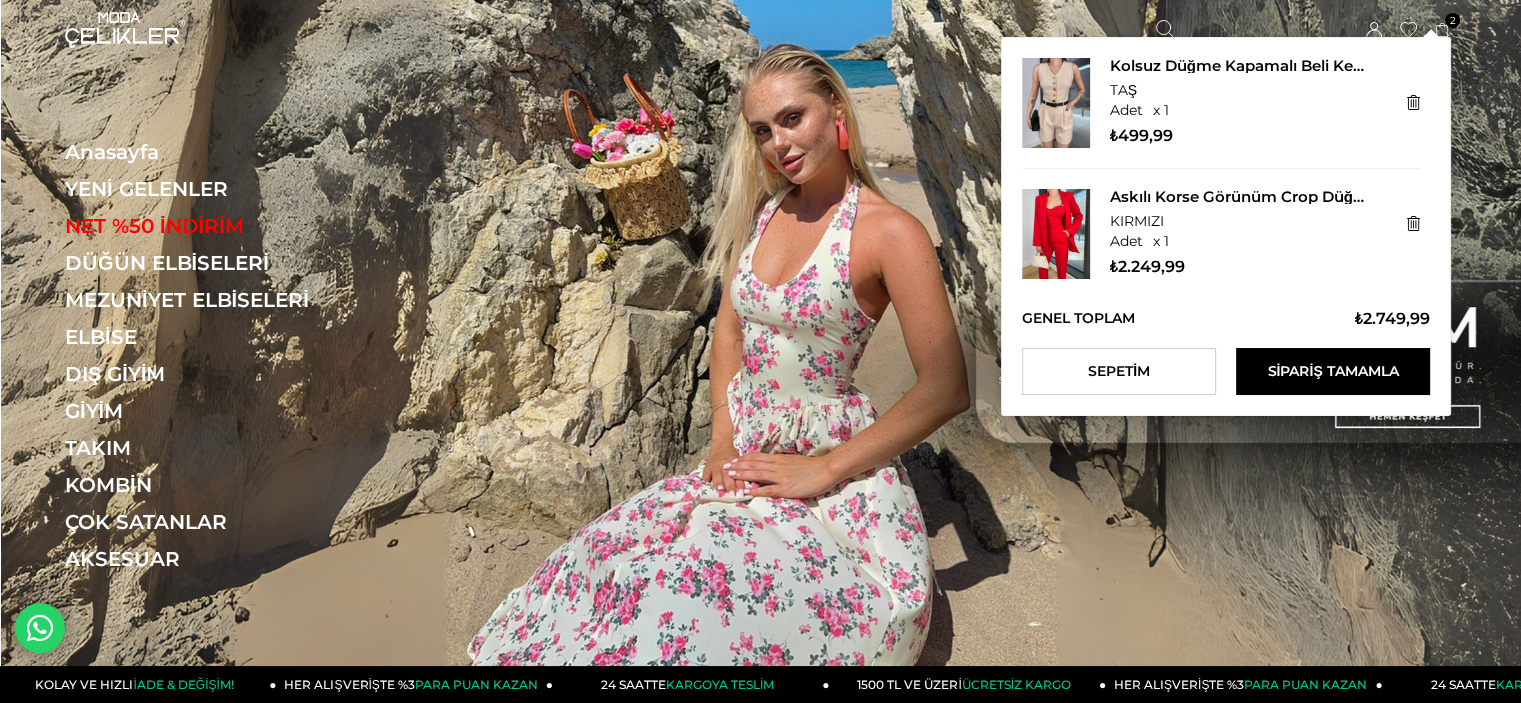 click 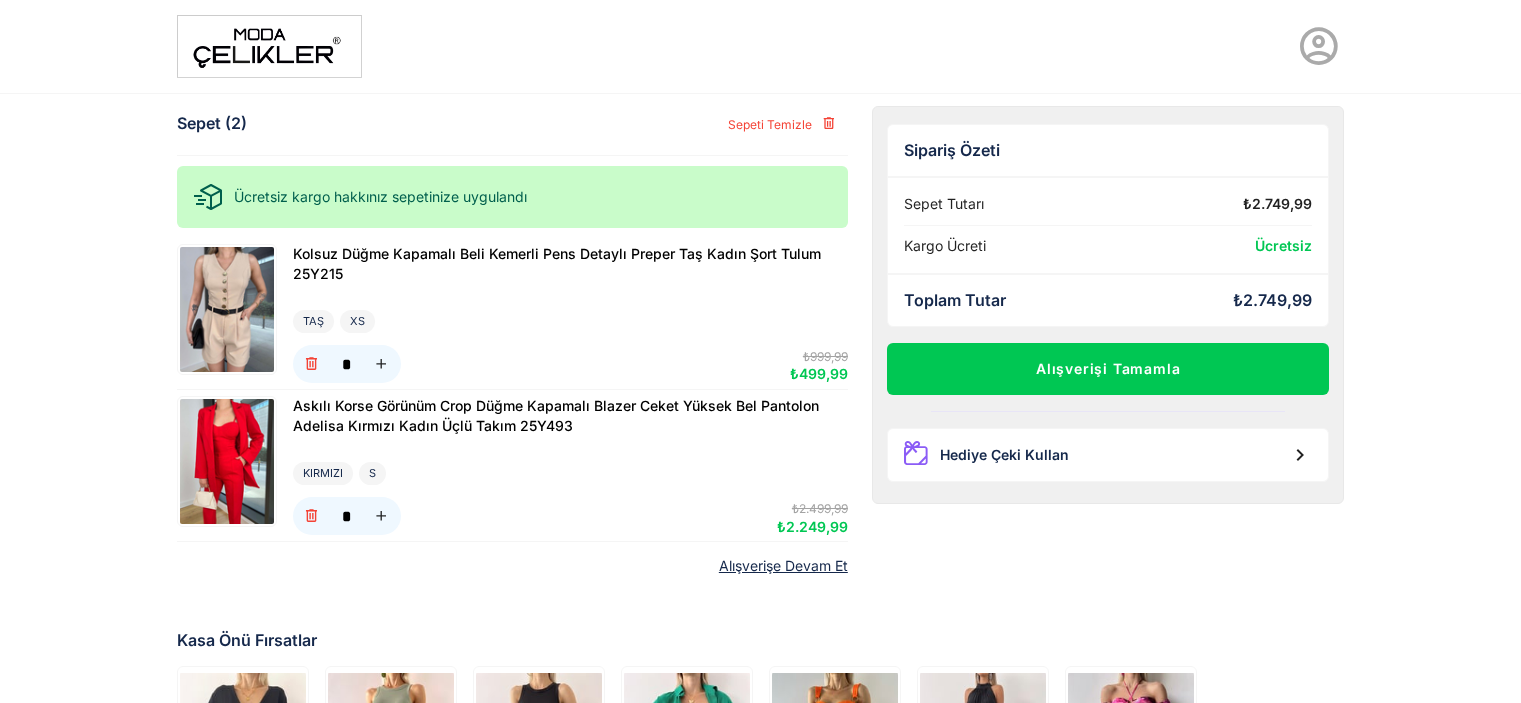 scroll, scrollTop: 0, scrollLeft: 0, axis: both 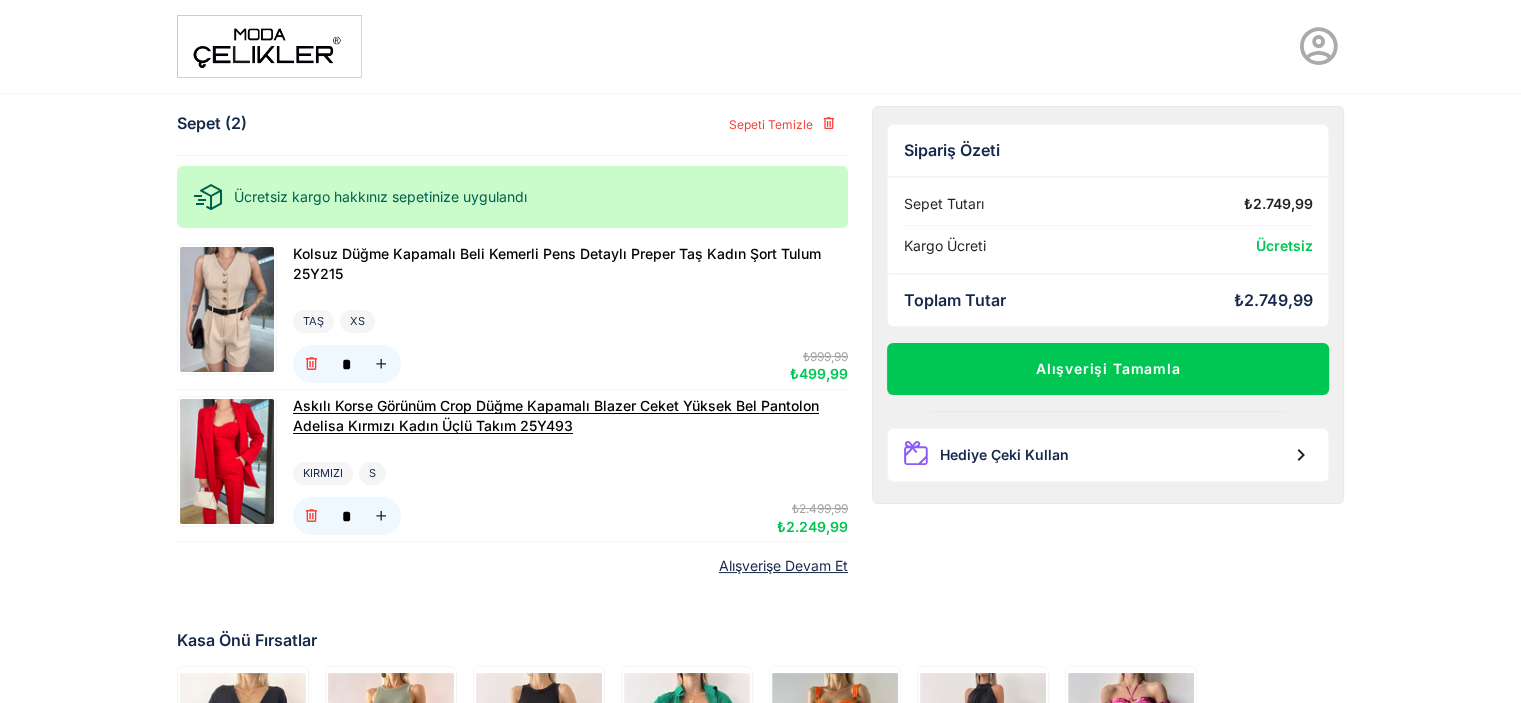 click on "Askılı Korse Görünüm Crop Düğme Kapamalı Blazer Ceket Yüksek Bel Pantolon Adelisa Kırmızı Kadın Üçlü Takım 25Y493" at bounding box center [556, 415] 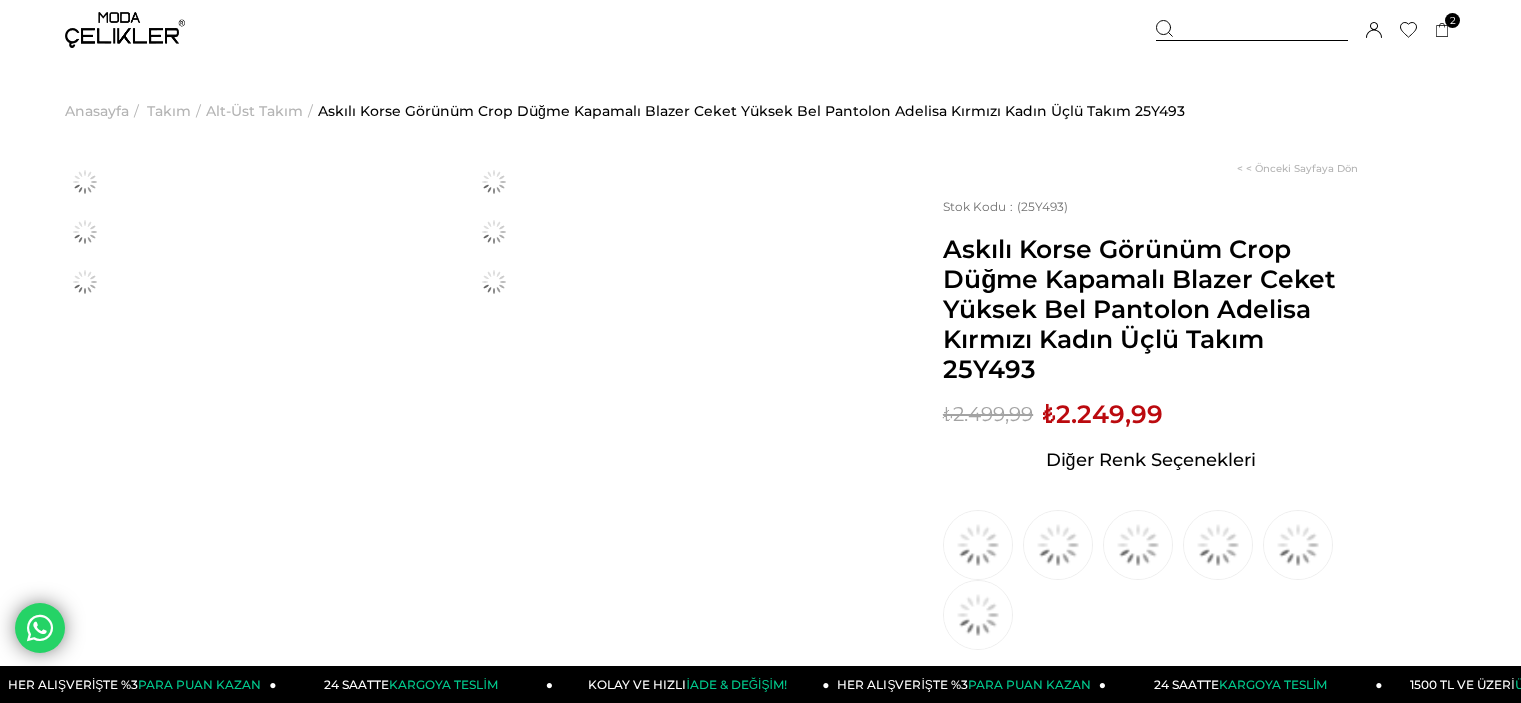 scroll, scrollTop: 0, scrollLeft: 0, axis: both 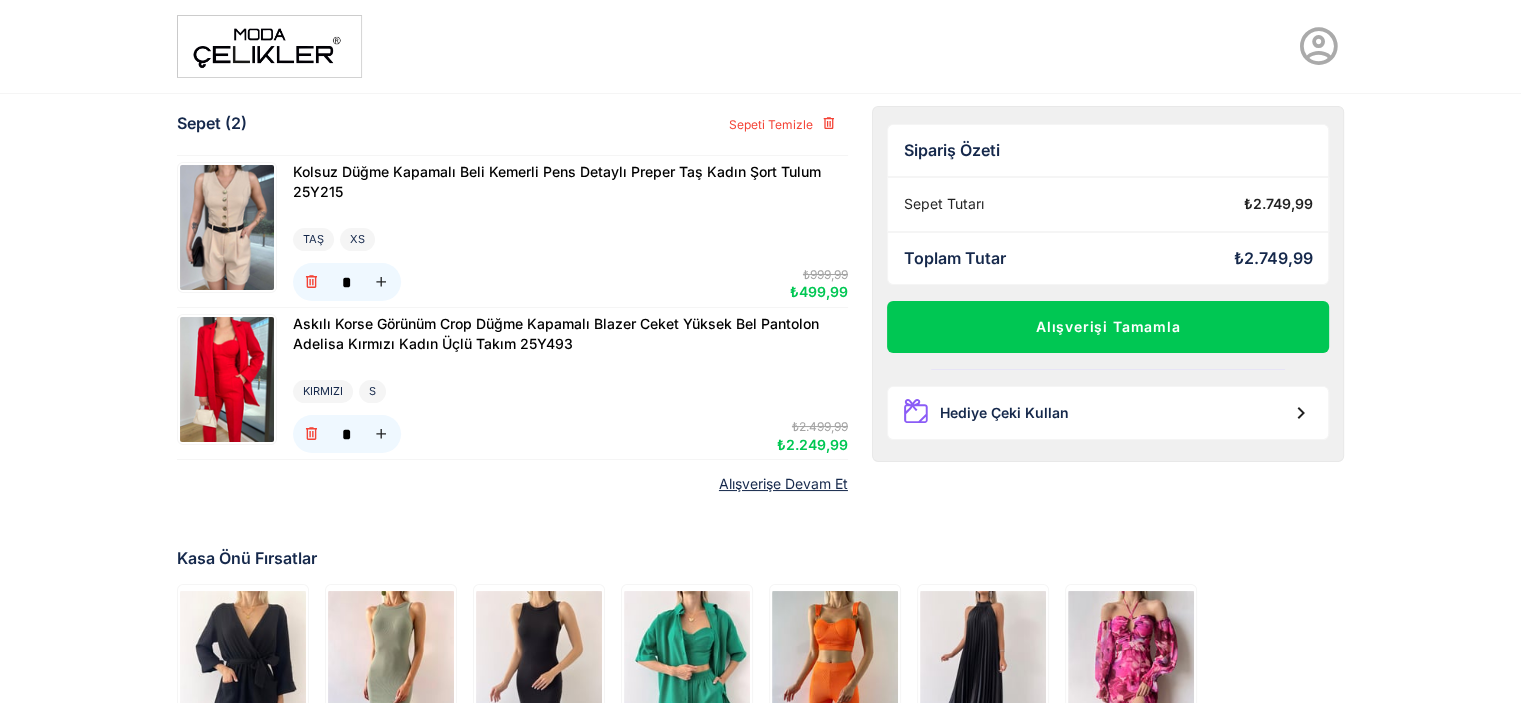 click on "[FIRST] [LAST]" at bounding box center (570, 239) 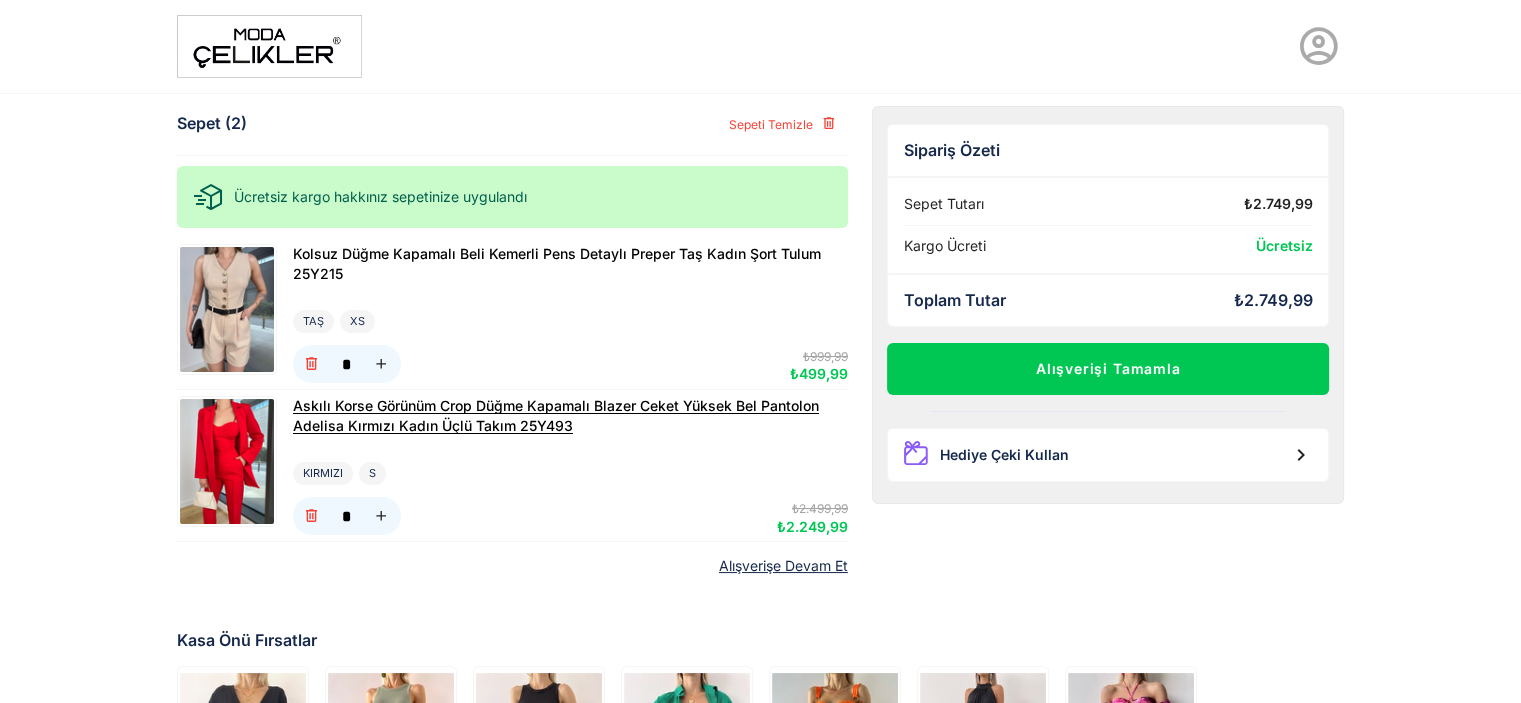 click on "Askılı Korse Görünüm Crop Düğme Kapamalı Blazer Ceket Yüksek Bel Pantolon Adelisa Kırmızı Kadın Üçlü Takım 25Y493" at bounding box center [556, 415] 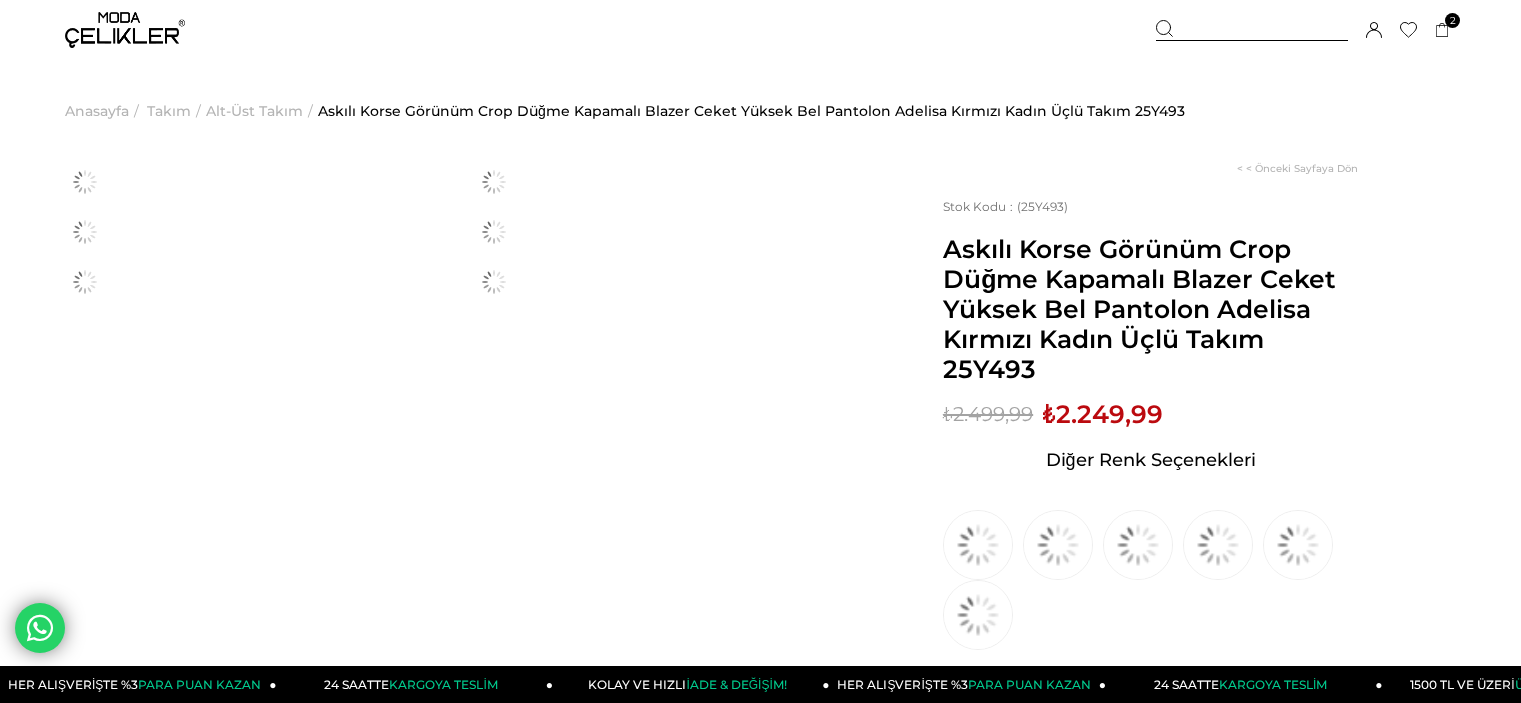scroll, scrollTop: 0, scrollLeft: 0, axis: both 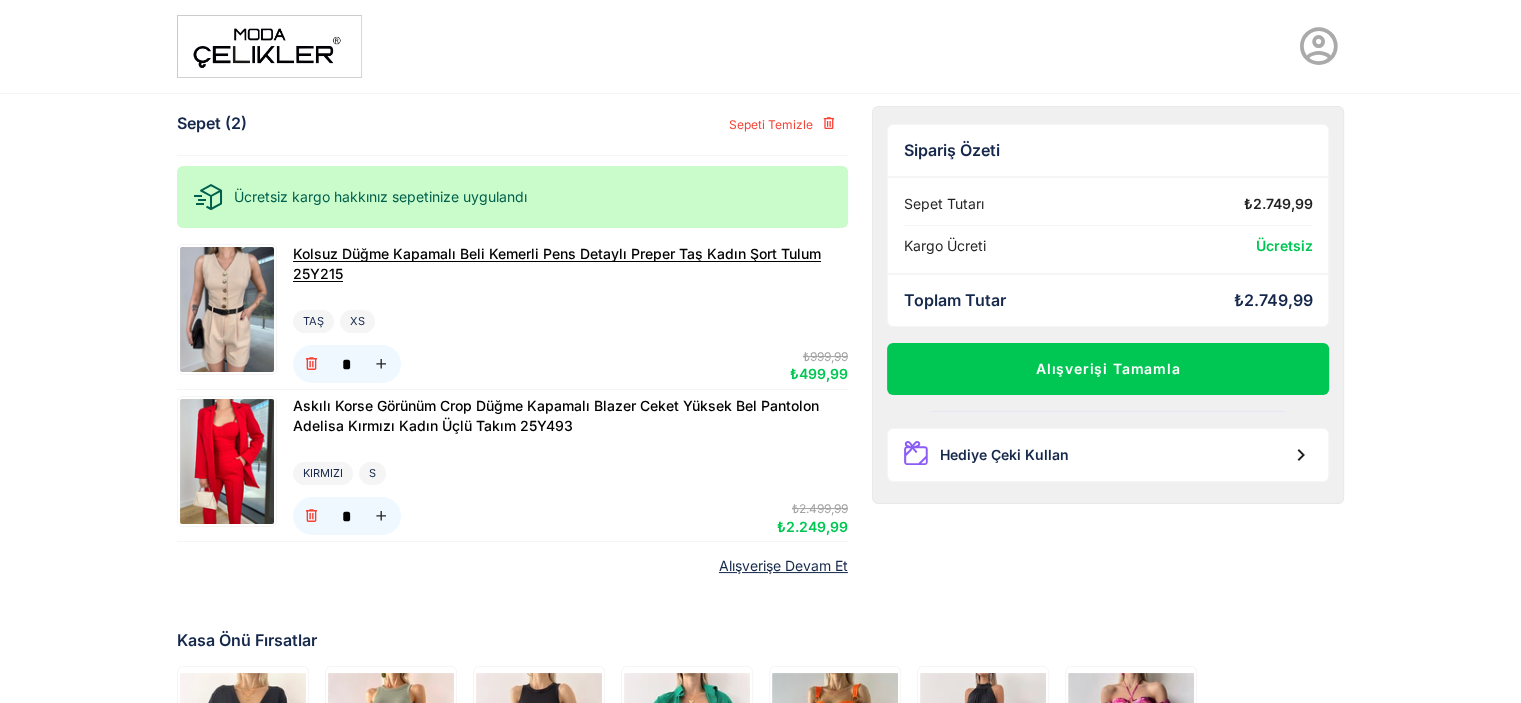 click on "Kolsuz Düğme Kapamalı Beli Kemerli Pens Detaylı Preper Taş Kadın Şort Tulum 25Y215" at bounding box center (557, 263) 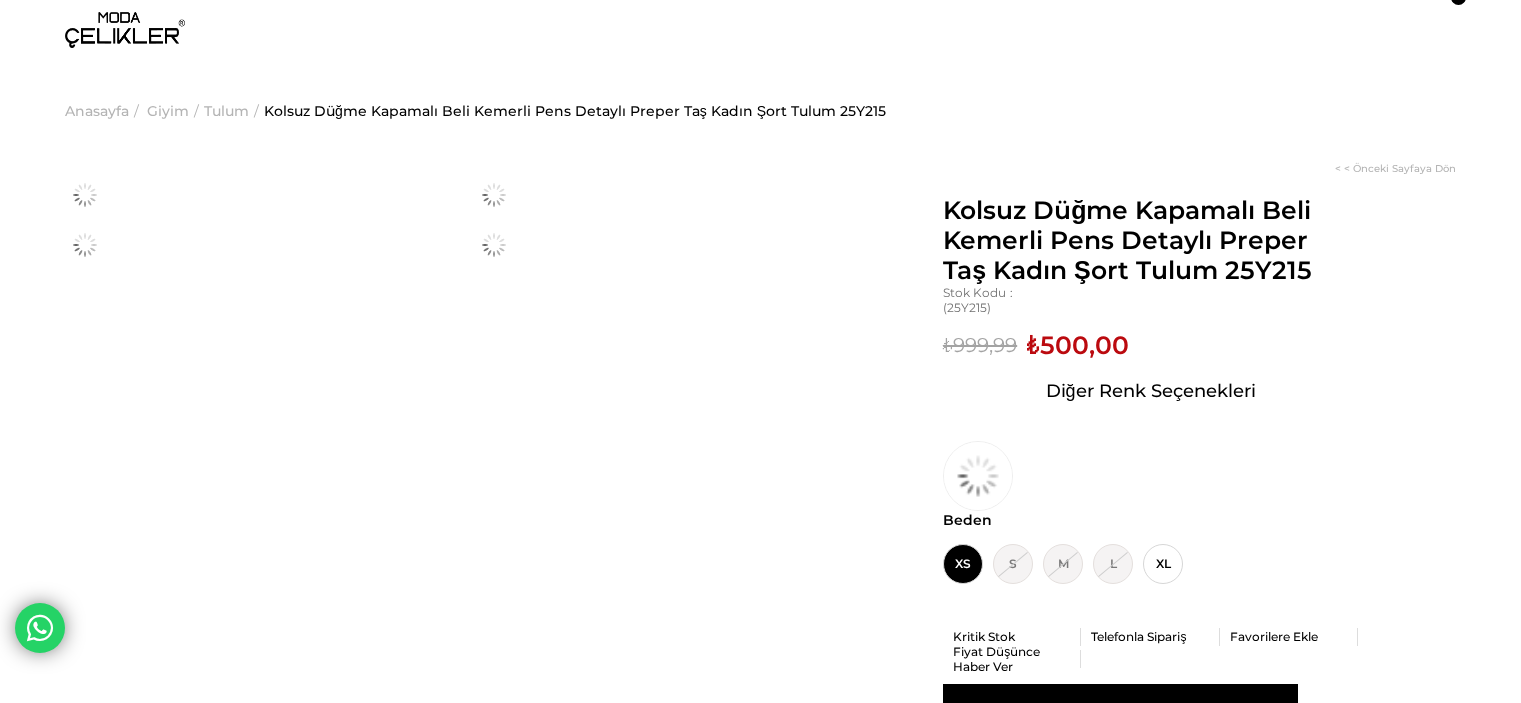 scroll, scrollTop: 0, scrollLeft: 0, axis: both 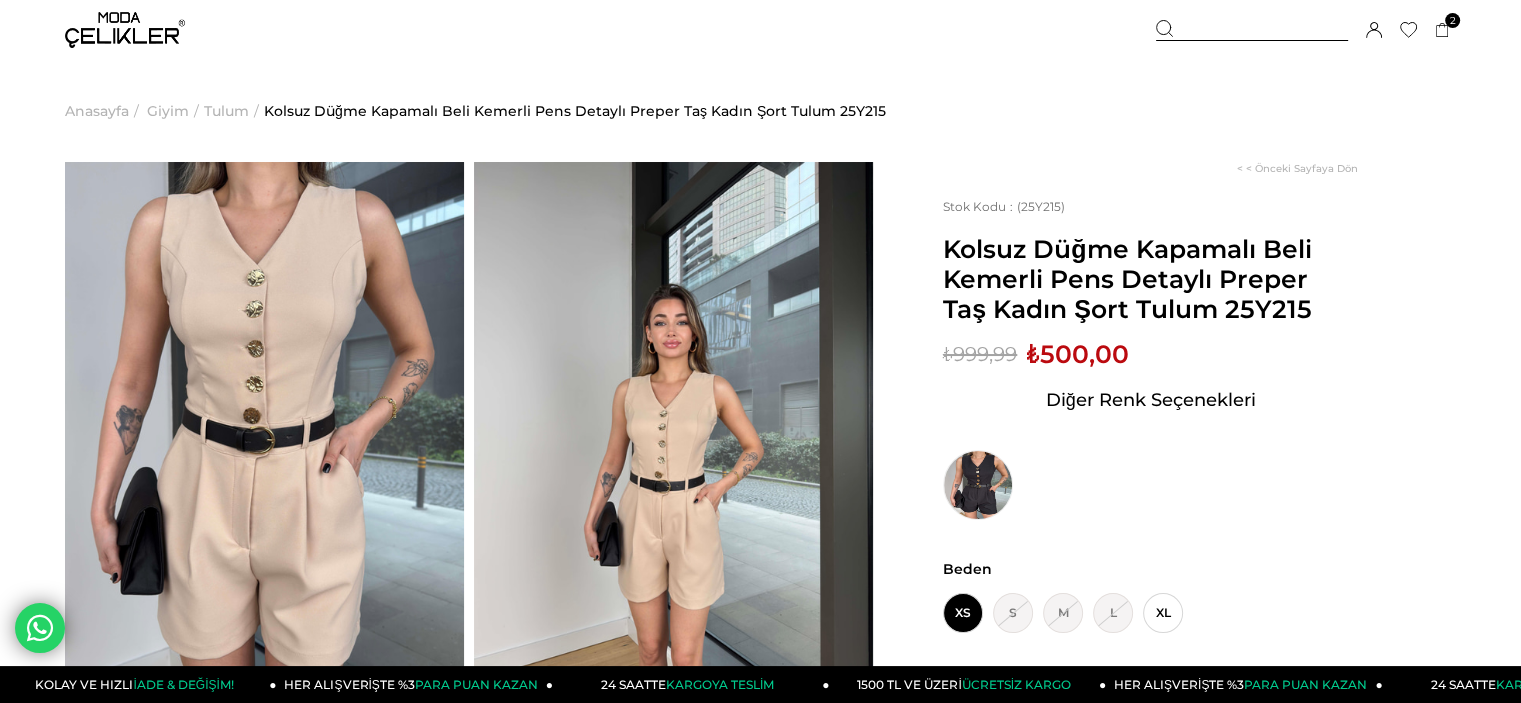 click at bounding box center (125, 30) 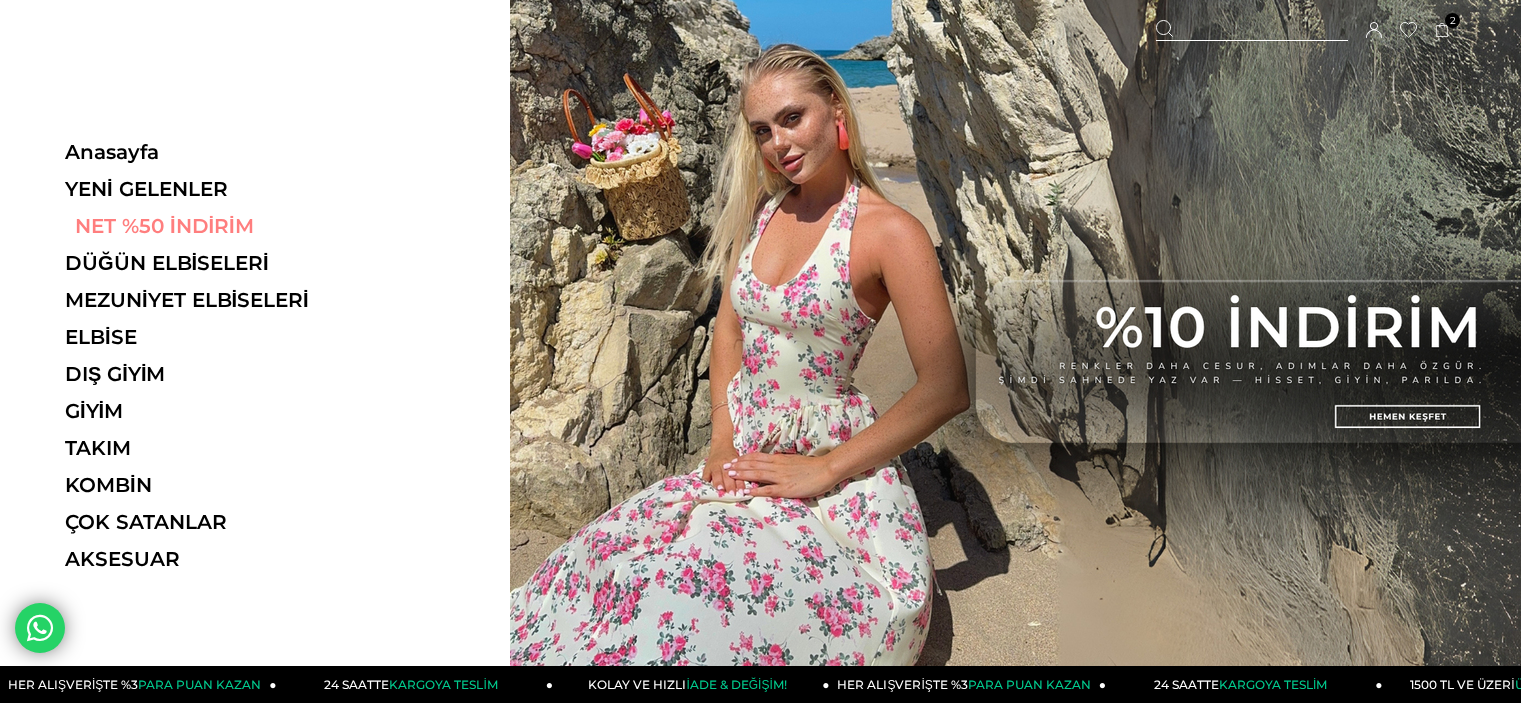 scroll, scrollTop: 0, scrollLeft: 0, axis: both 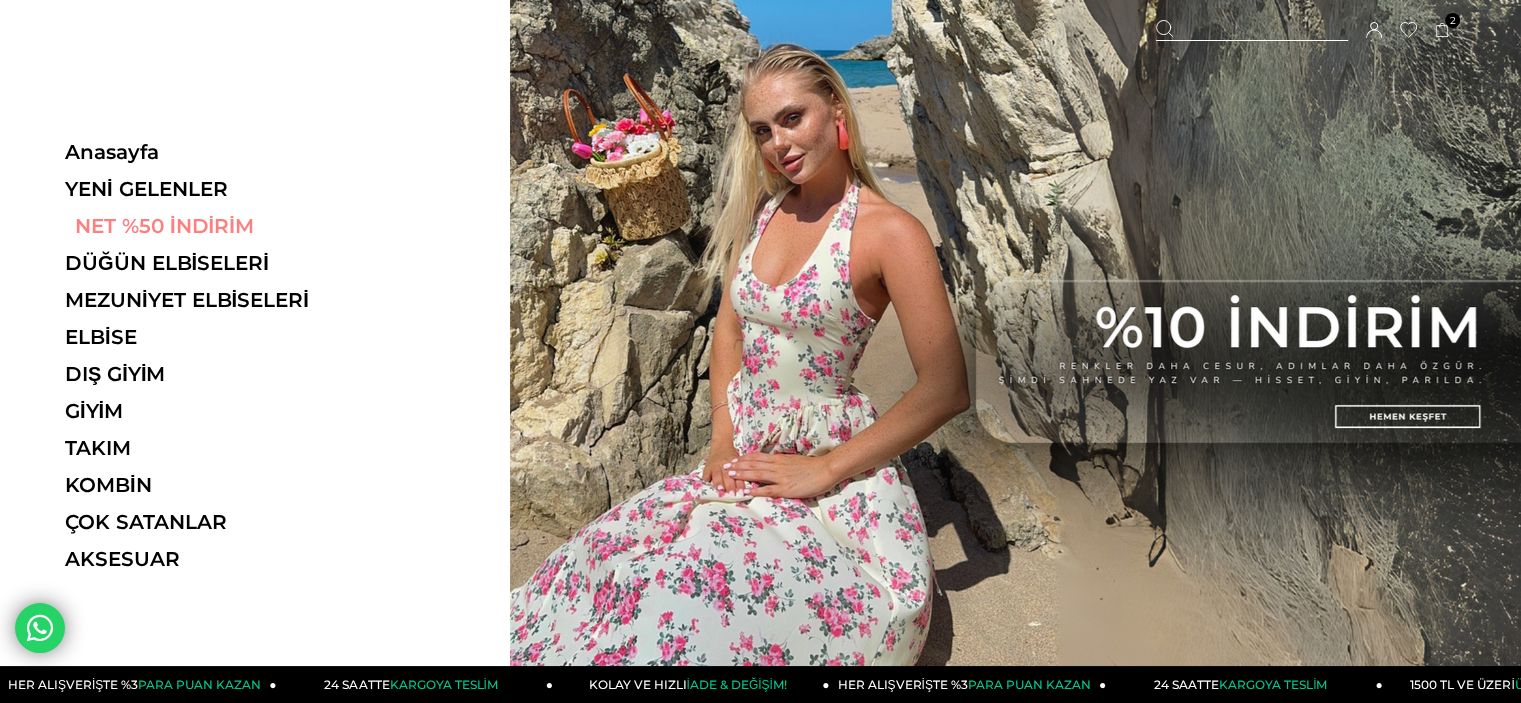 click on "NET %50 İNDİRİM" at bounding box center (202, 226) 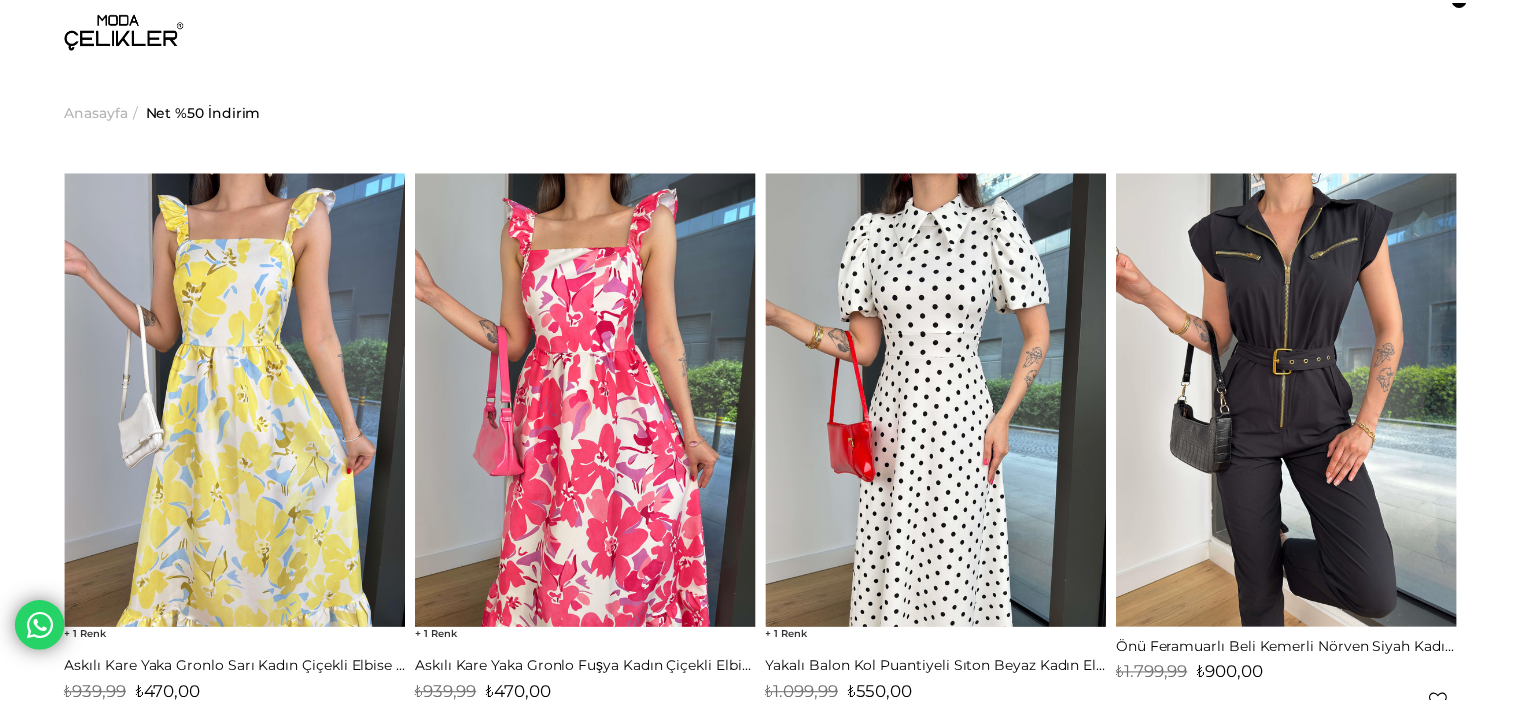 scroll, scrollTop: 0, scrollLeft: 0, axis: both 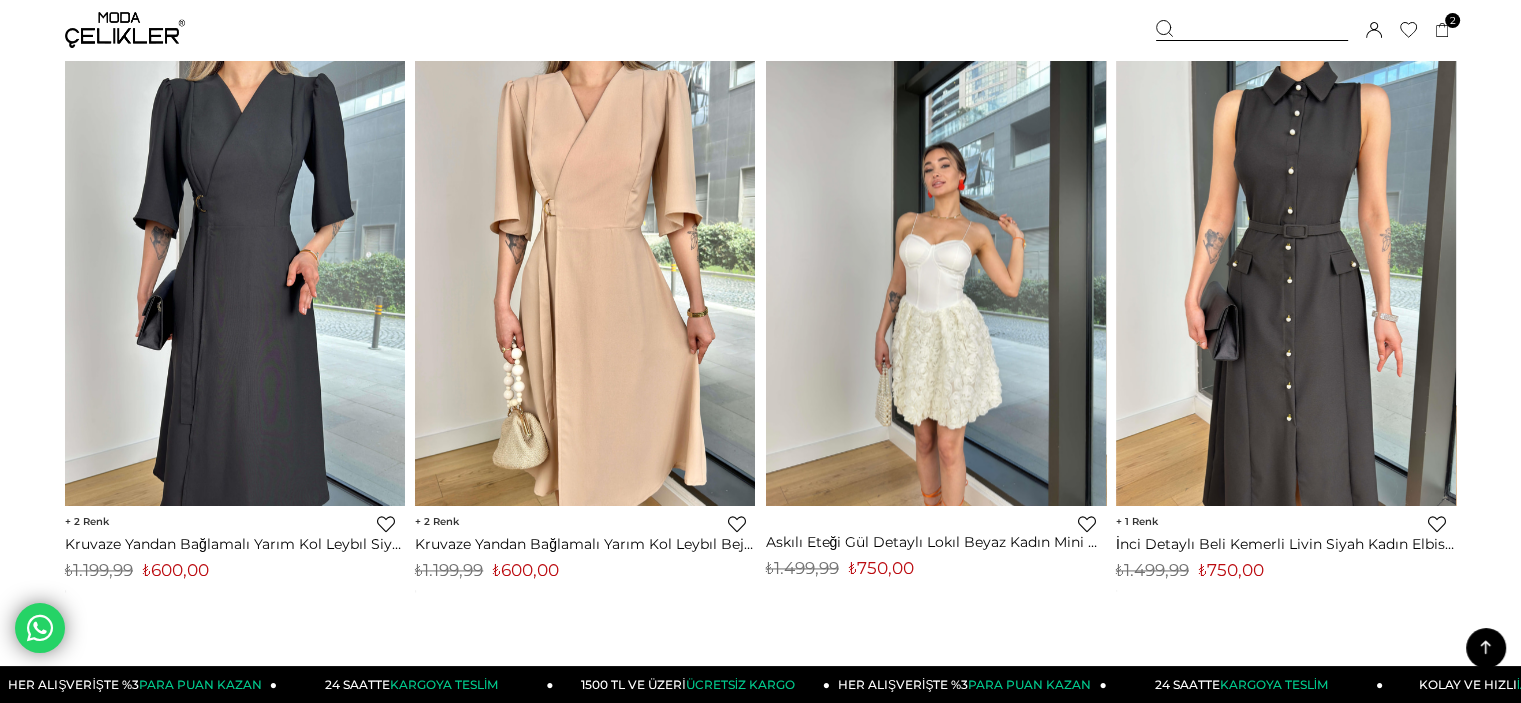 click at bounding box center [936, 278] 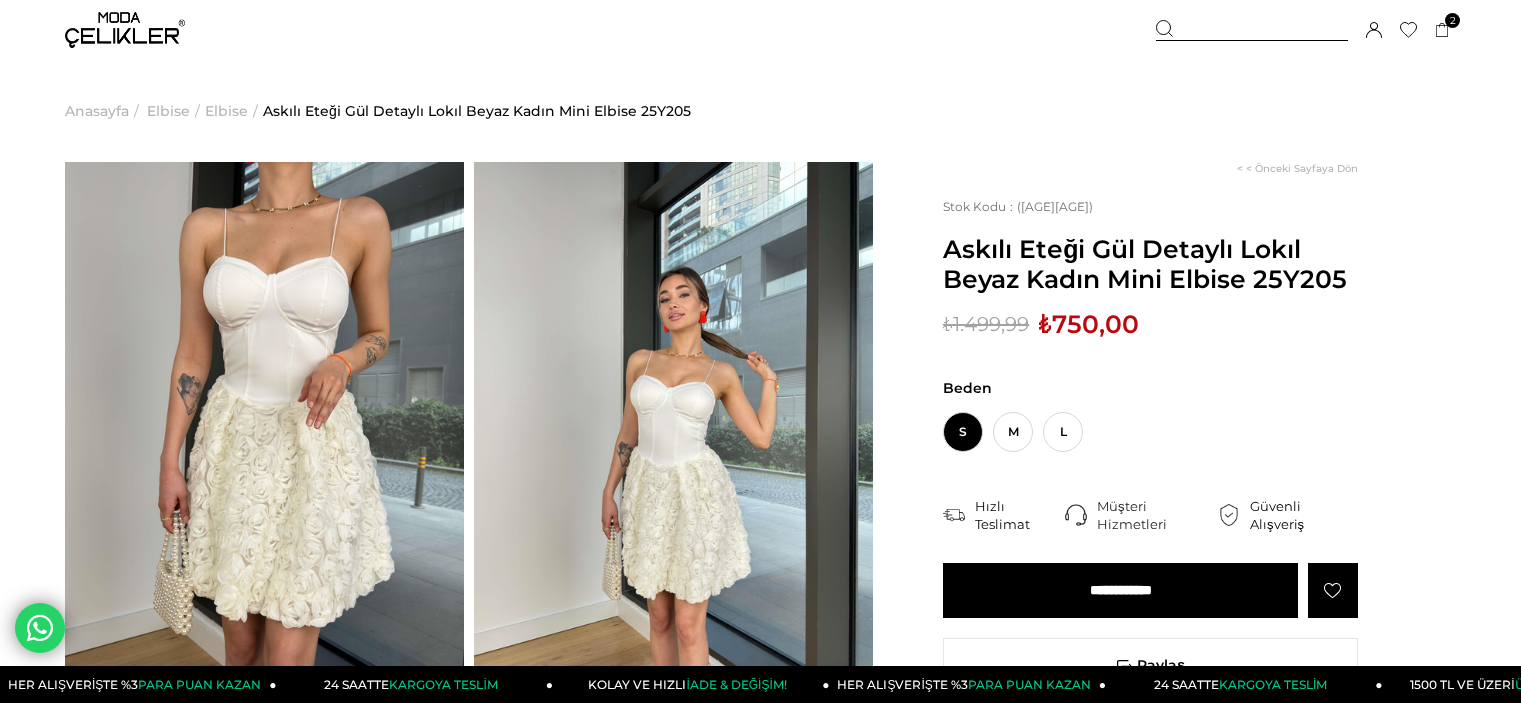 scroll, scrollTop: 0, scrollLeft: 0, axis: both 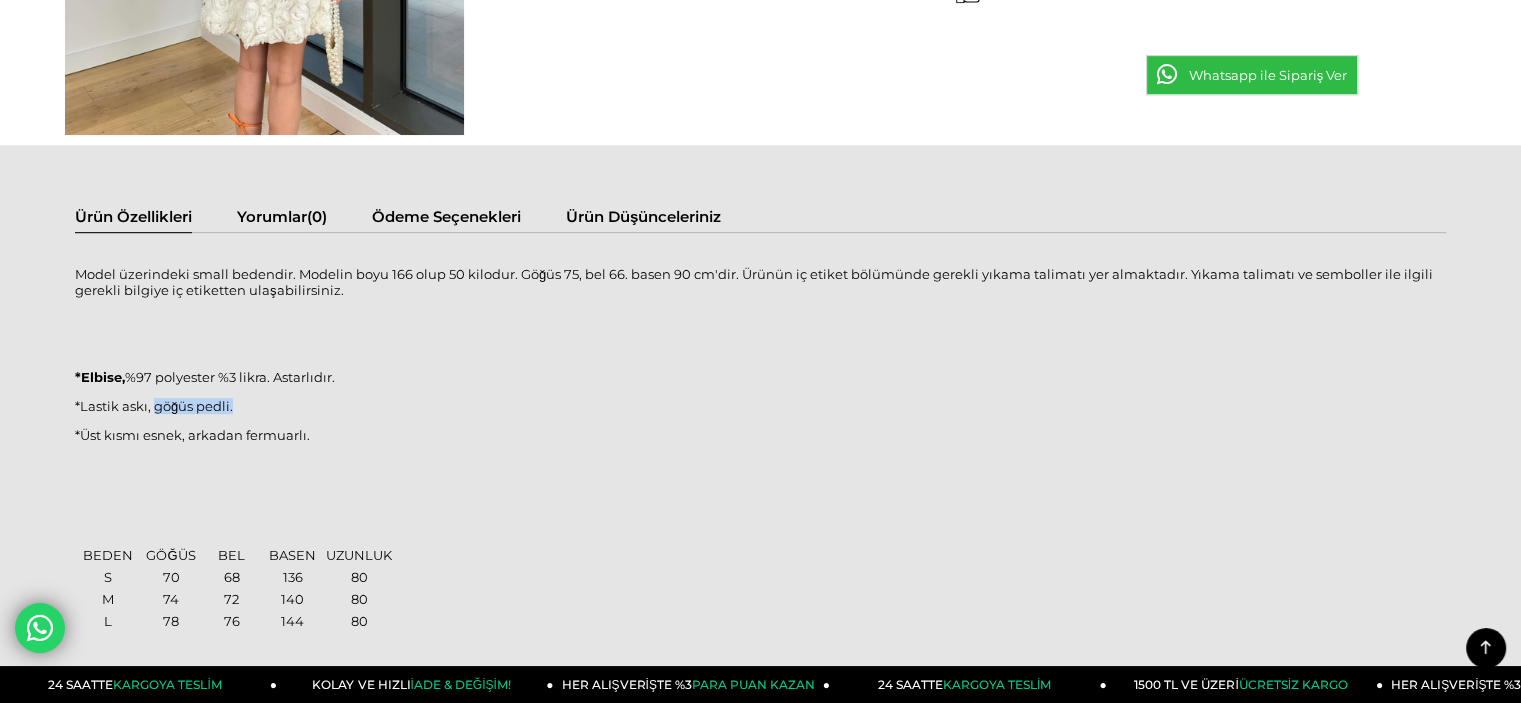 drag, startPoint x: 203, startPoint y: 407, endPoint x: 378, endPoint y: 407, distance: 175 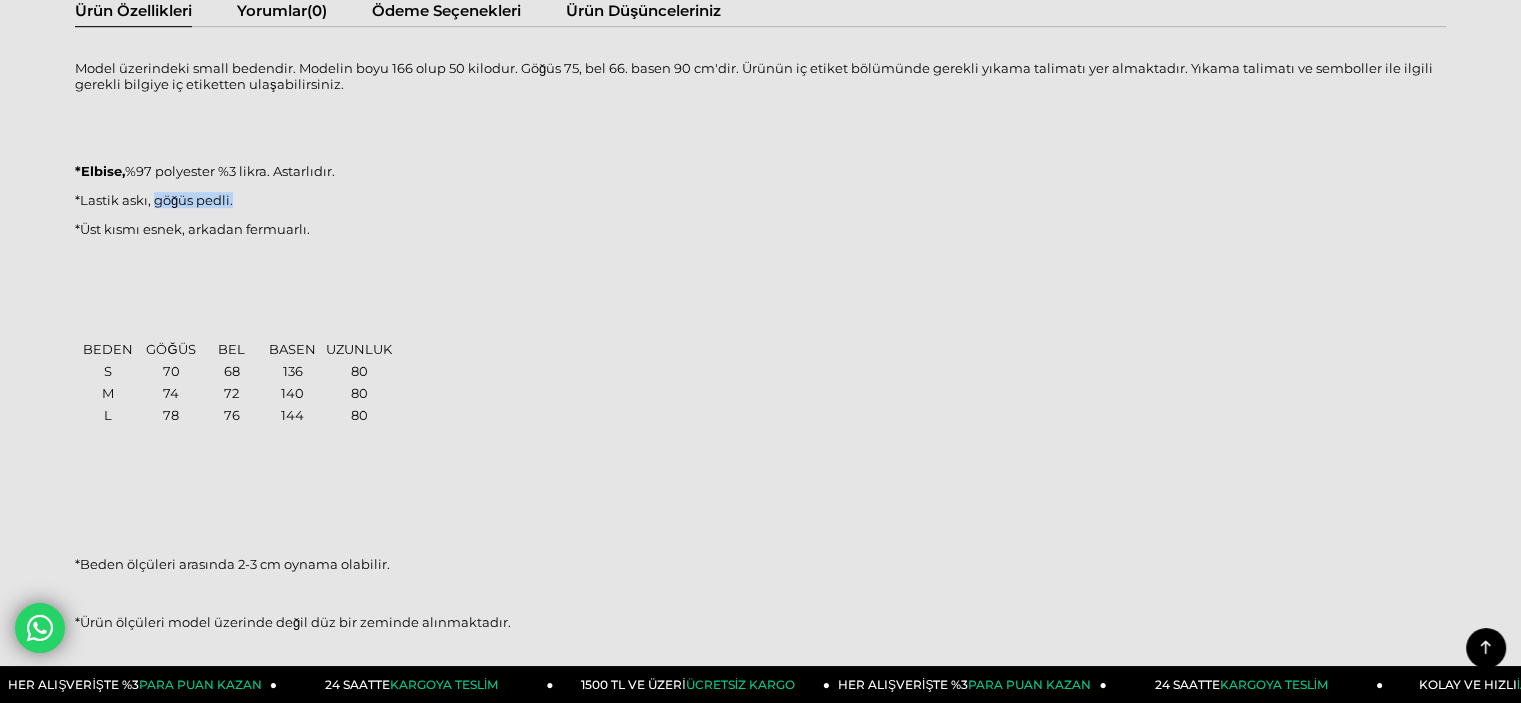 scroll, scrollTop: 1400, scrollLeft: 0, axis: vertical 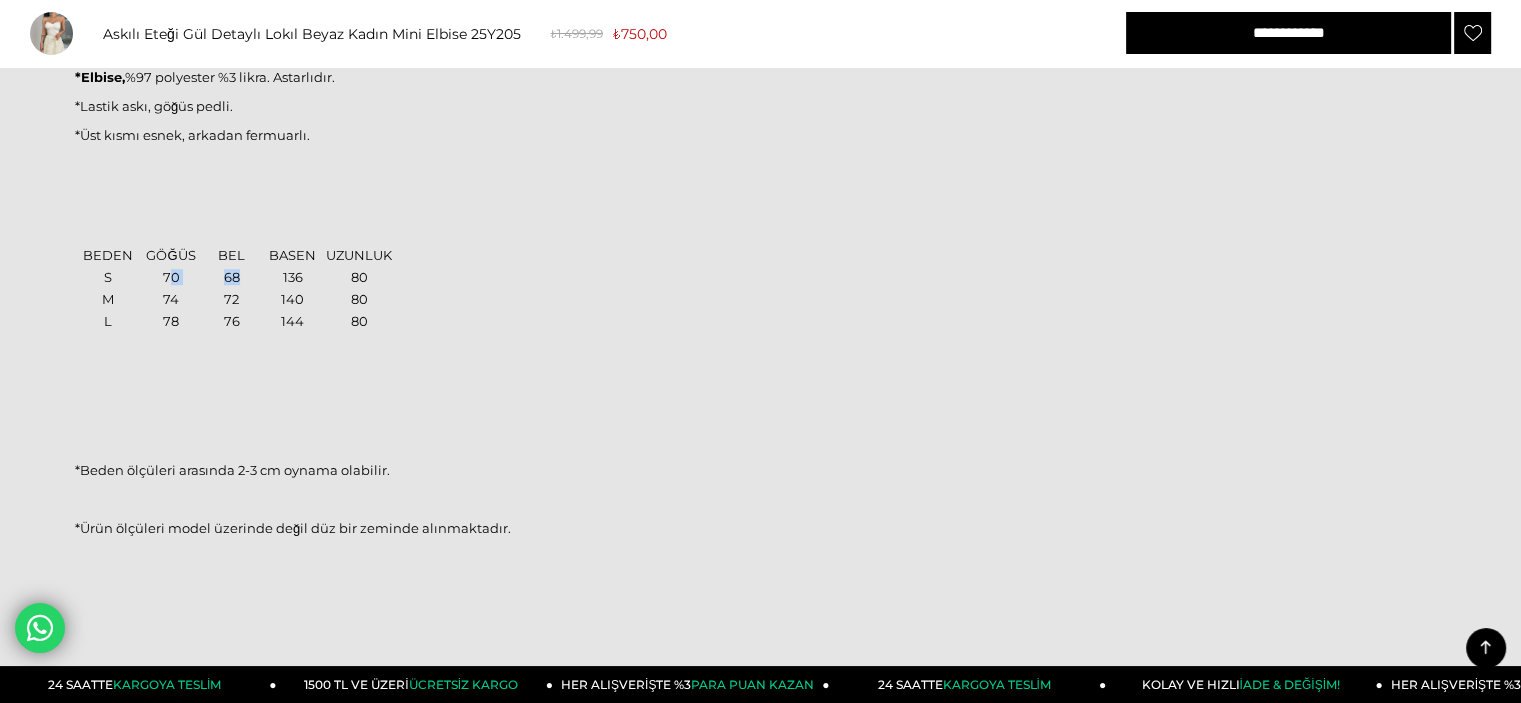 drag, startPoint x: 183, startPoint y: 273, endPoint x: 260, endPoint y: 273, distance: 77 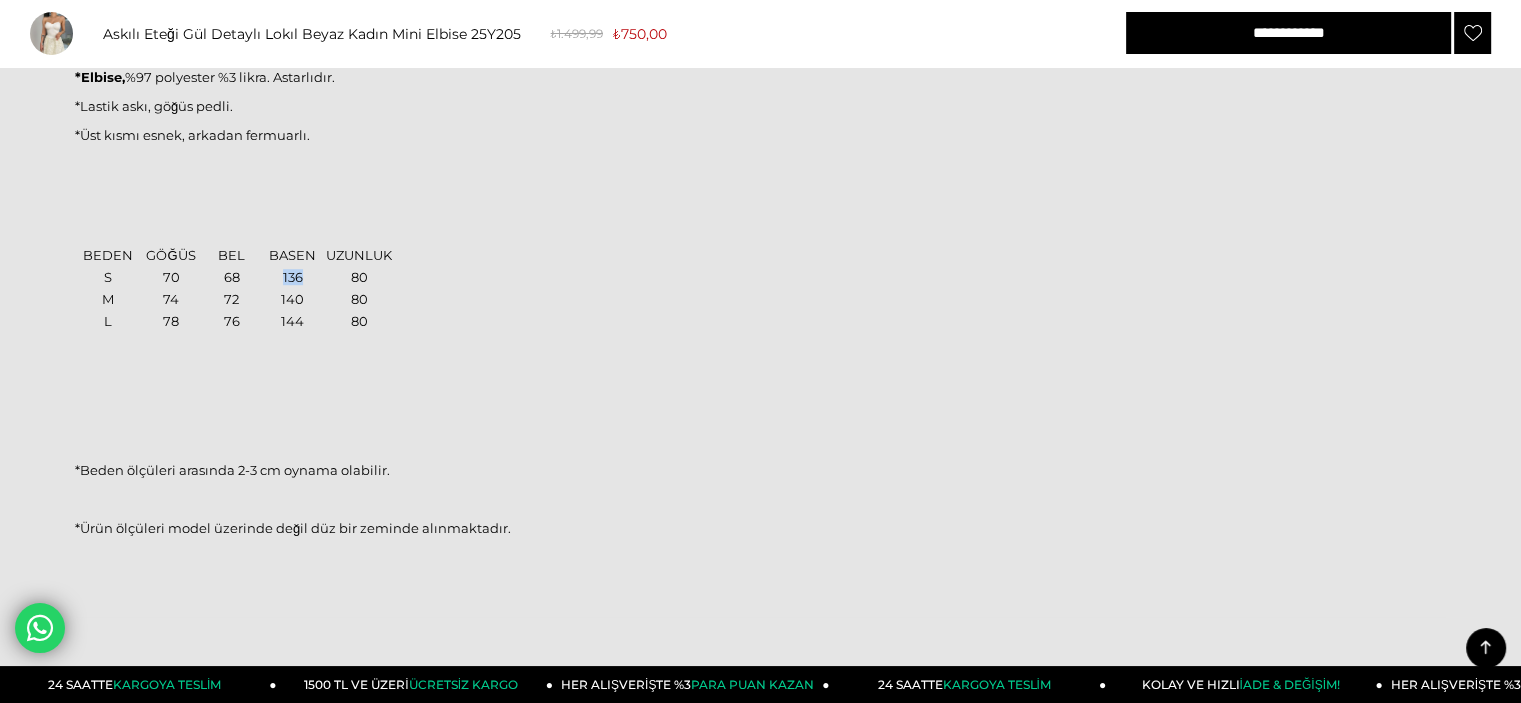 drag, startPoint x: 236, startPoint y: 273, endPoint x: 322, endPoint y: 271, distance: 86.023254 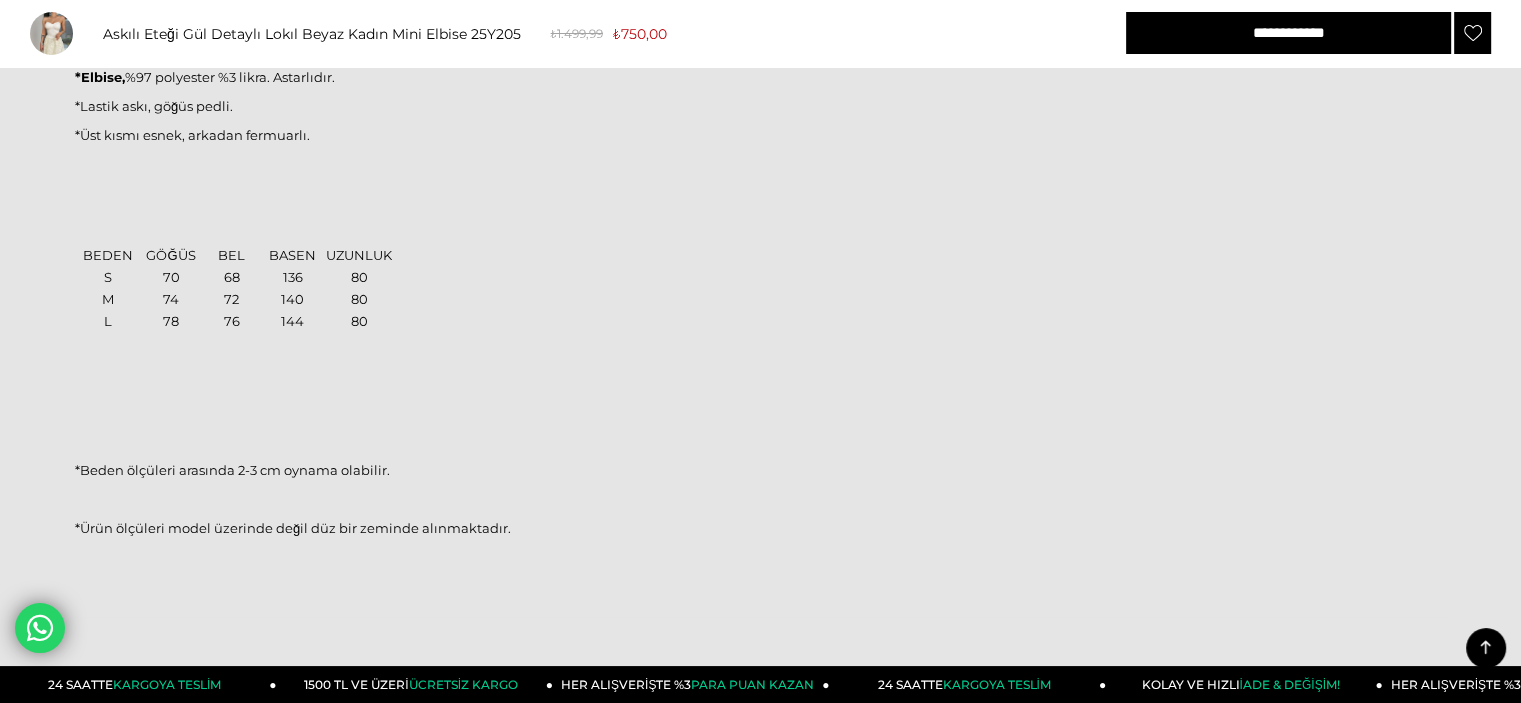 click on "80" at bounding box center (359, 277) 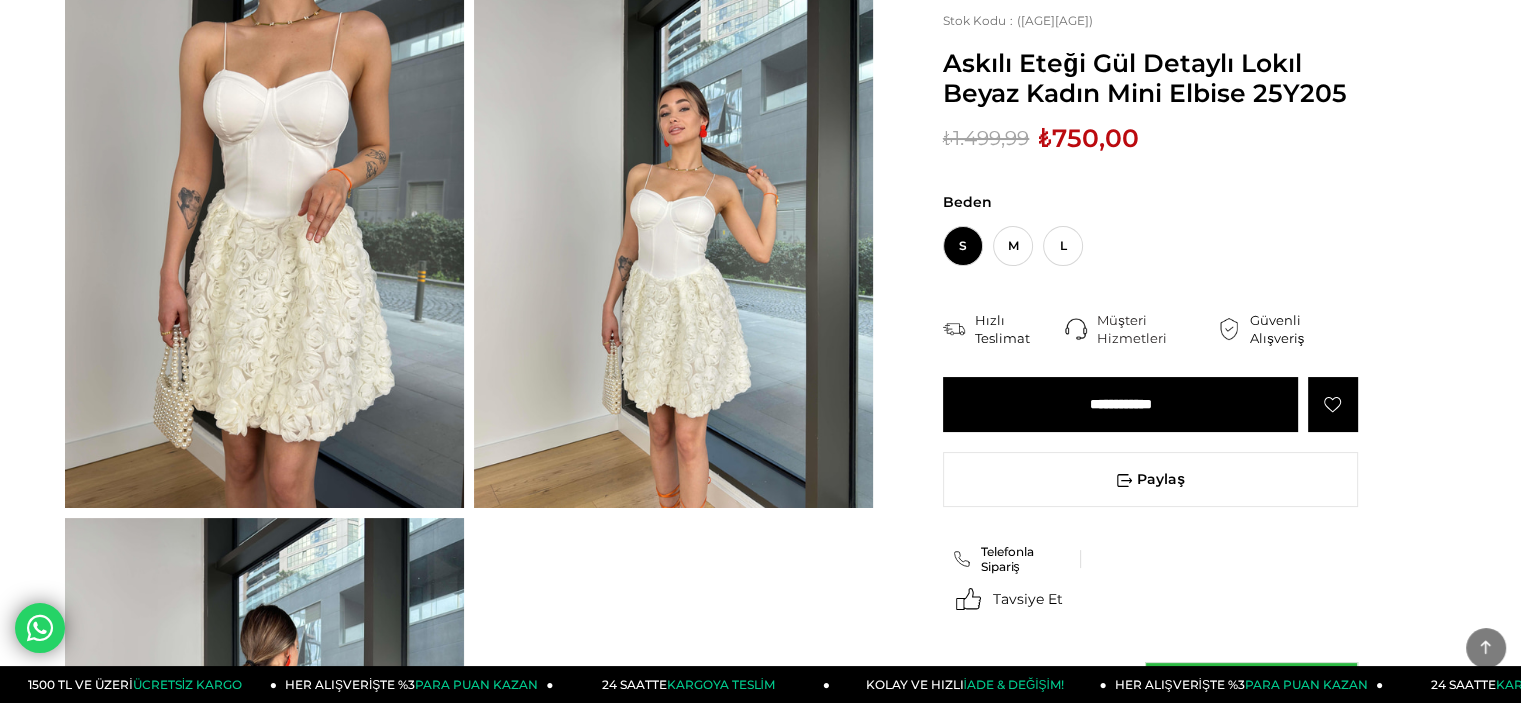 scroll, scrollTop: 100, scrollLeft: 0, axis: vertical 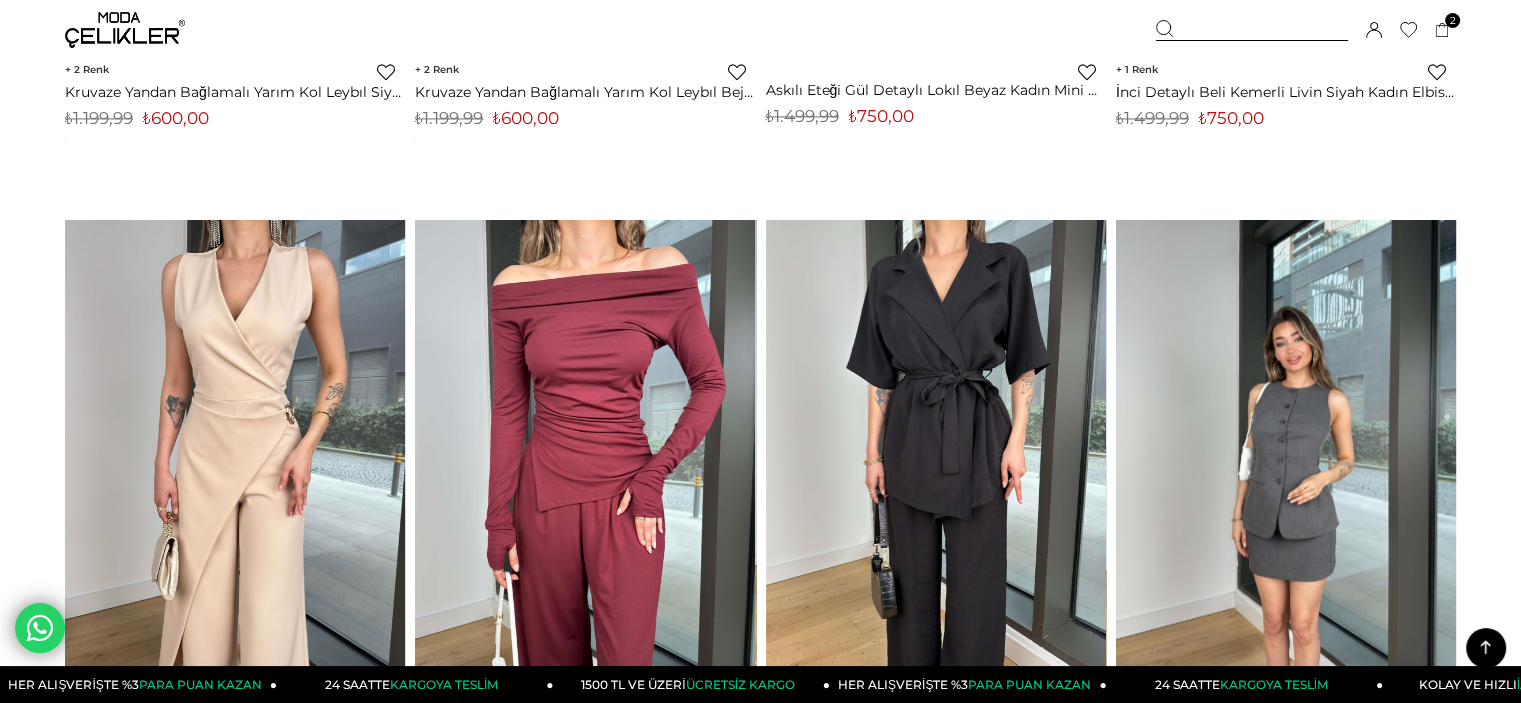 click at bounding box center [1286, 446] 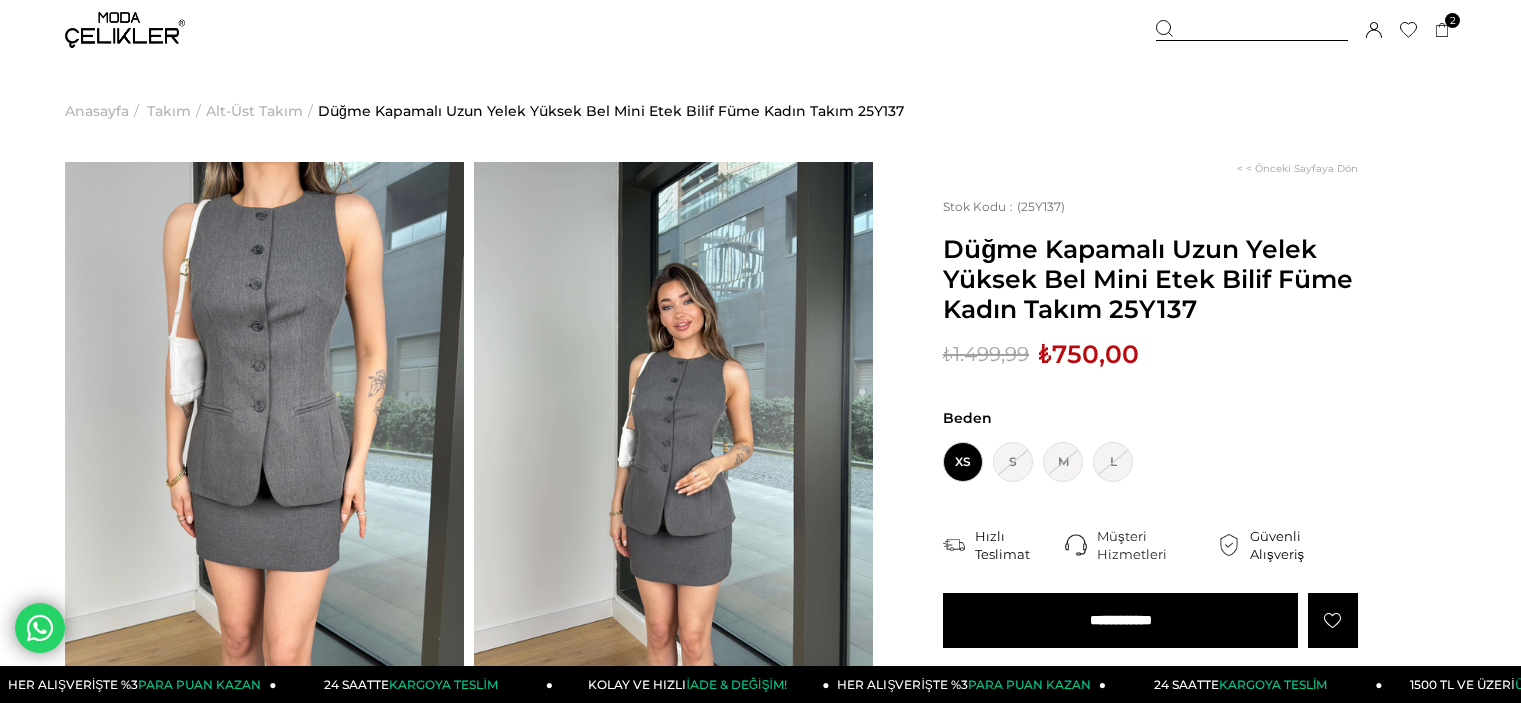 scroll, scrollTop: 200, scrollLeft: 0, axis: vertical 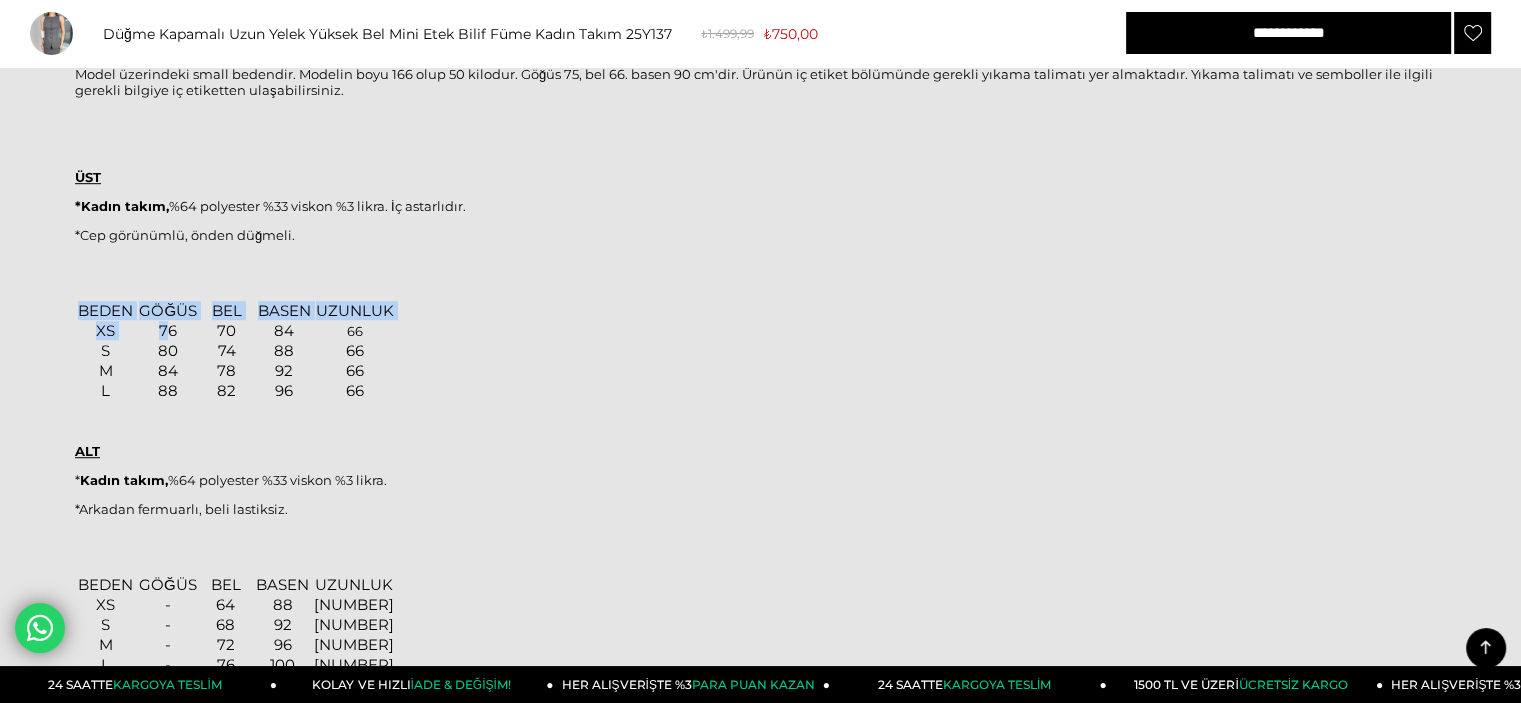 drag, startPoint x: 164, startPoint y: 332, endPoint x: 406, endPoint y: 330, distance: 242.00827 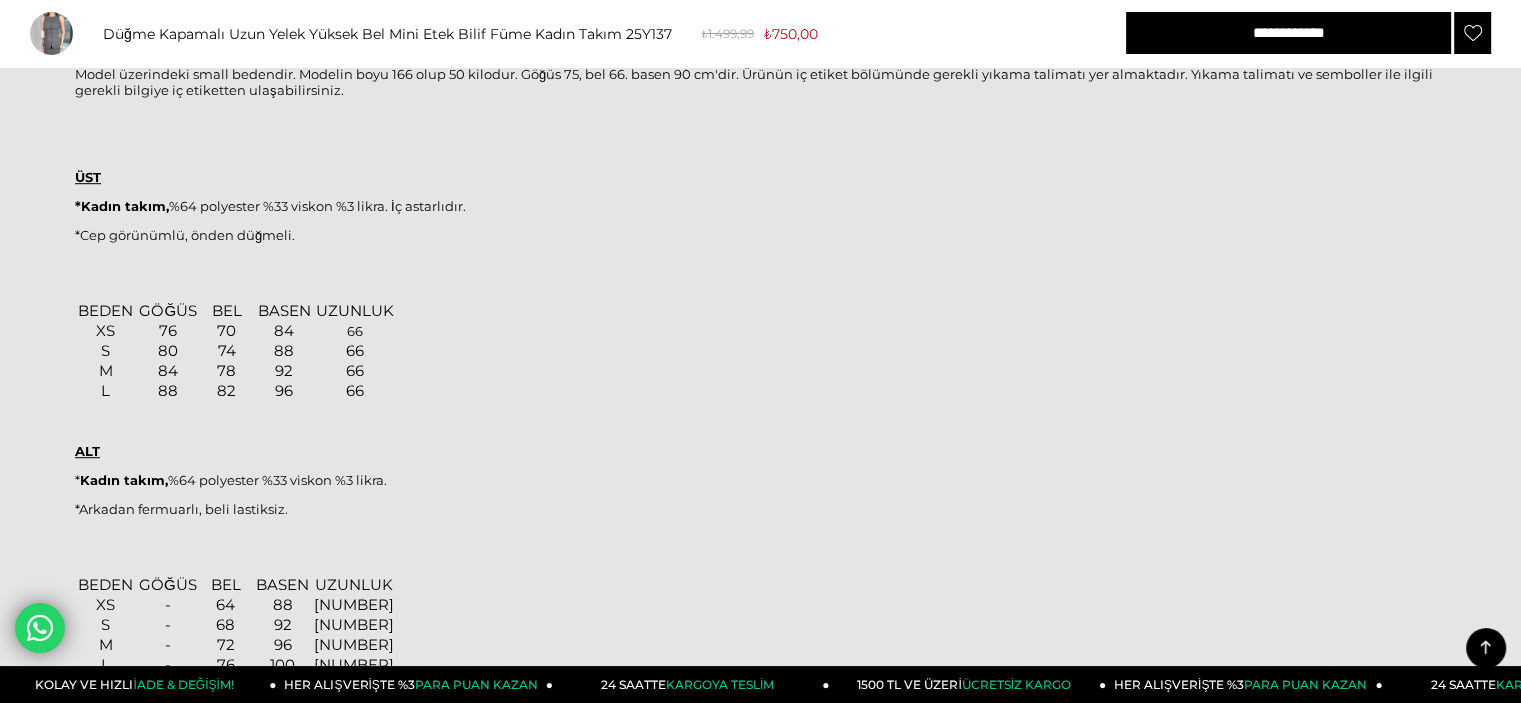 scroll, scrollTop: 1600, scrollLeft: 0, axis: vertical 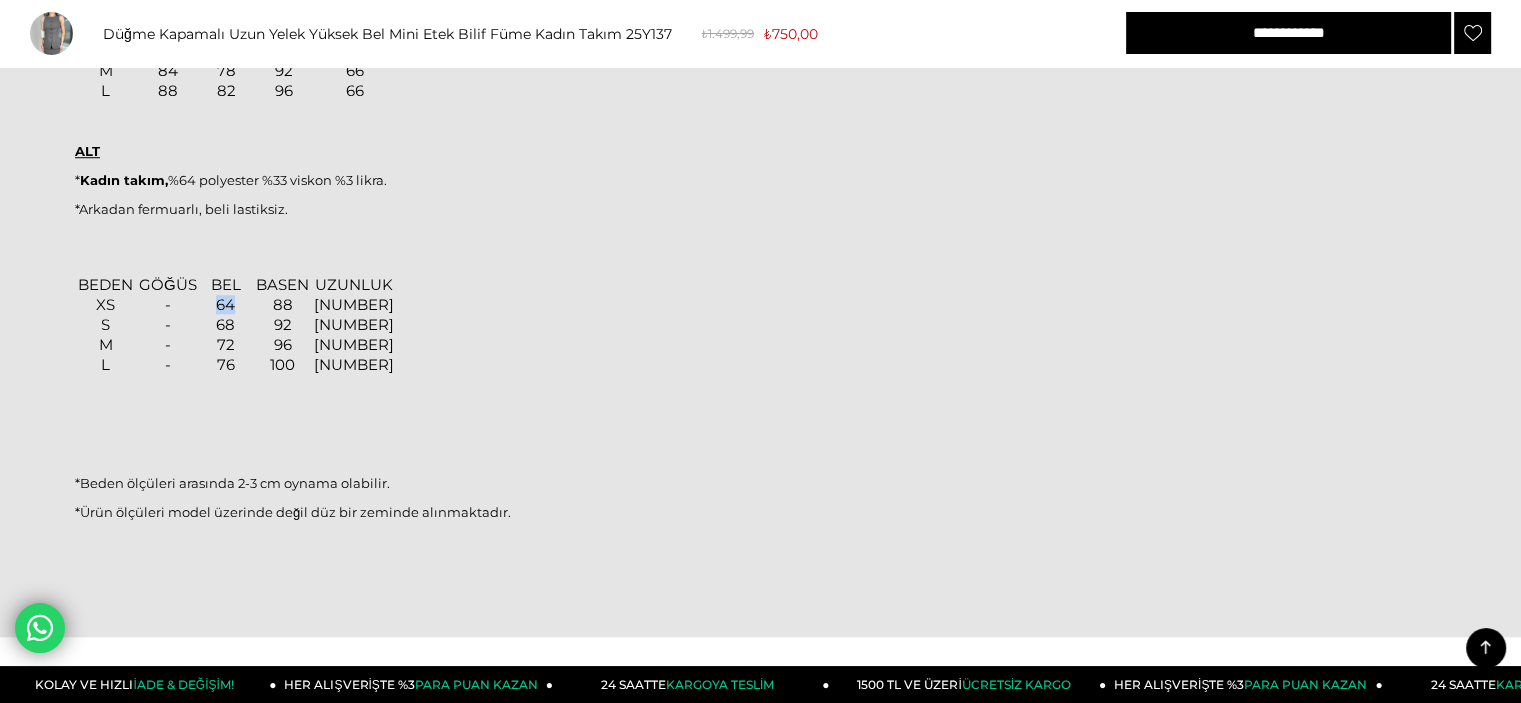 drag, startPoint x: 223, startPoint y: 303, endPoint x: 264, endPoint y: 308, distance: 41.303753 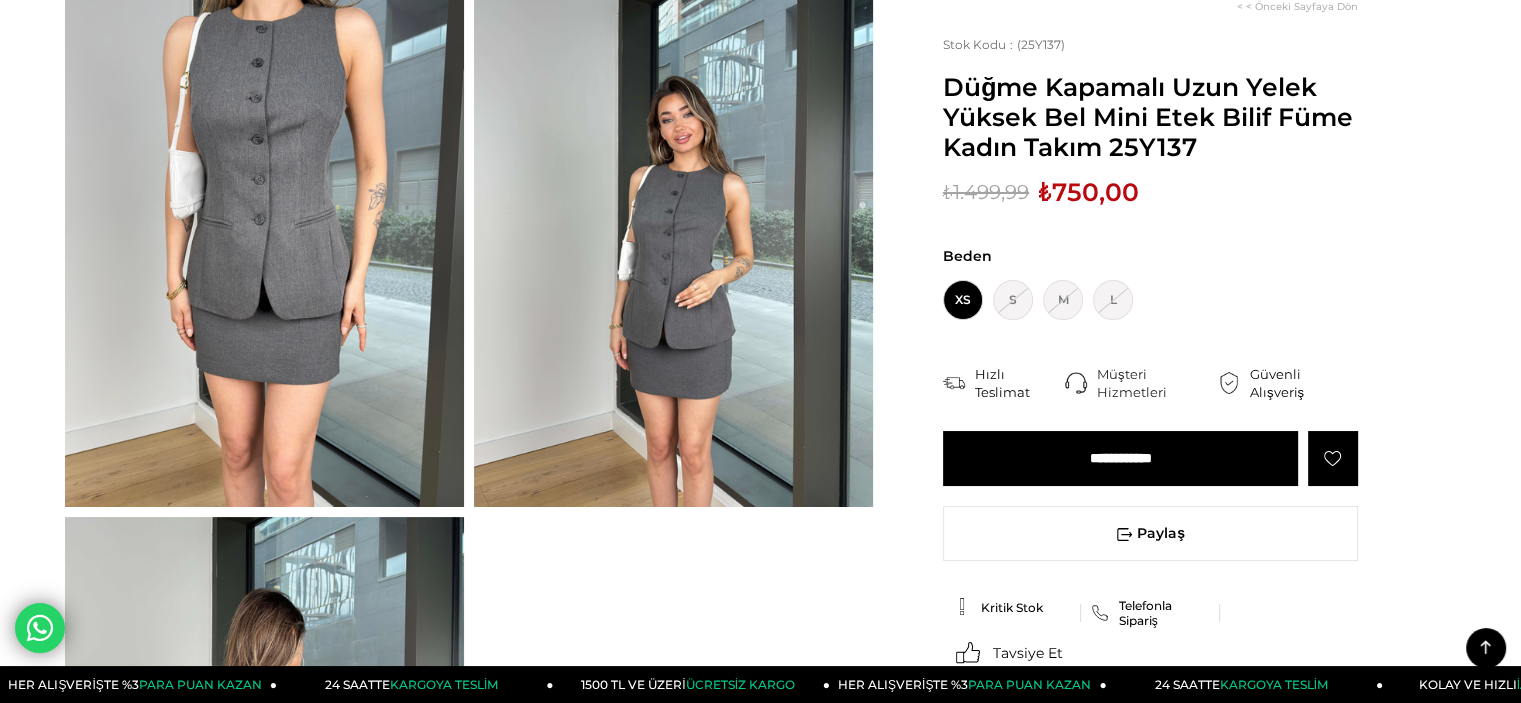 scroll, scrollTop: 0, scrollLeft: 0, axis: both 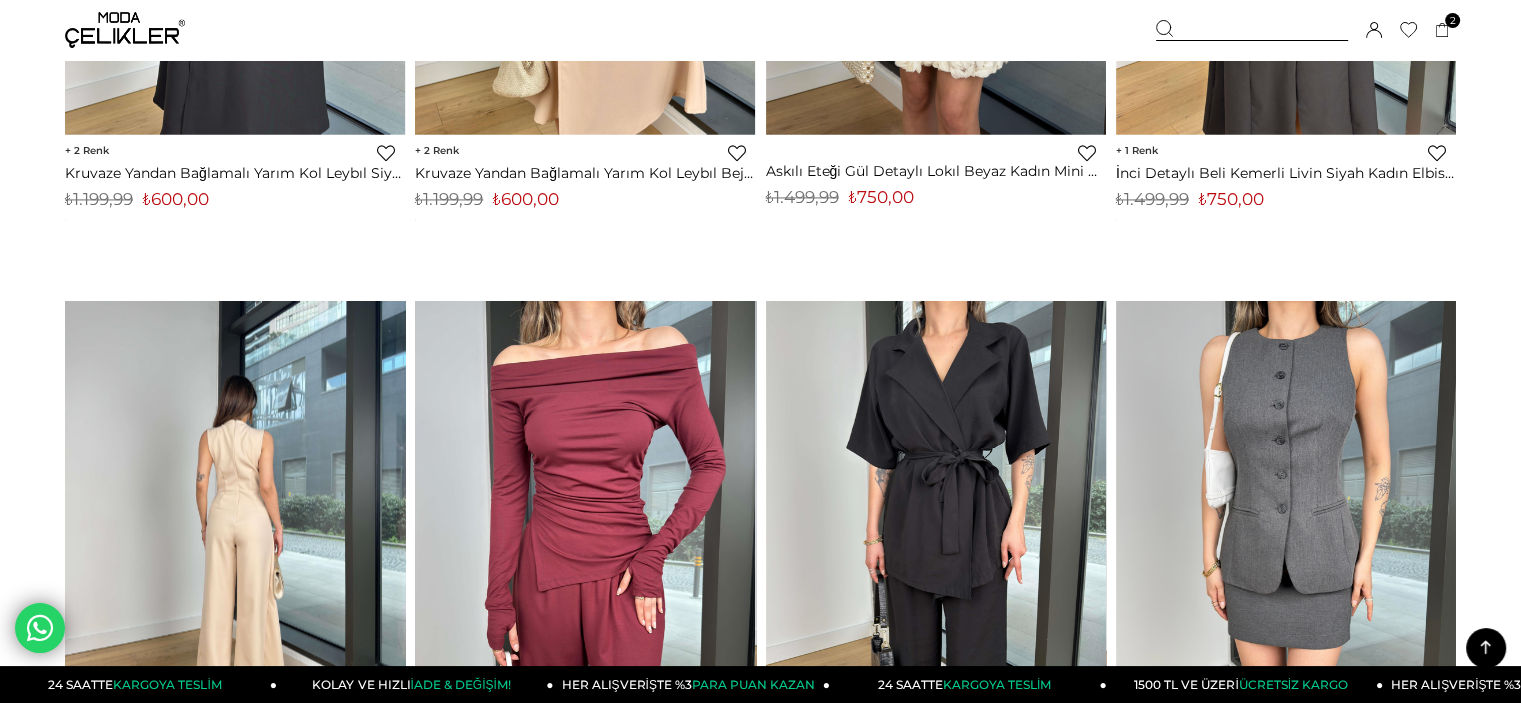 click at bounding box center (235, 526) 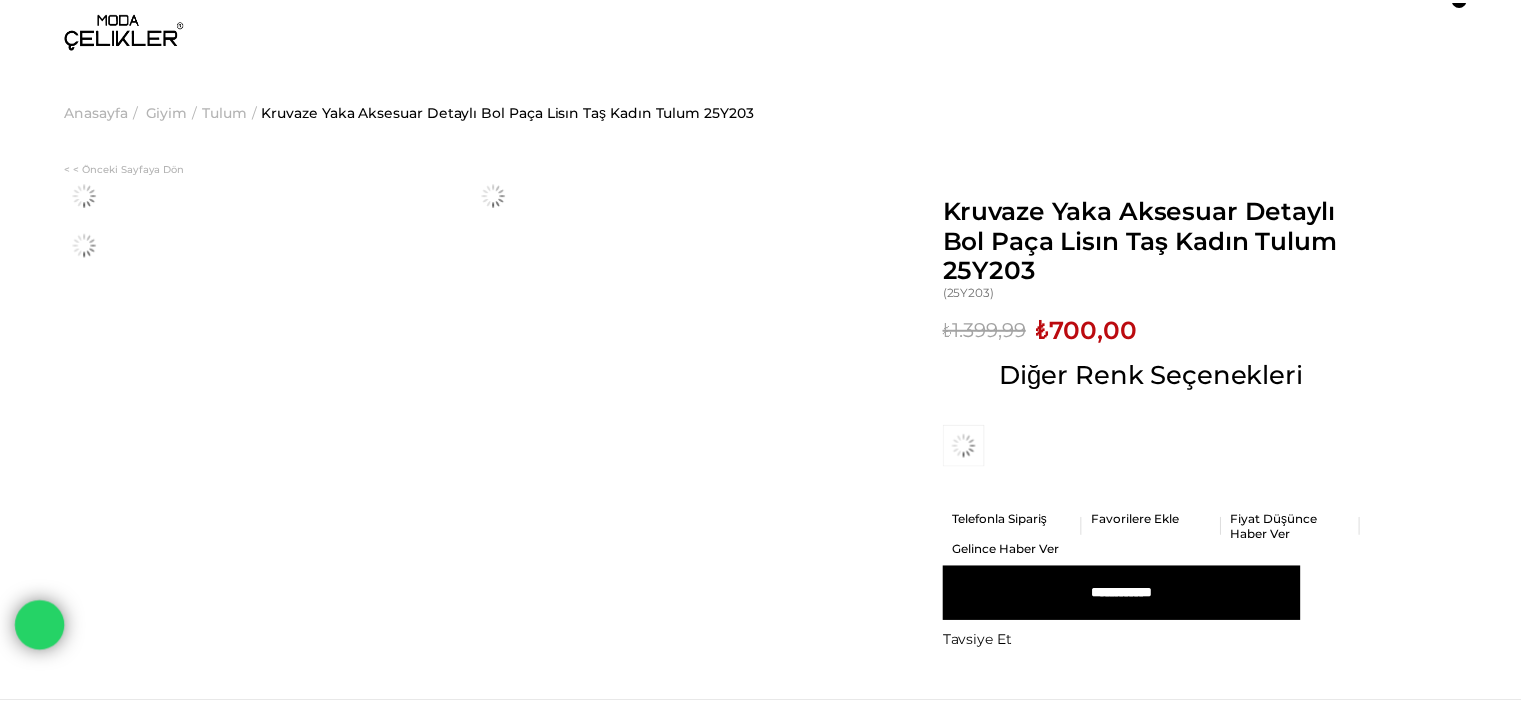 scroll, scrollTop: 0, scrollLeft: 0, axis: both 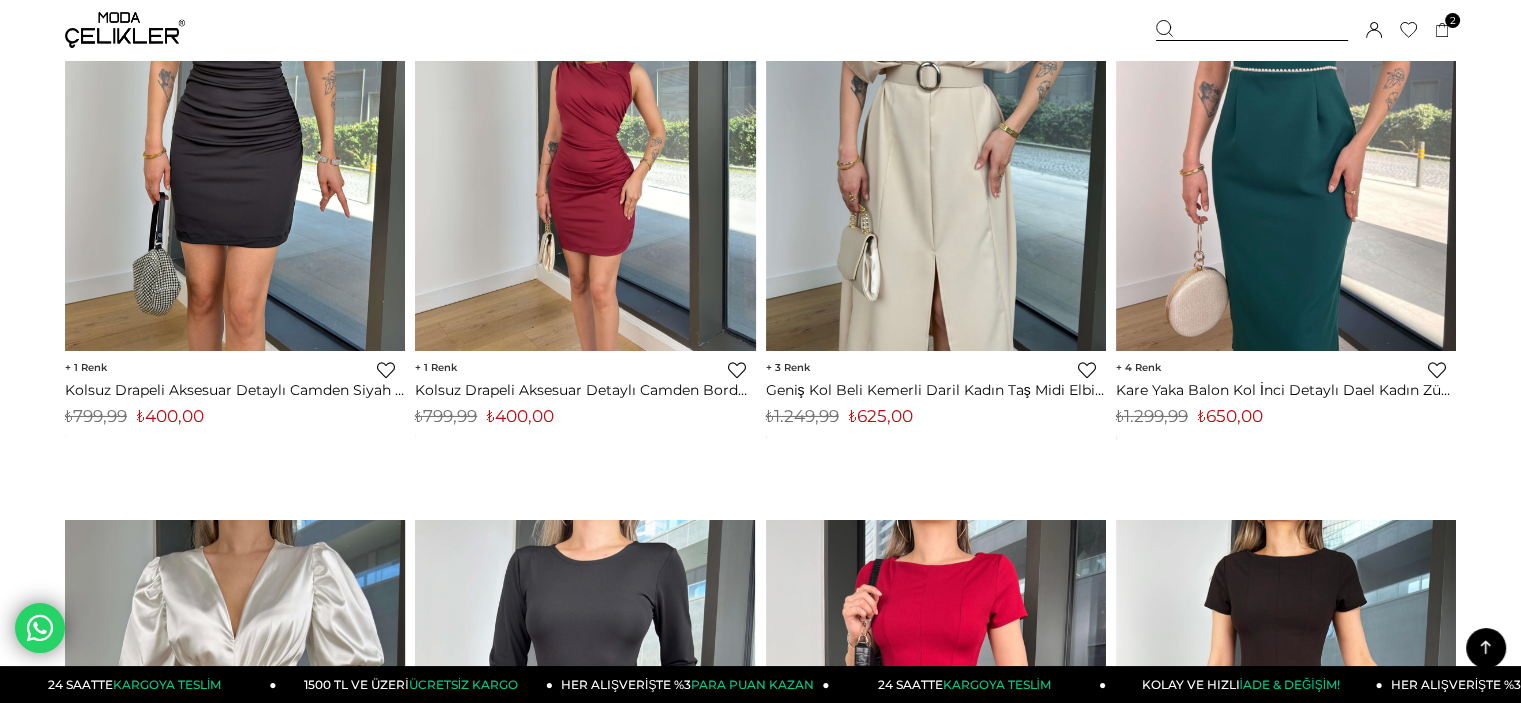 click at bounding box center (585, 124) 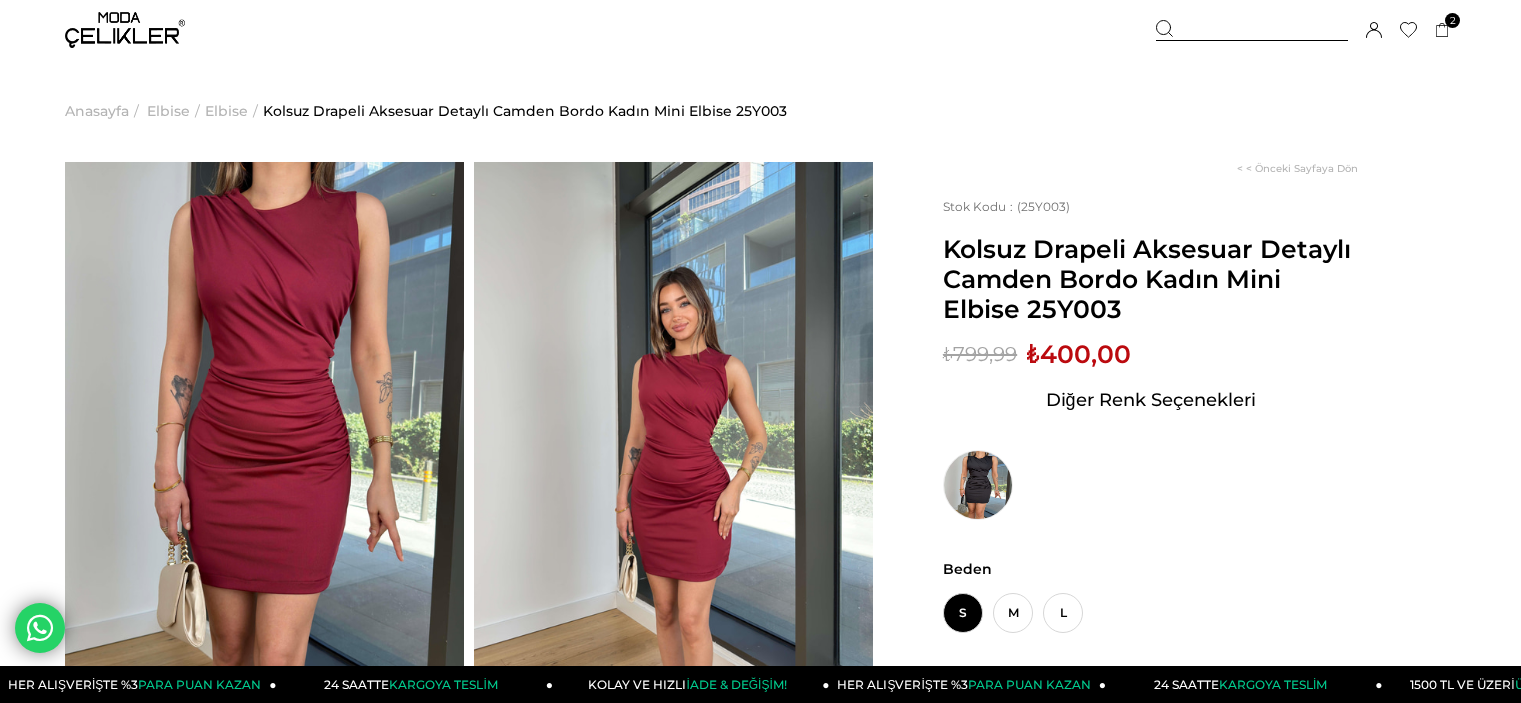 scroll, scrollTop: 0, scrollLeft: 0, axis: both 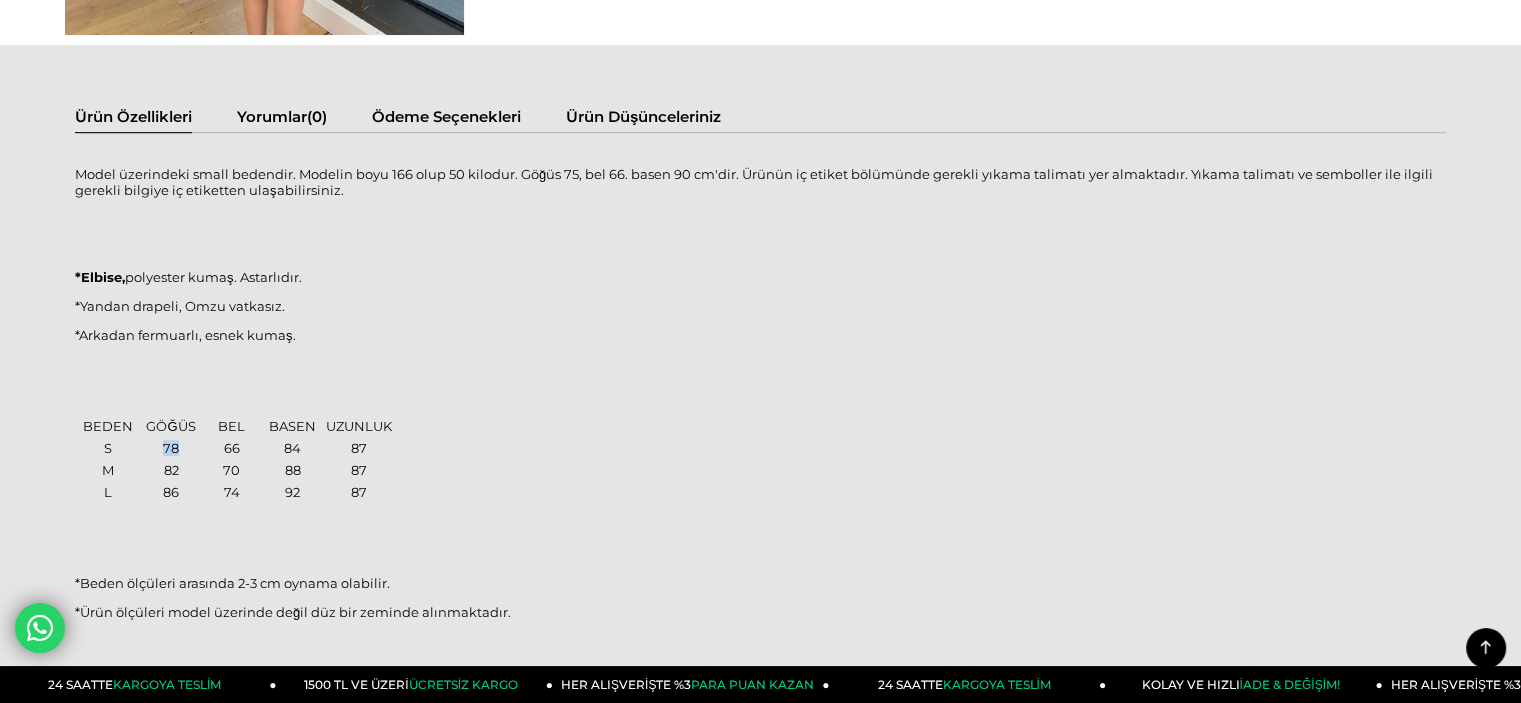 drag, startPoint x: 160, startPoint y: 445, endPoint x: 182, endPoint y: 450, distance: 22.561028 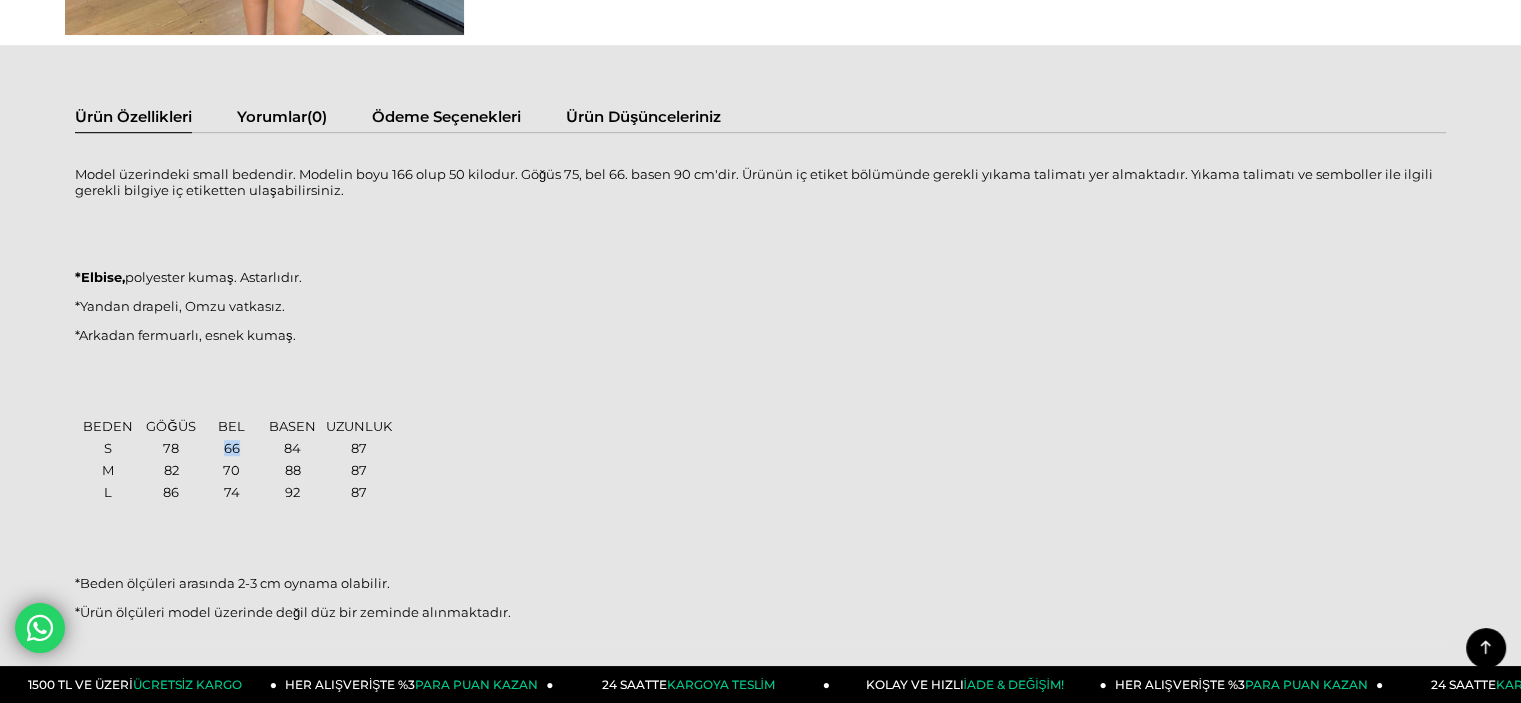 drag, startPoint x: 219, startPoint y: 447, endPoint x: 241, endPoint y: 447, distance: 22 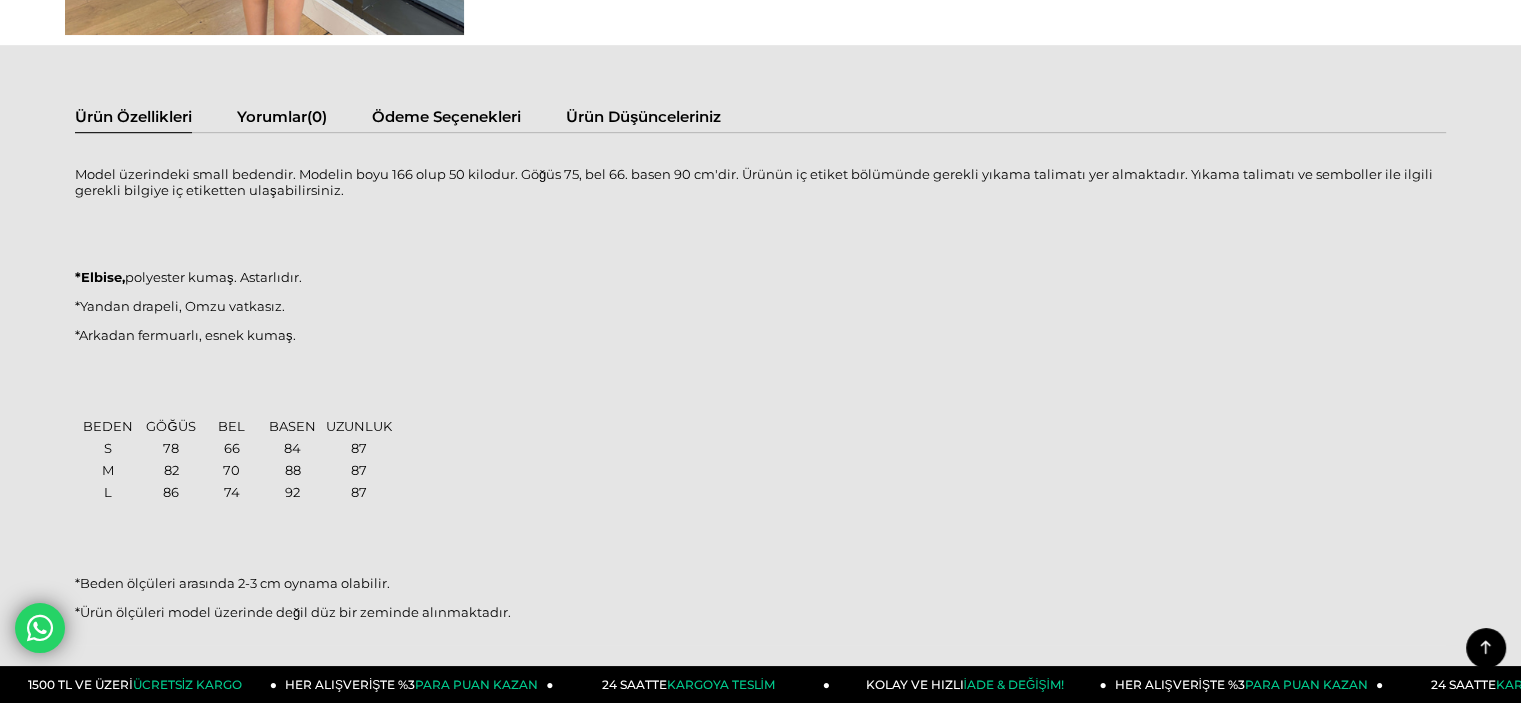 click on "70" at bounding box center (232, 470) 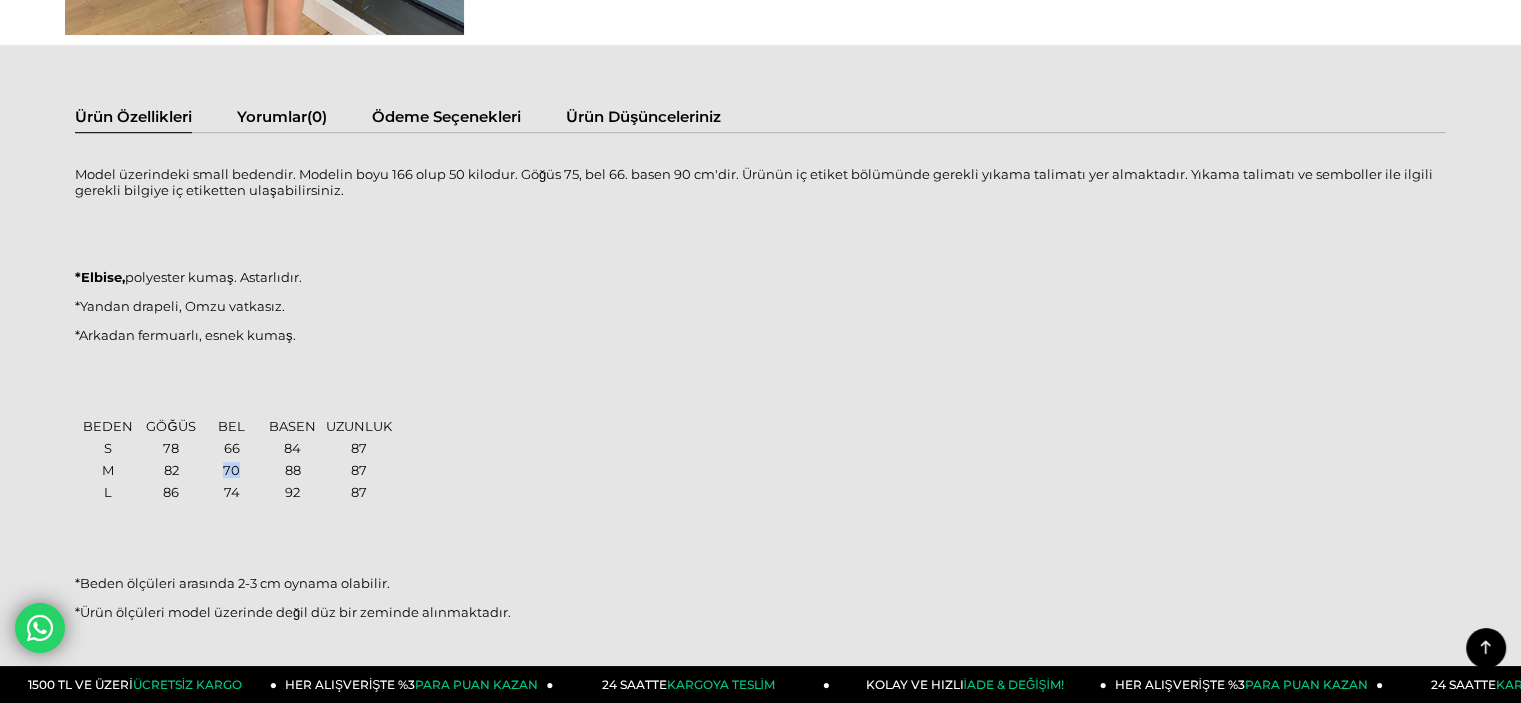 drag, startPoint x: 223, startPoint y: 468, endPoint x: 281, endPoint y: 468, distance: 58 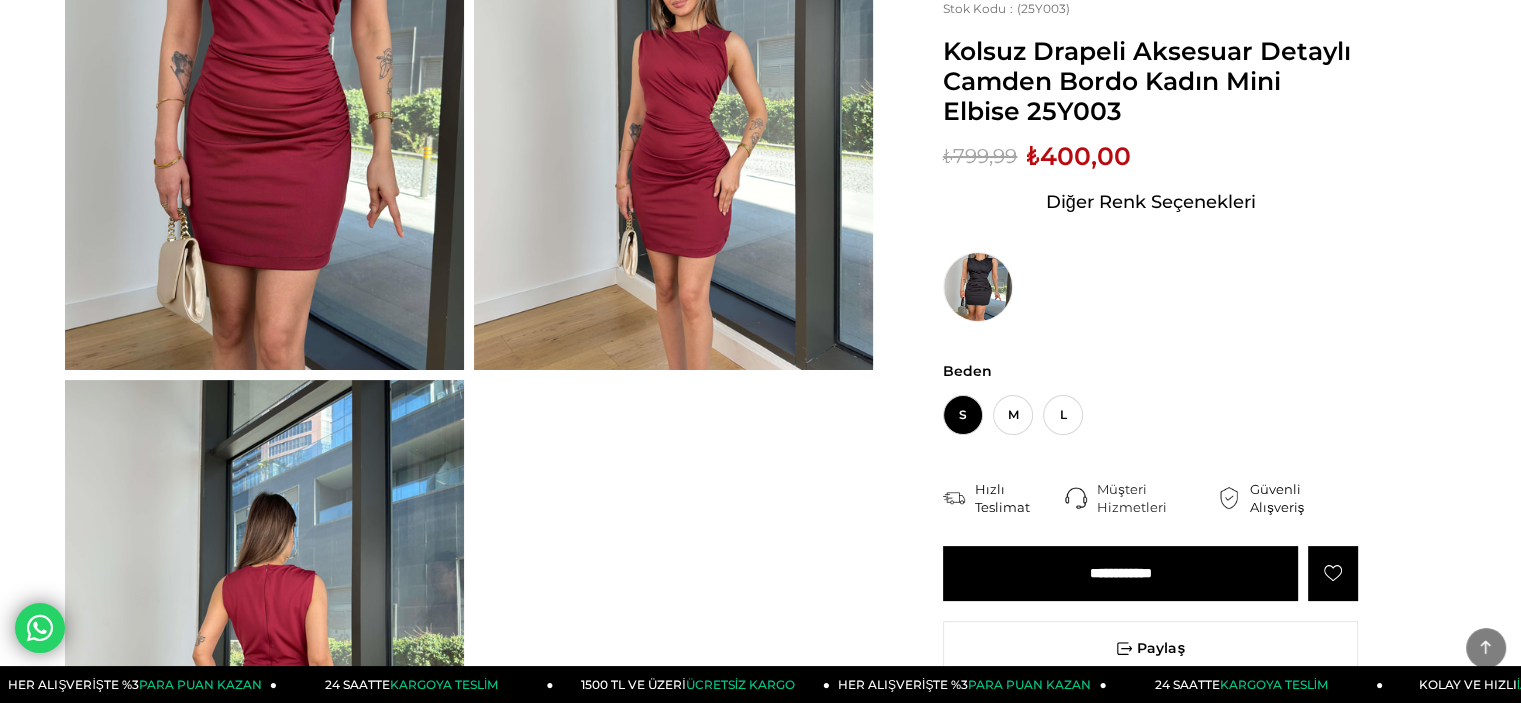 scroll, scrollTop: 500, scrollLeft: 0, axis: vertical 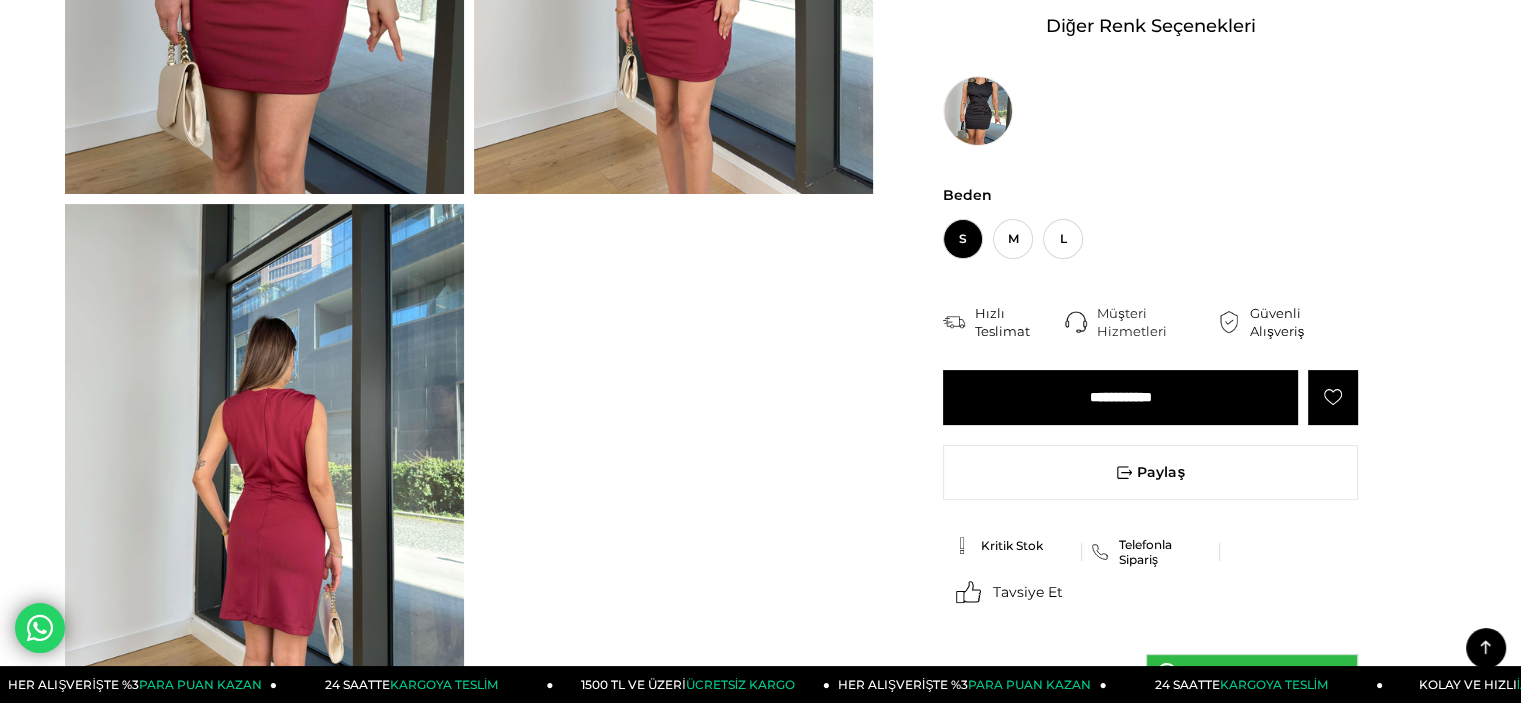 click on "**********" at bounding box center [1120, 397] 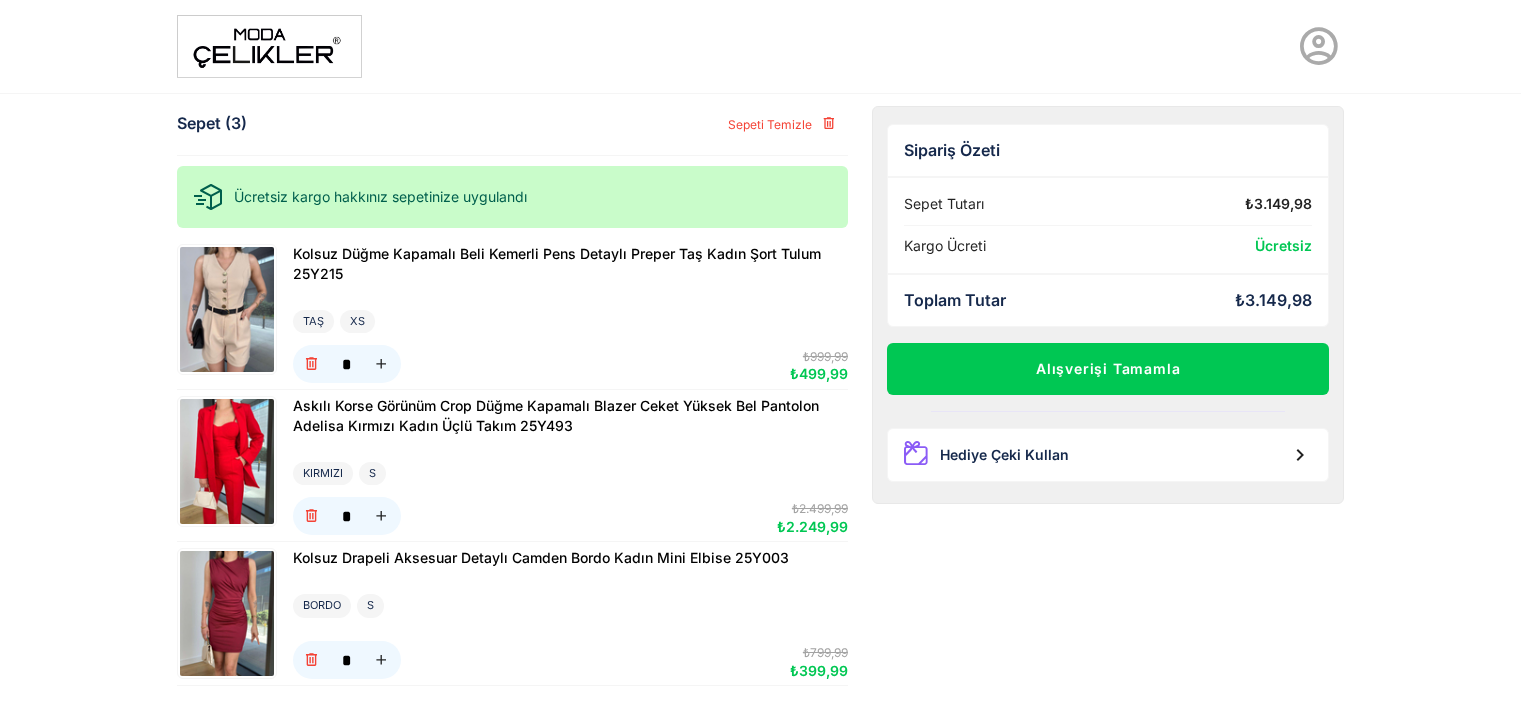 scroll, scrollTop: 0, scrollLeft: 0, axis: both 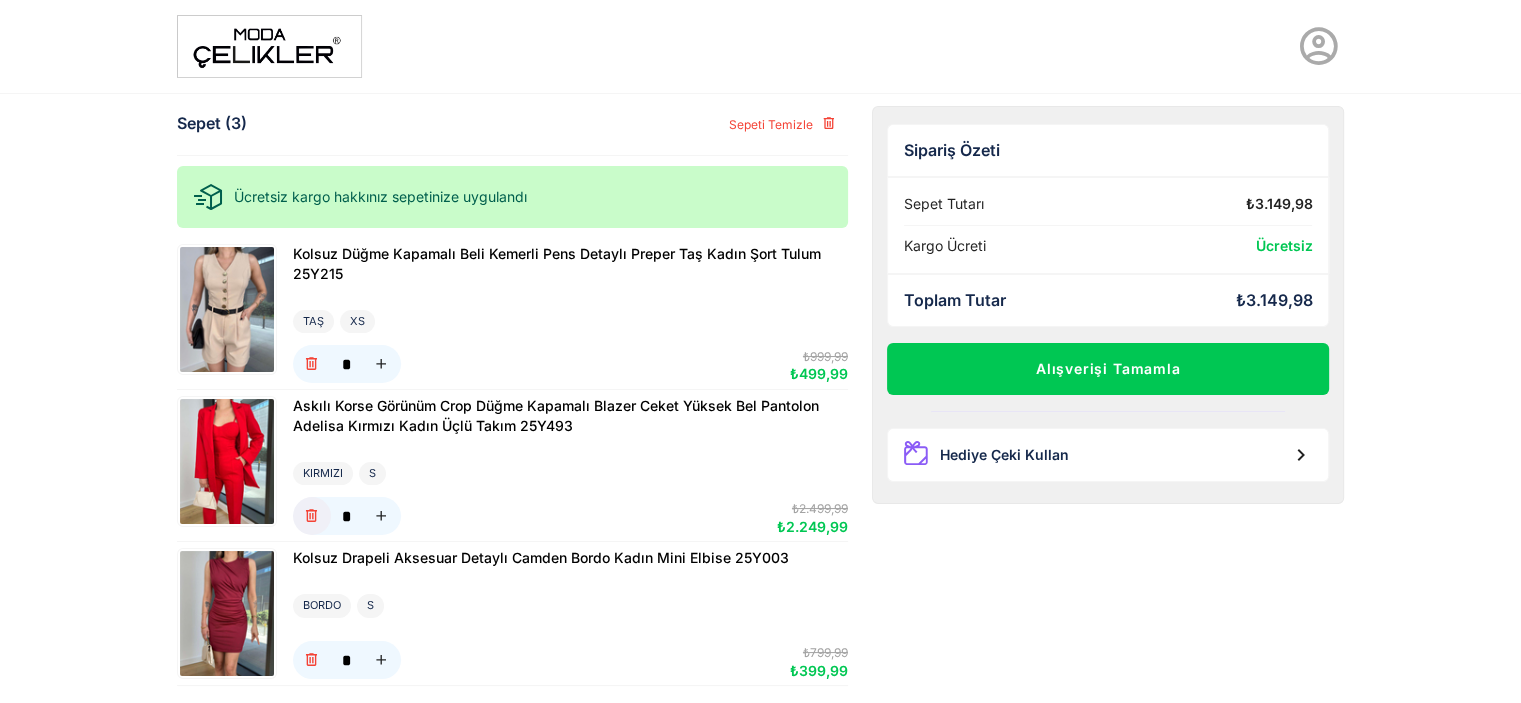 click at bounding box center (311, 516) 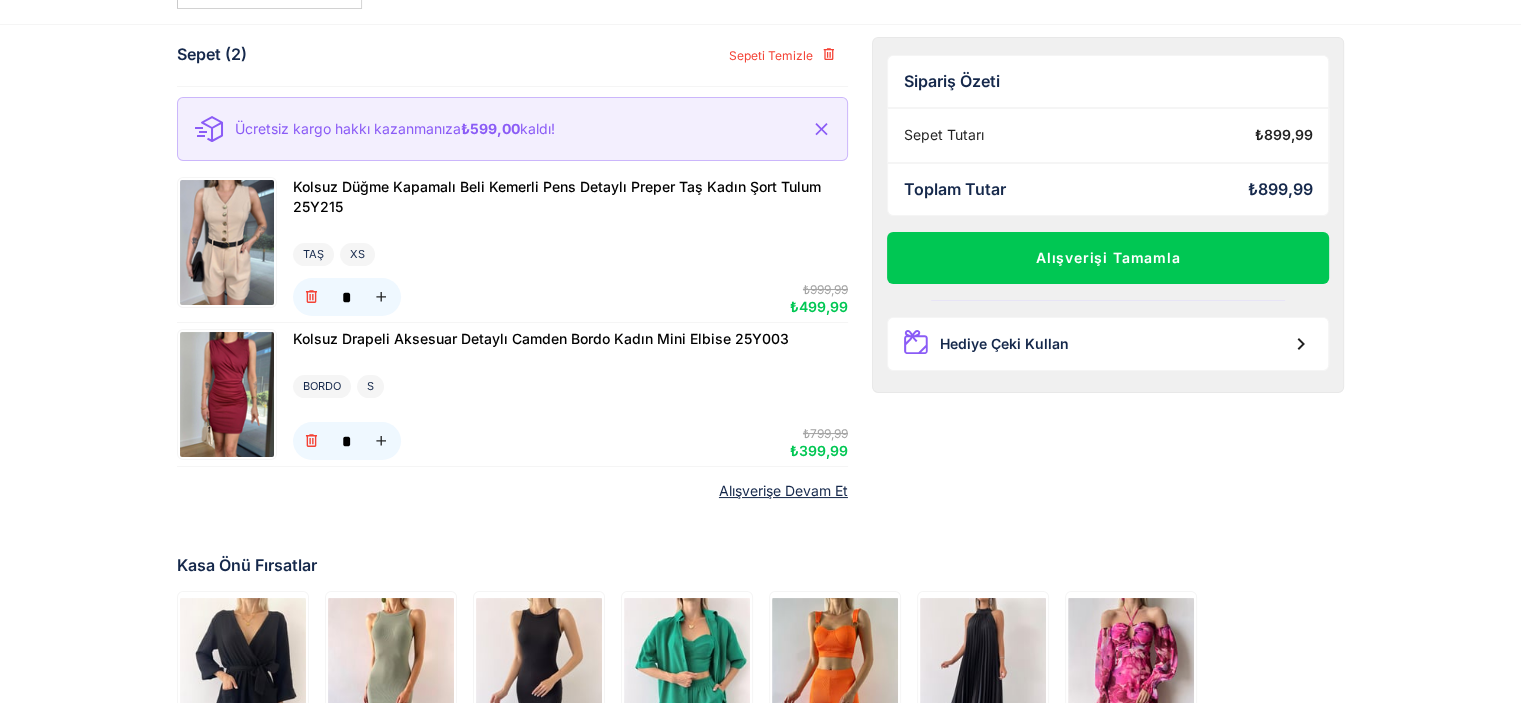 scroll, scrollTop: 200, scrollLeft: 0, axis: vertical 